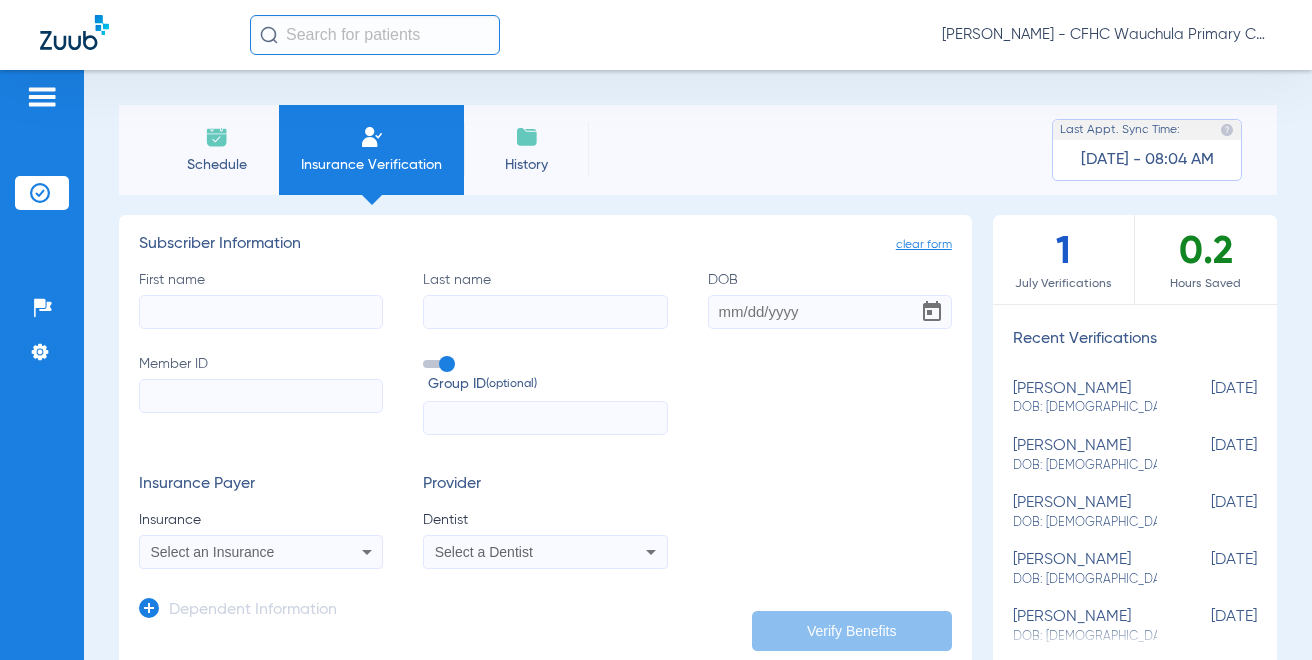 scroll, scrollTop: 0, scrollLeft: 0, axis: both 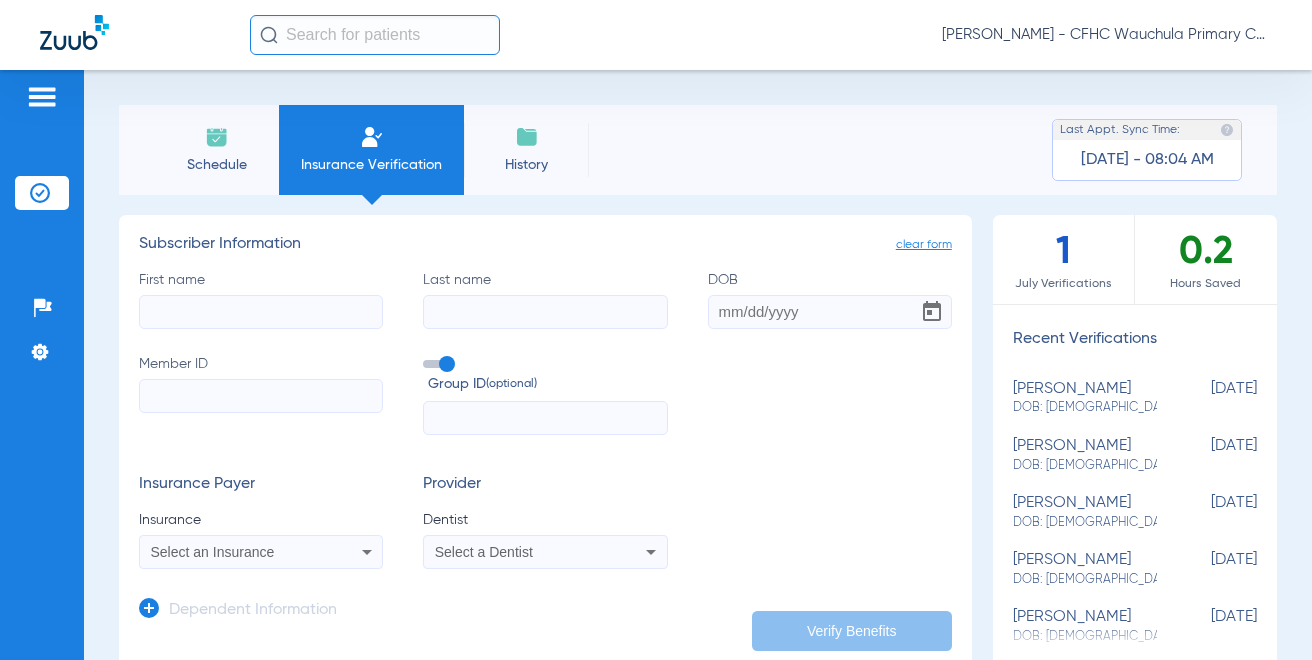 click 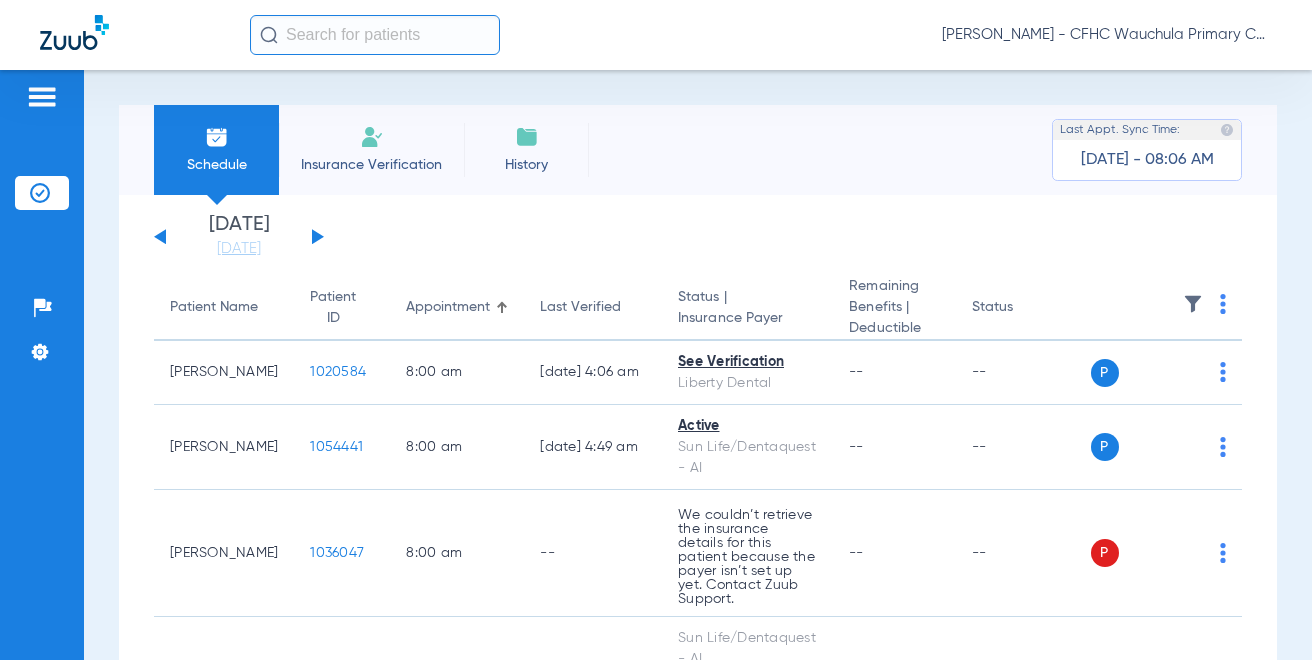 drag, startPoint x: 1246, startPoint y: 112, endPoint x: 966, endPoint y: 5, distance: 299.74823 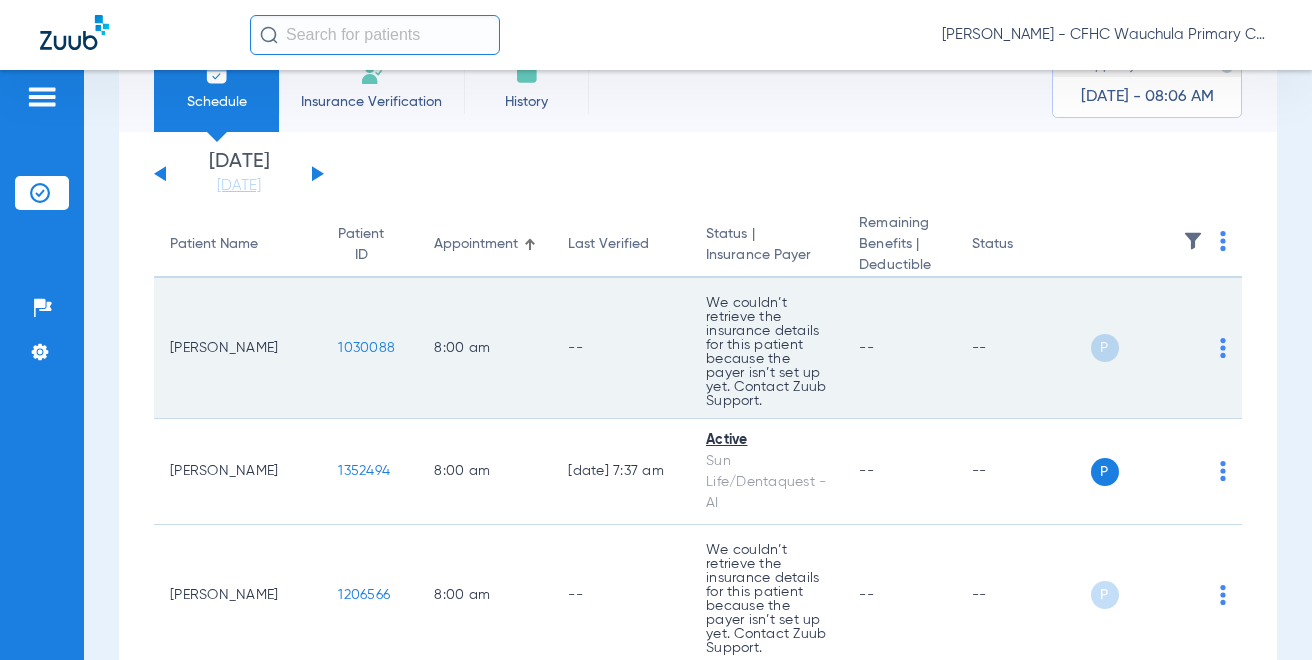 scroll, scrollTop: 0, scrollLeft: 0, axis: both 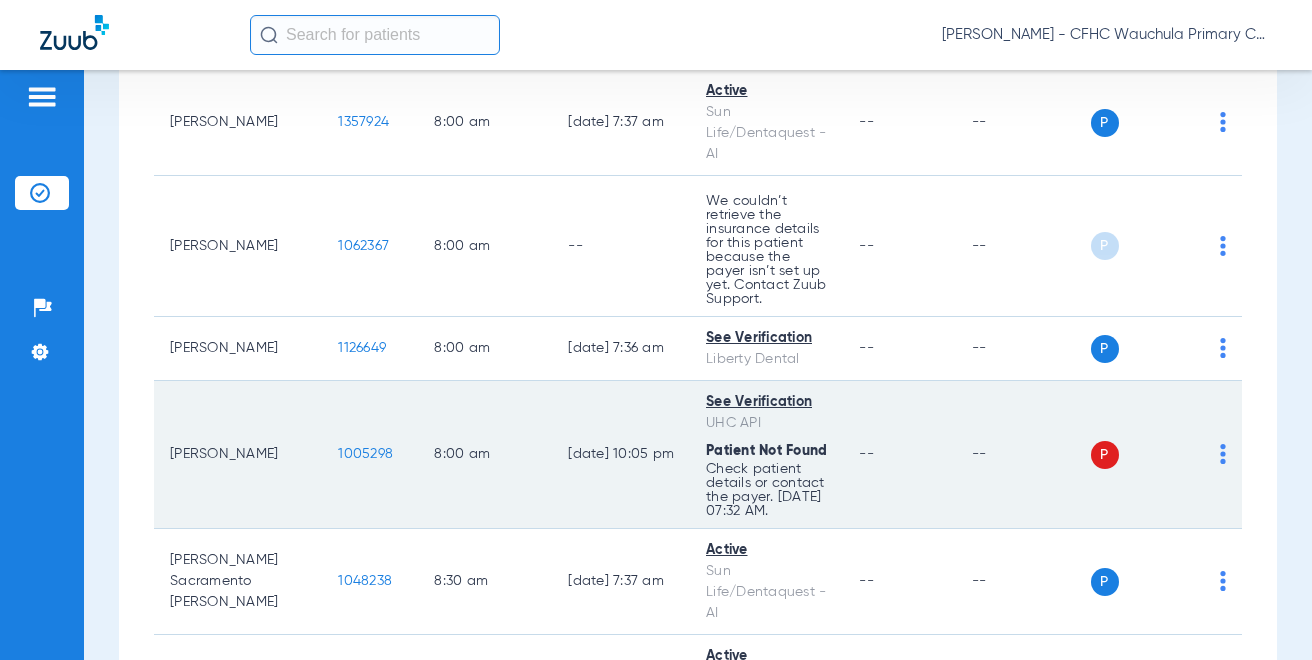 click on "8:00 AM" 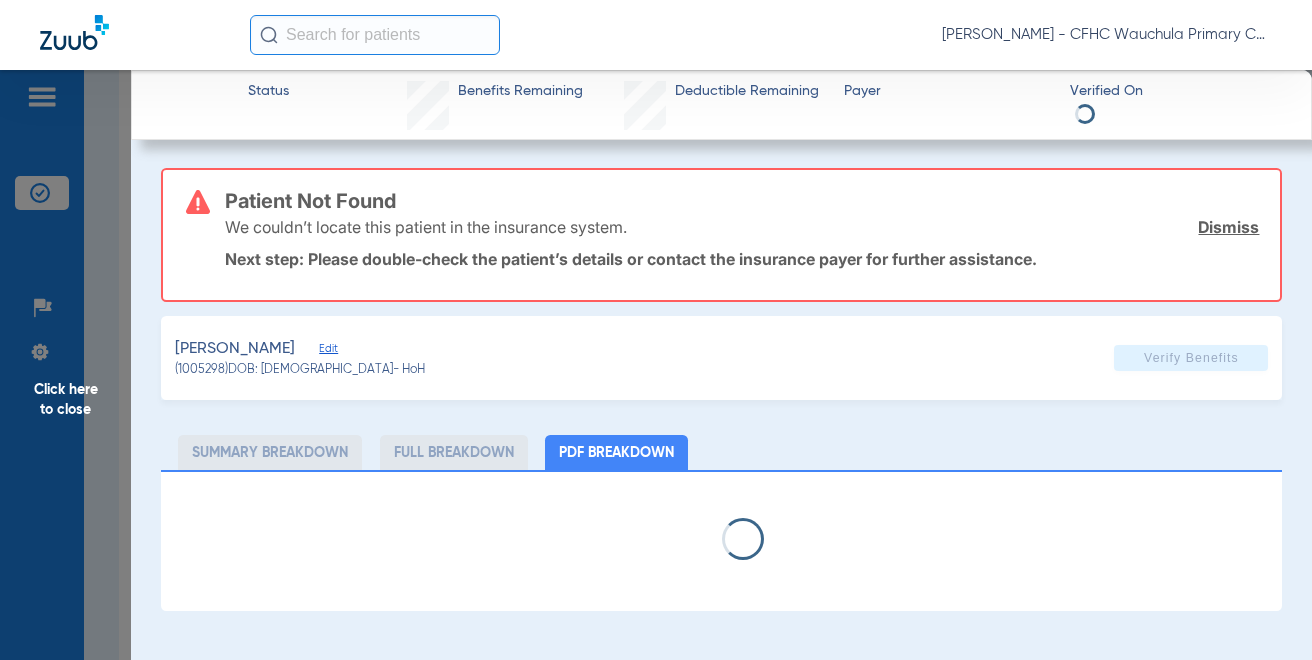 click on "Dismiss" 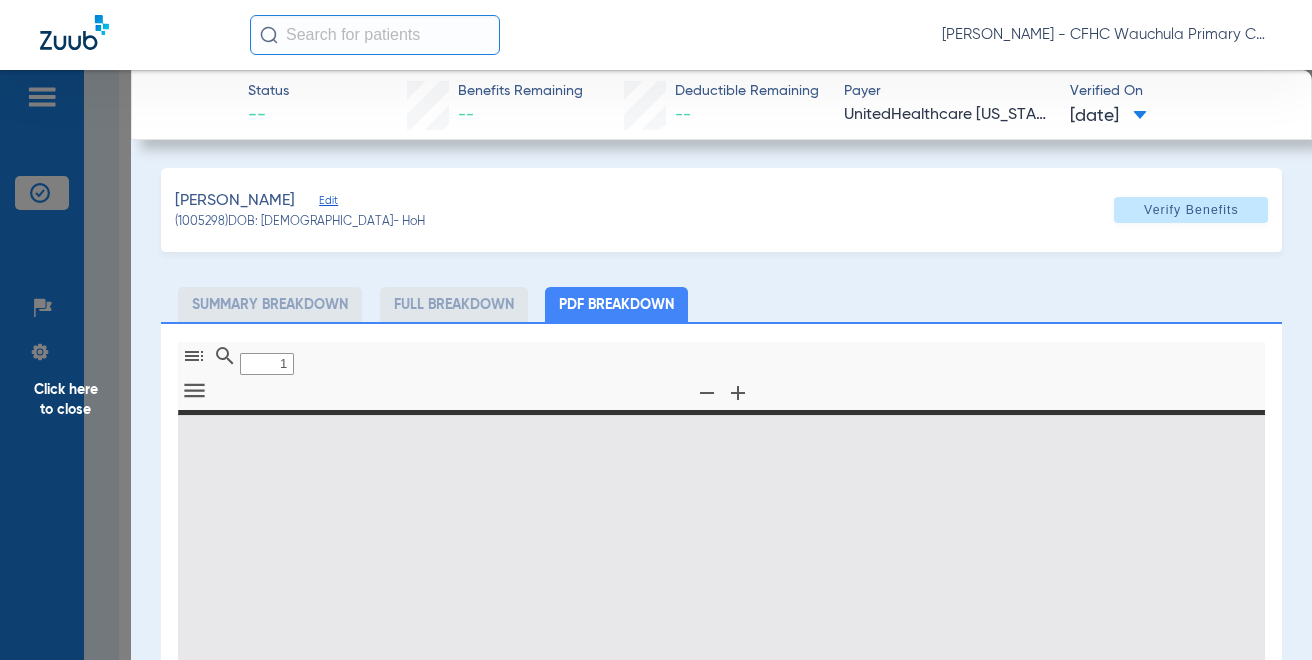 type on "0" 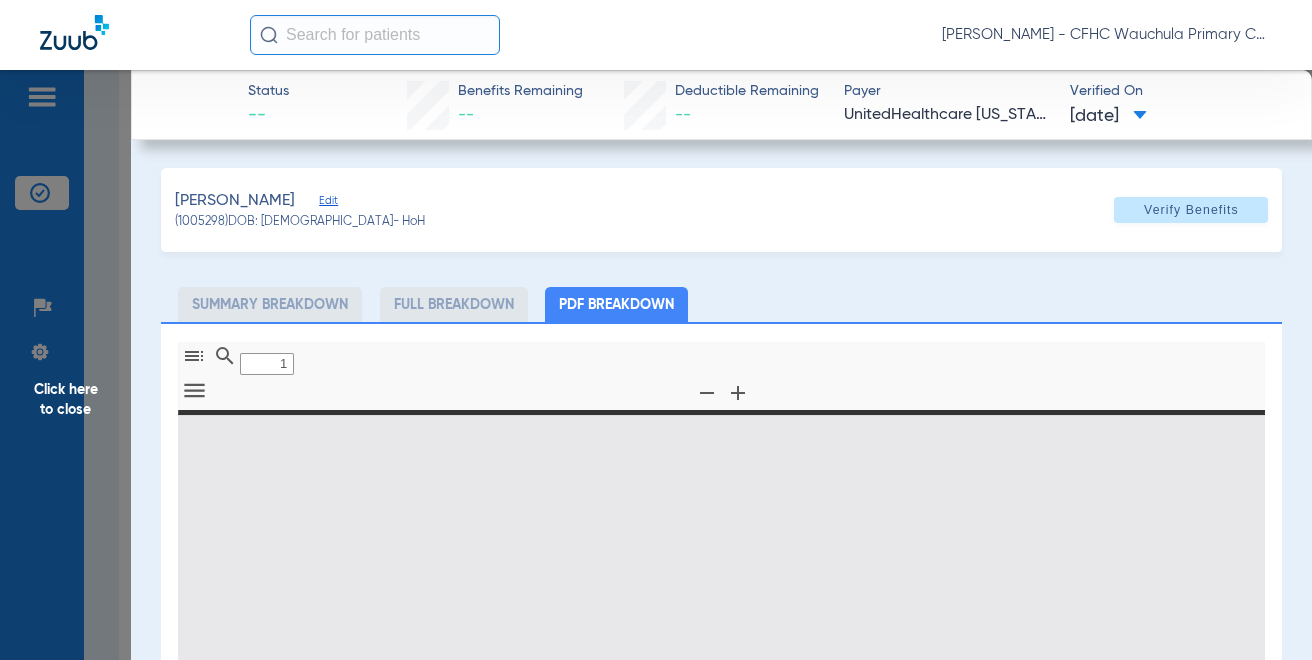 select on "page-width" 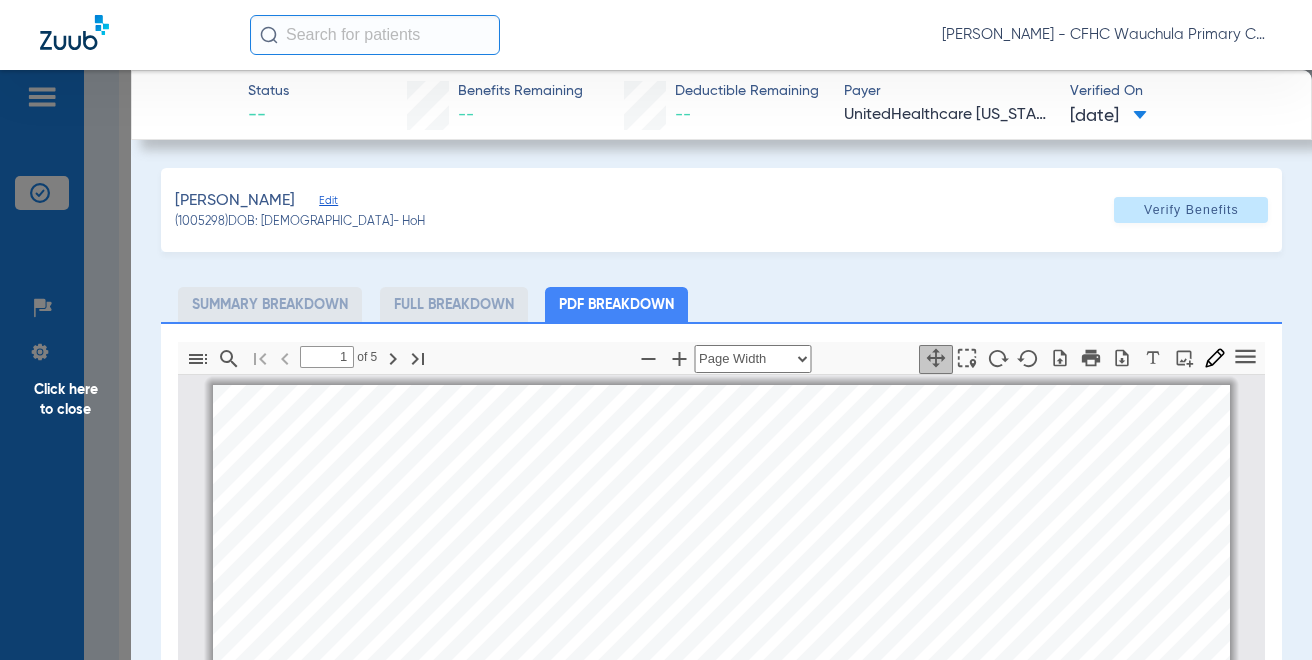 scroll, scrollTop: 10, scrollLeft: 0, axis: vertical 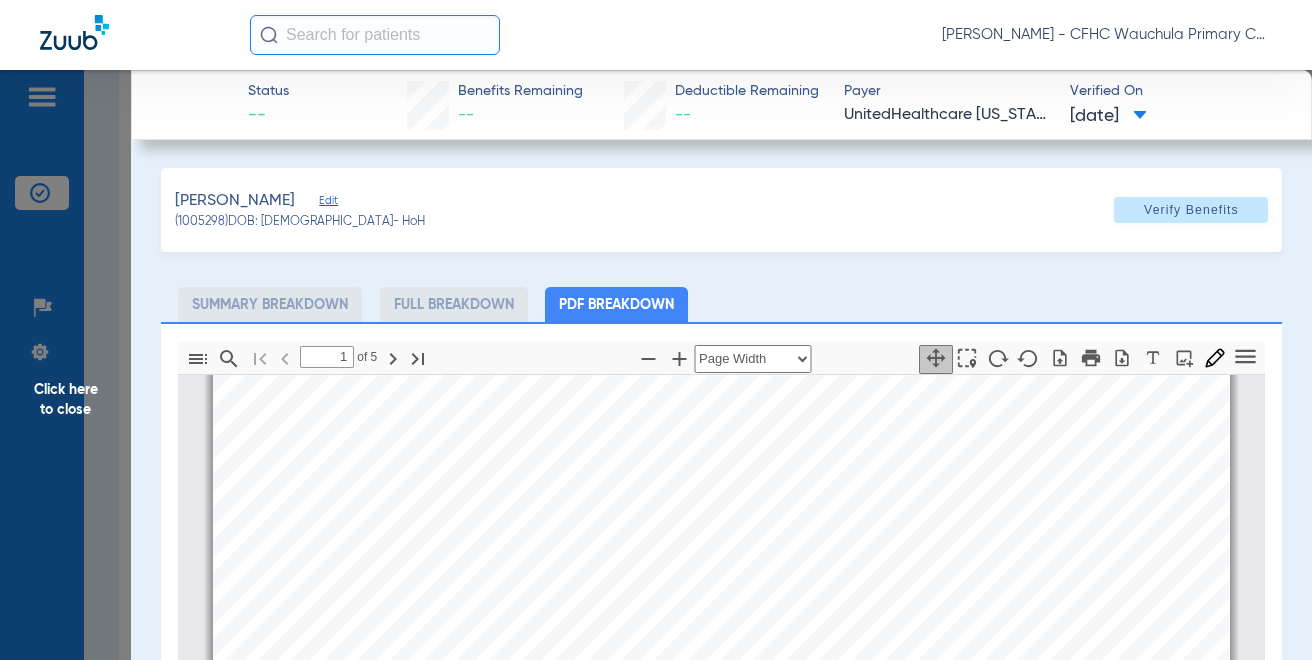 click on "Summary Breakdown   Full Breakdown   PDF Breakdown" 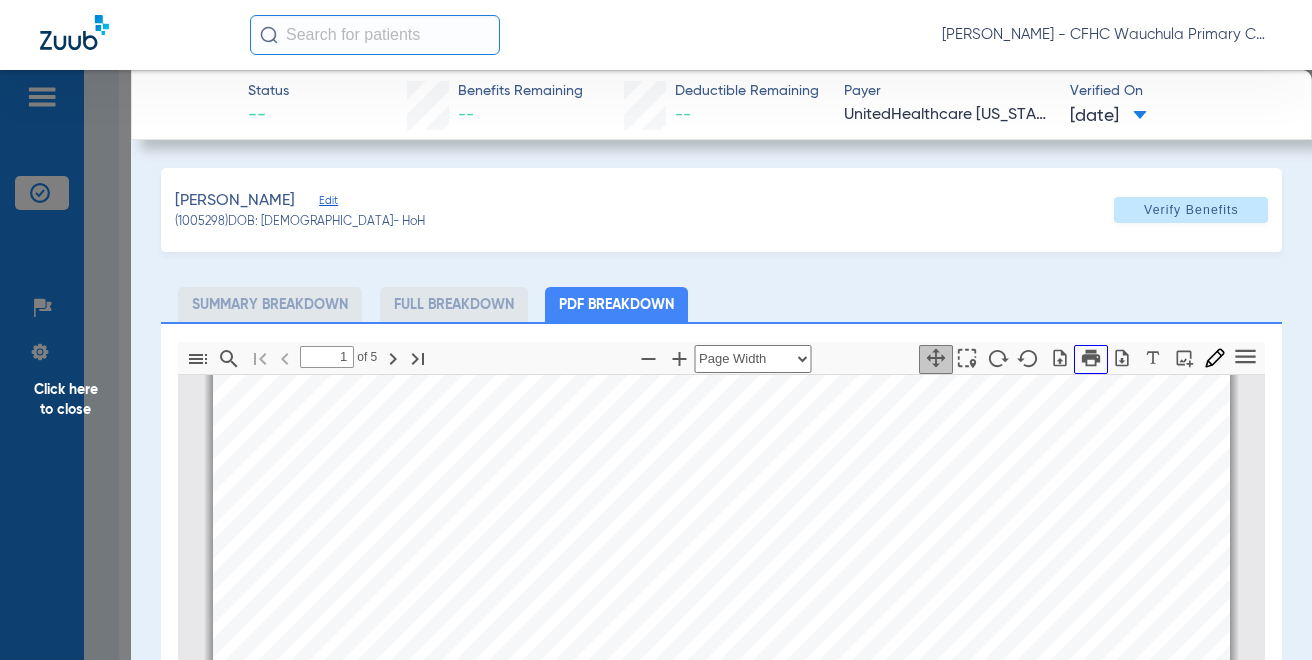 click 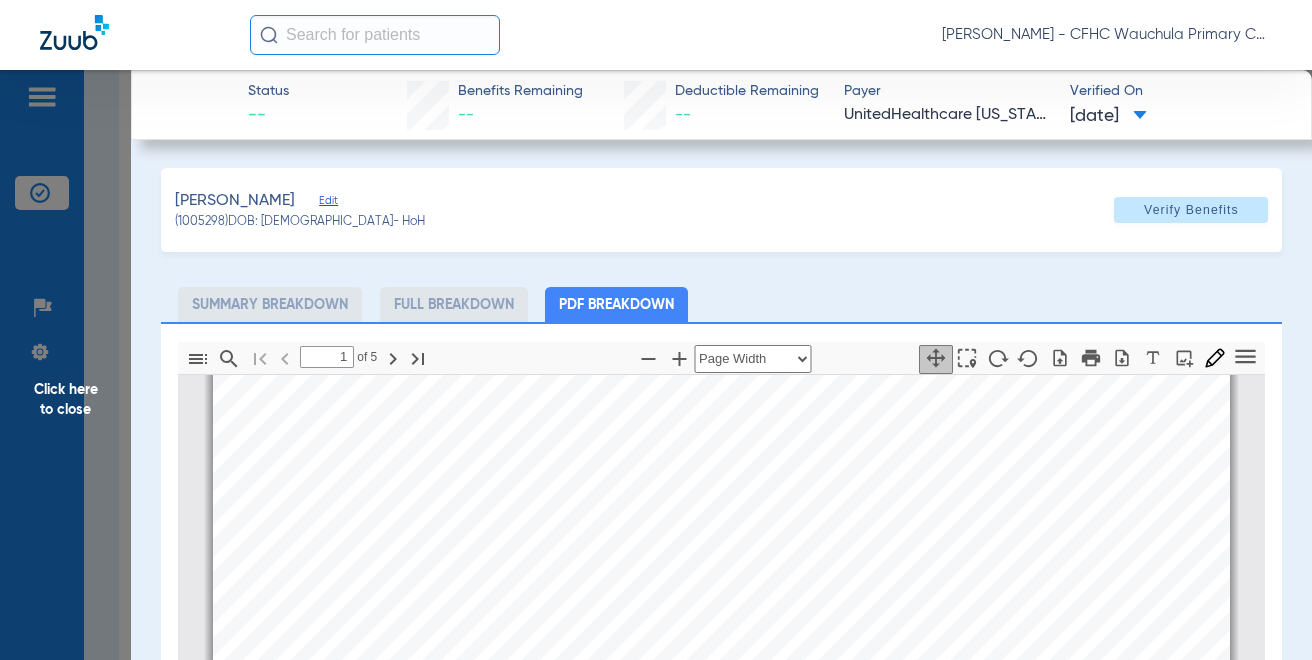 type on "2" 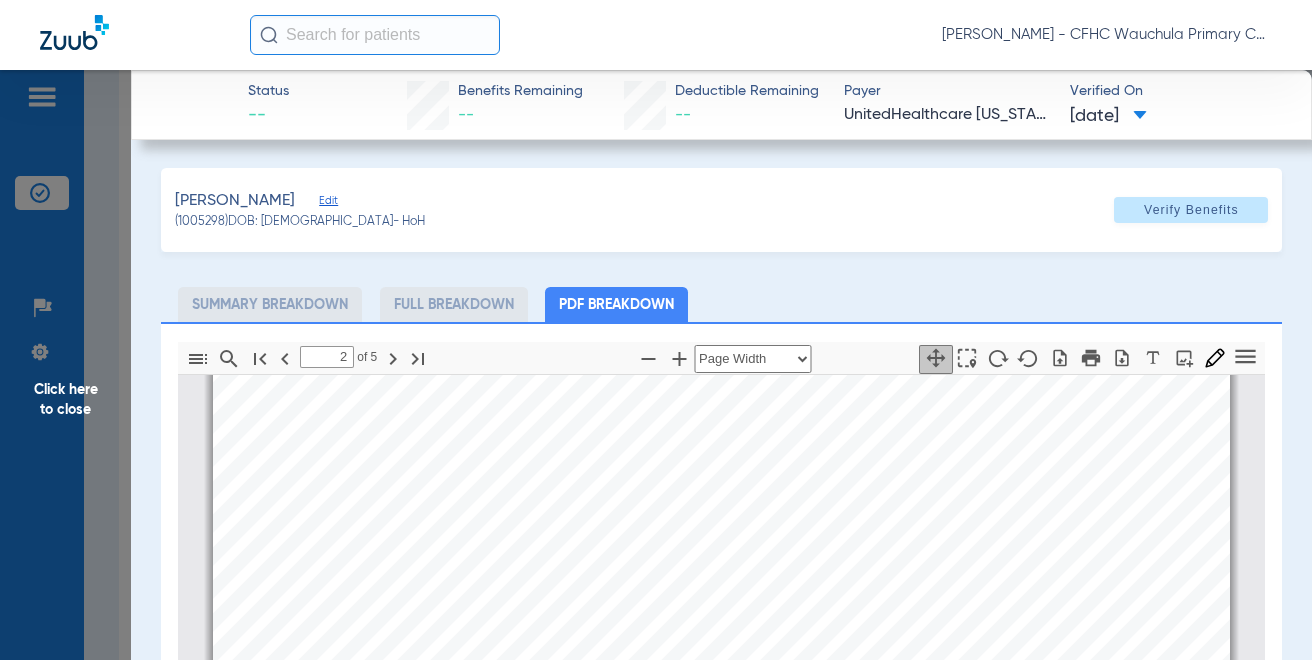 scroll, scrollTop: 1710, scrollLeft: 0, axis: vertical 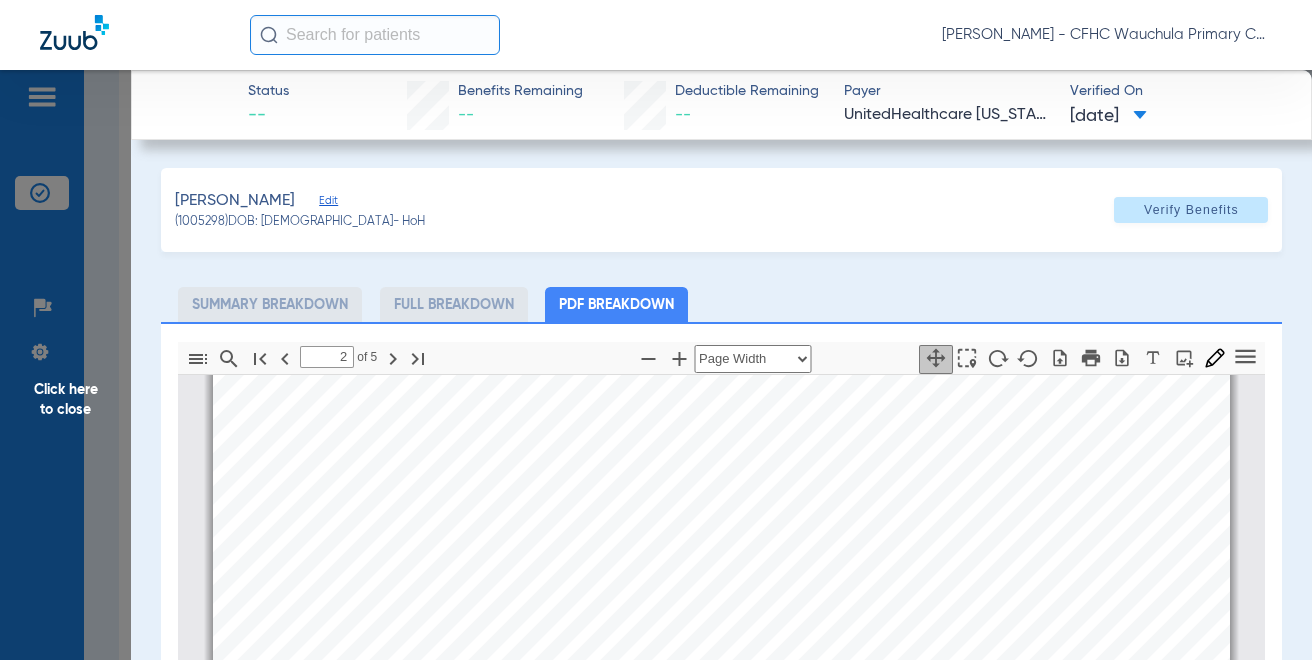 click on "Click here to close" 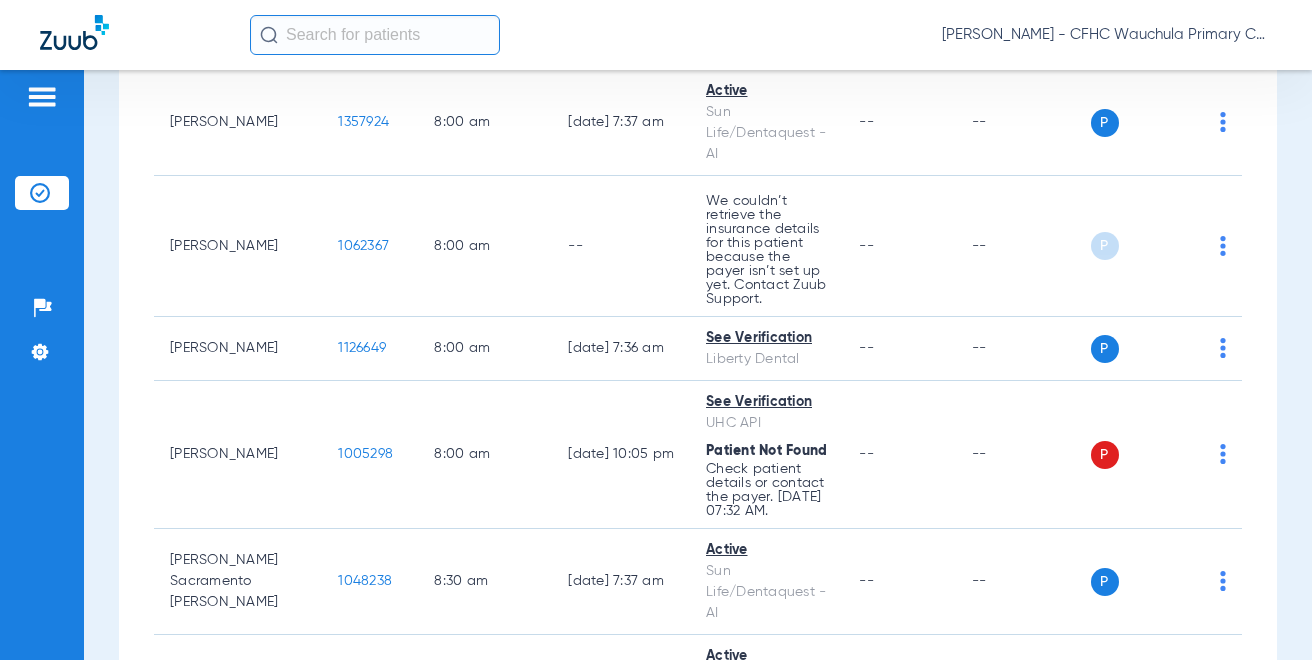 drag, startPoint x: 1285, startPoint y: 262, endPoint x: 956, endPoint y: 31, distance: 401.9975 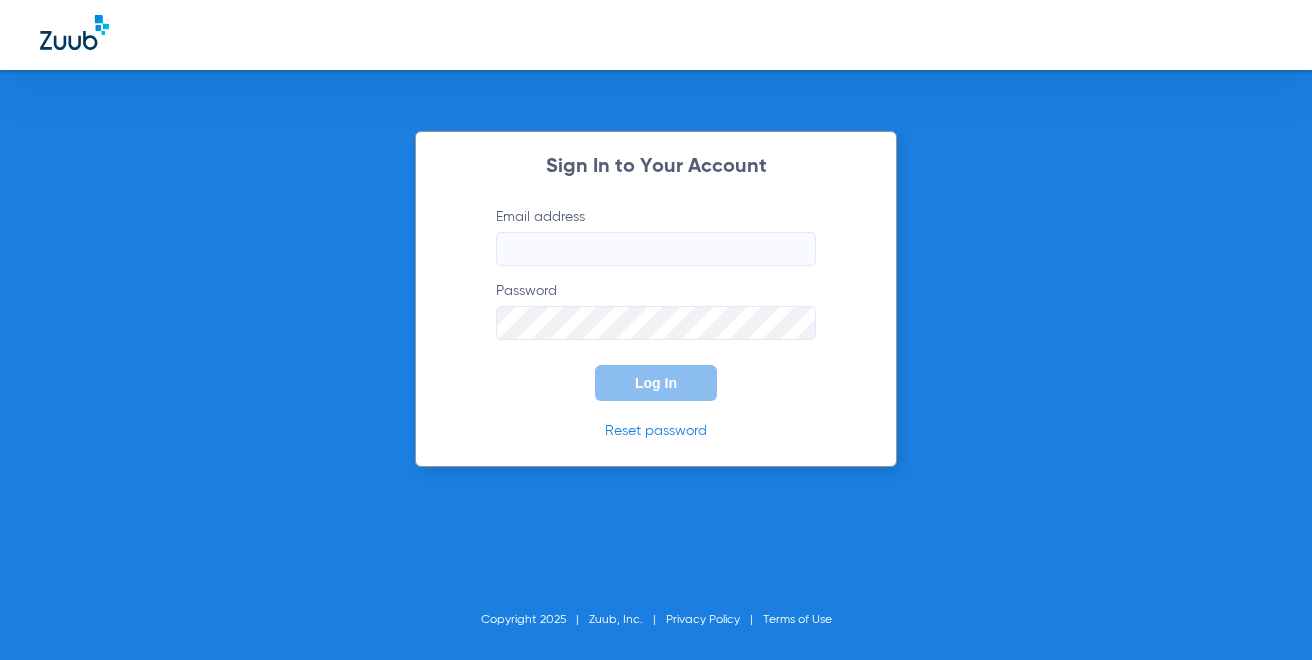 type on "[EMAIL_ADDRESS][DOMAIN_NAME]" 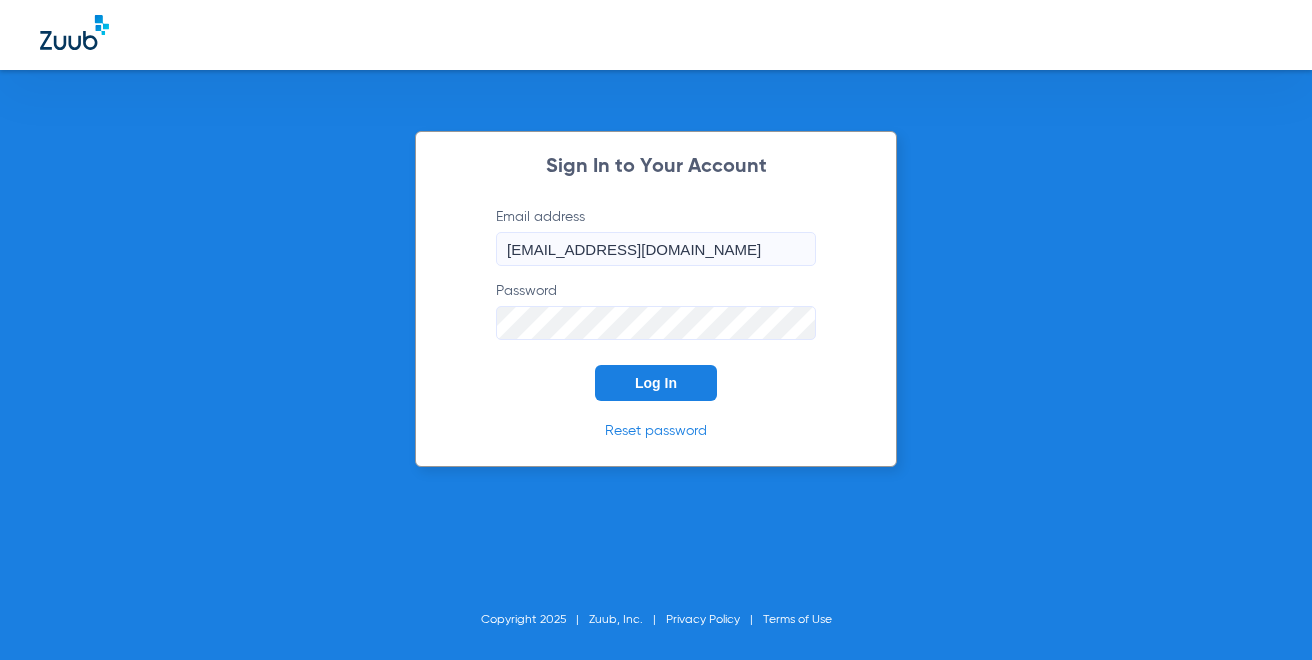click on "Log In" 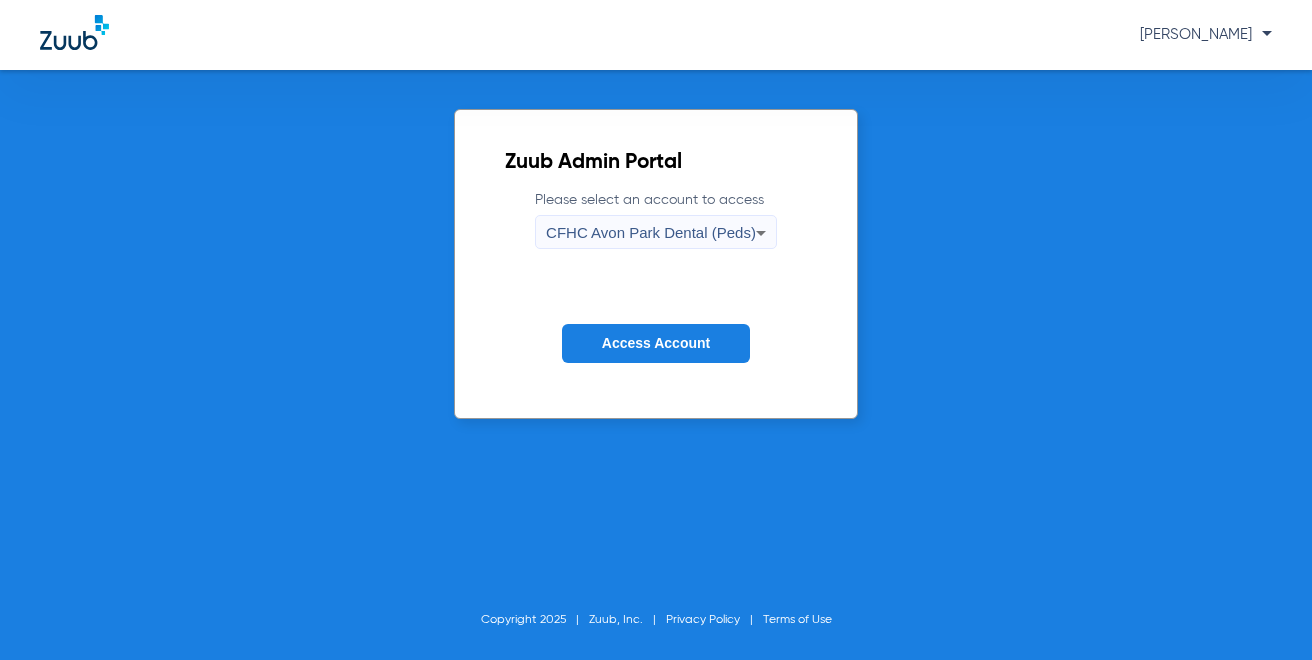 click on "CFHC Avon Park Dental (Peds)" at bounding box center (651, 232) 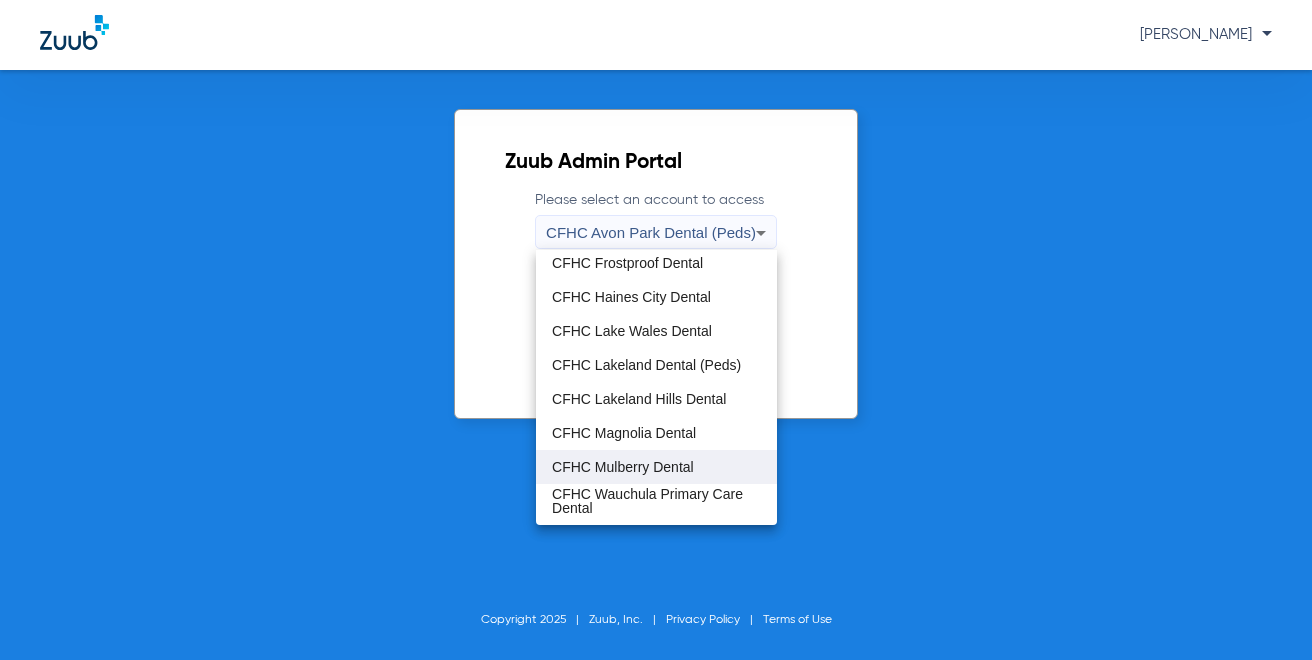 scroll, scrollTop: 98, scrollLeft: 0, axis: vertical 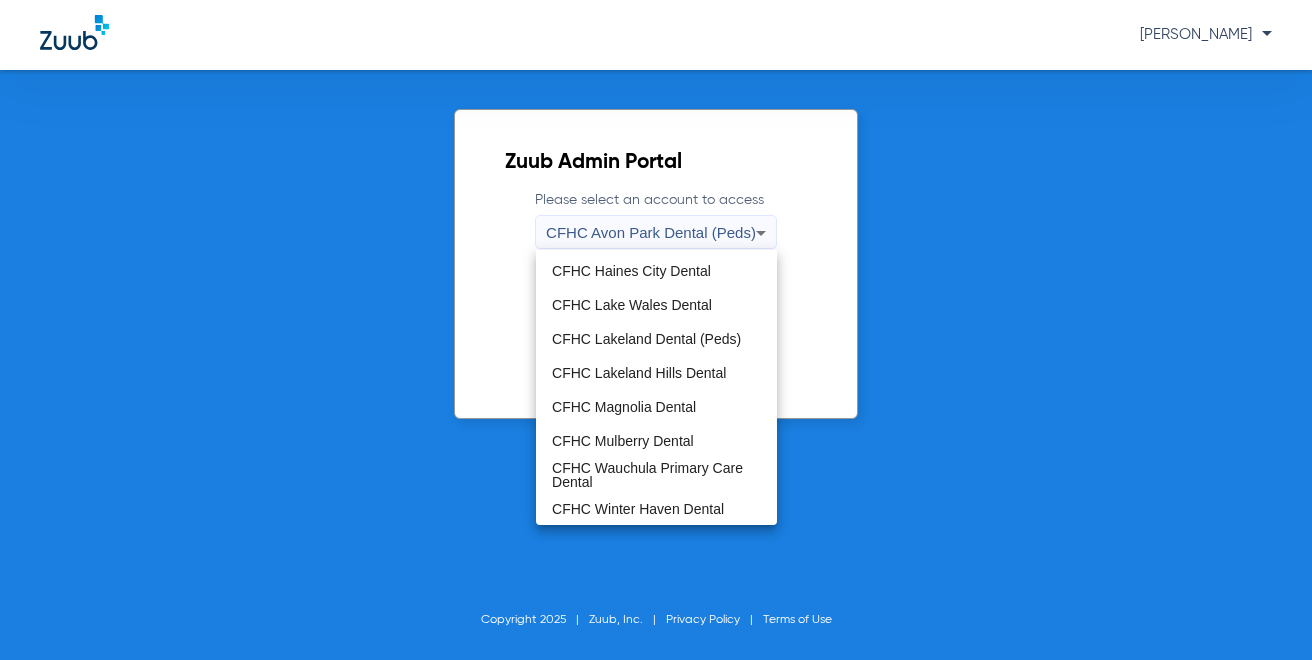 click on "CFHC Wauchula Primary Care Dental" at bounding box center [656, 475] 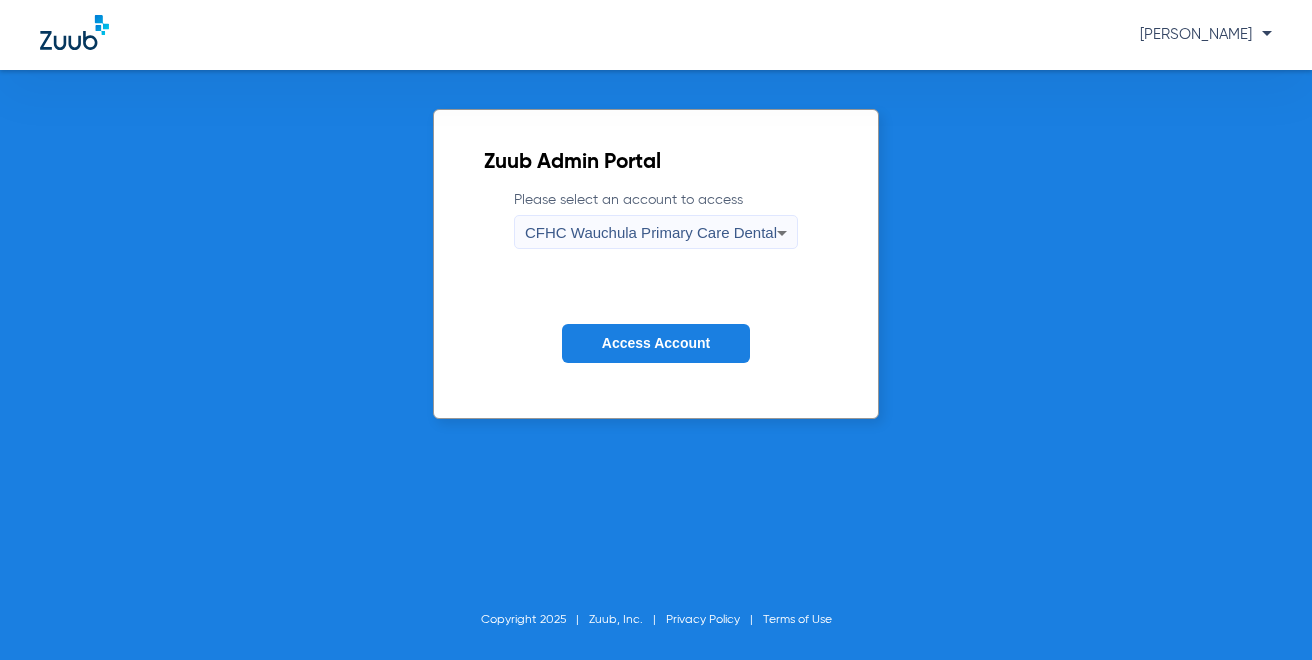 click on "Access Account" 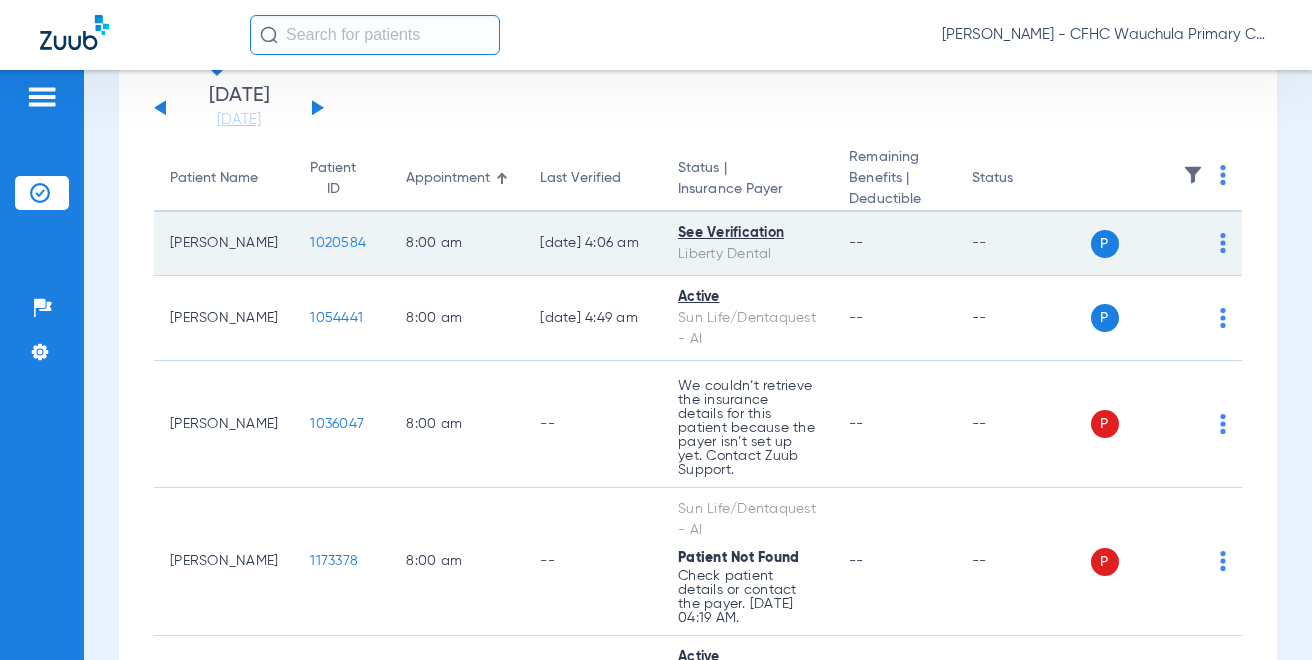 scroll, scrollTop: 100, scrollLeft: 0, axis: vertical 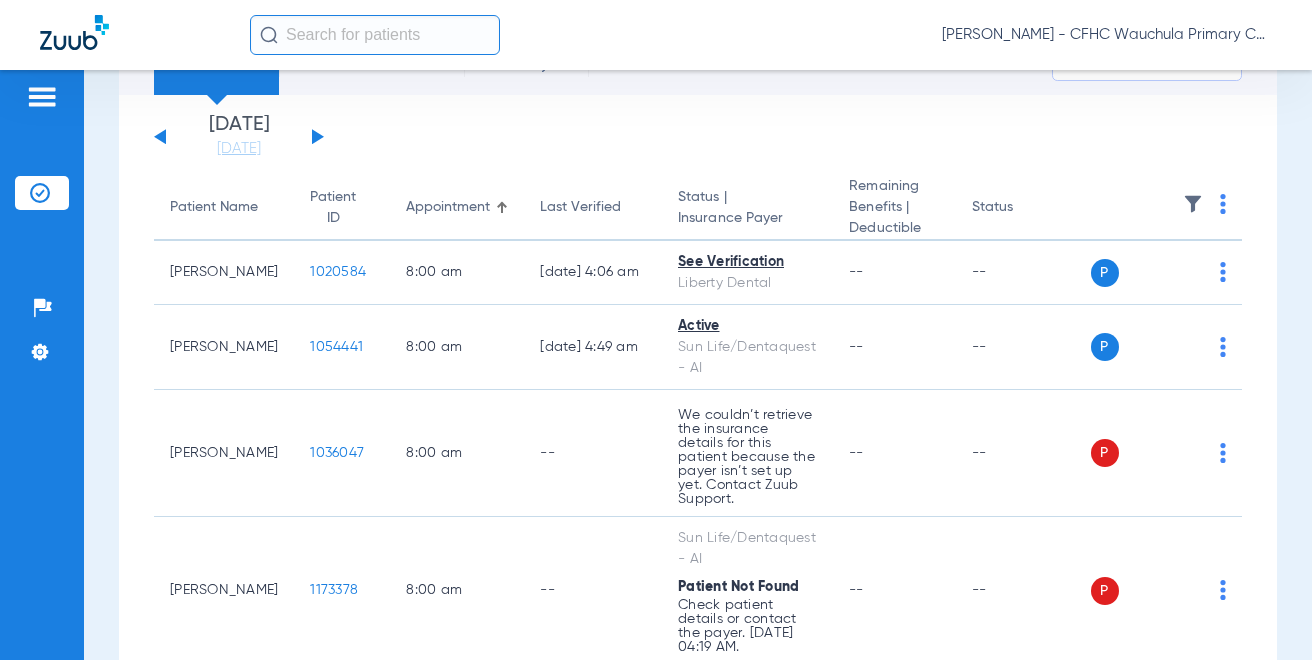 click 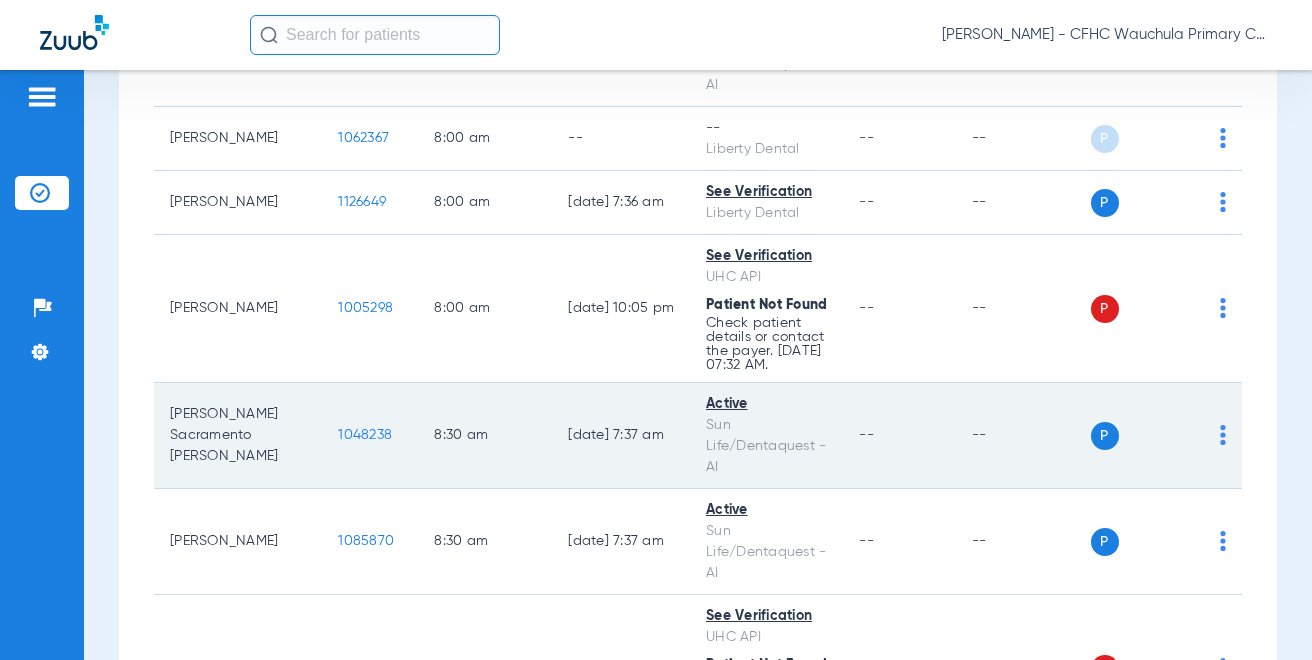 scroll, scrollTop: 1000, scrollLeft: 0, axis: vertical 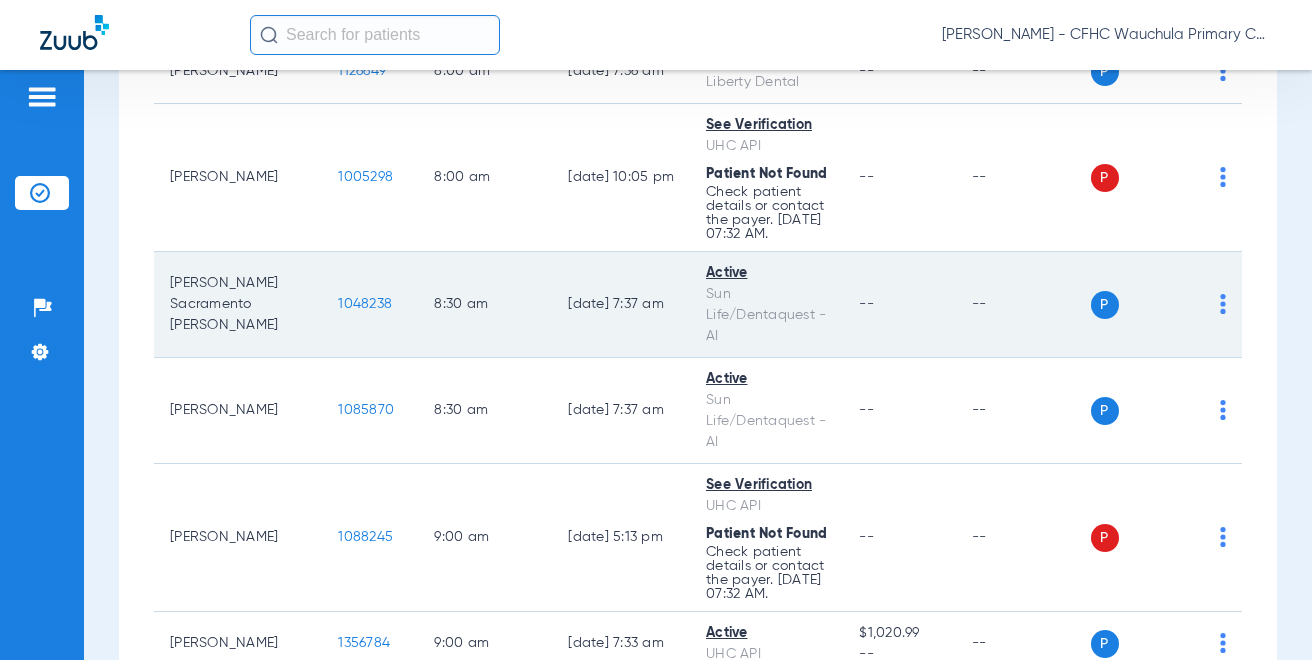 click on "1048238" 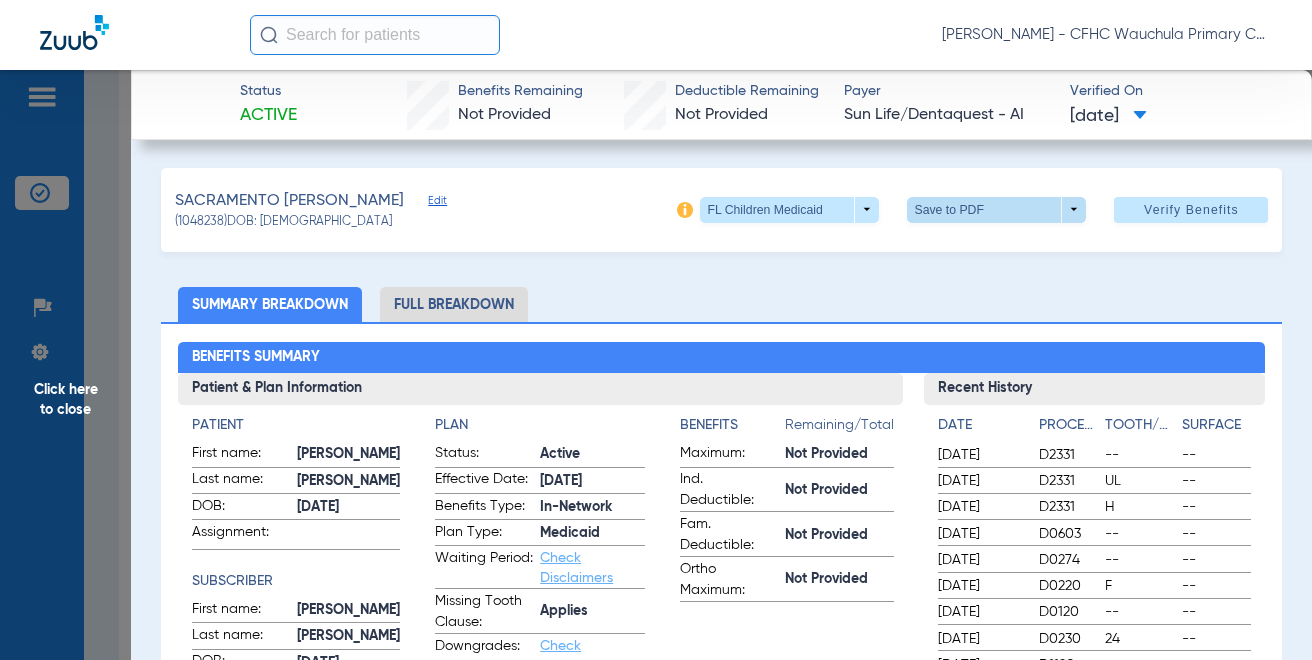 click 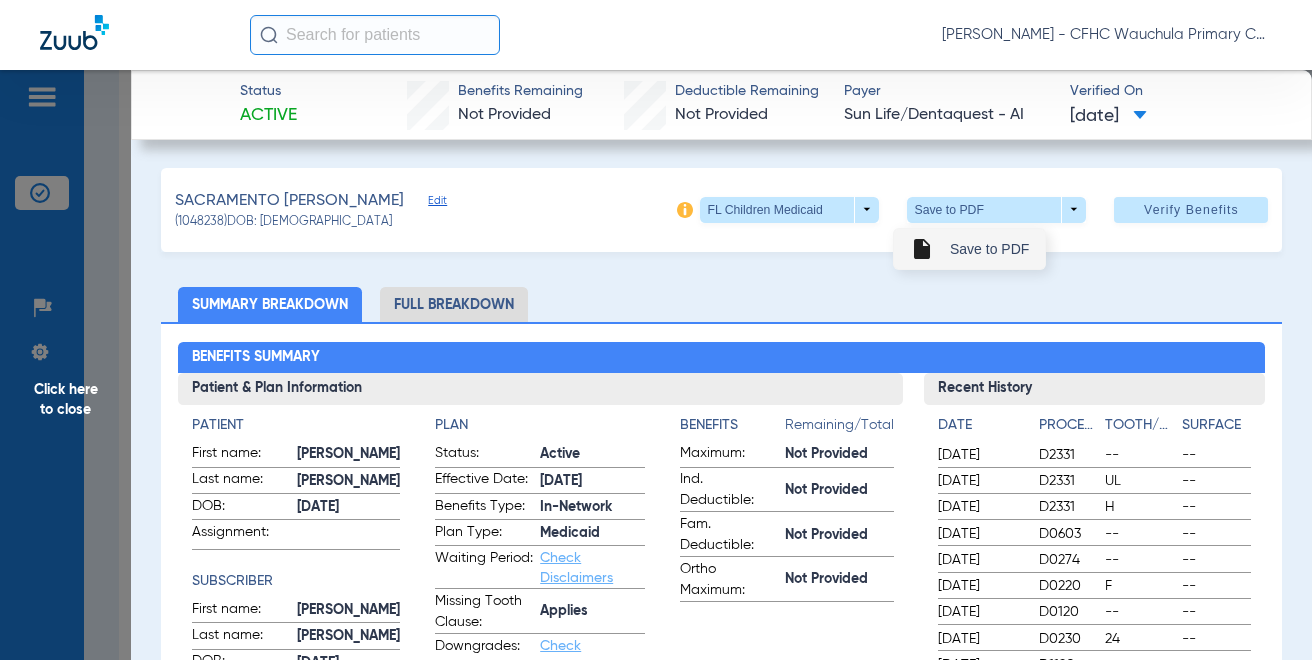 click on "insert_drive_file" at bounding box center [922, 249] 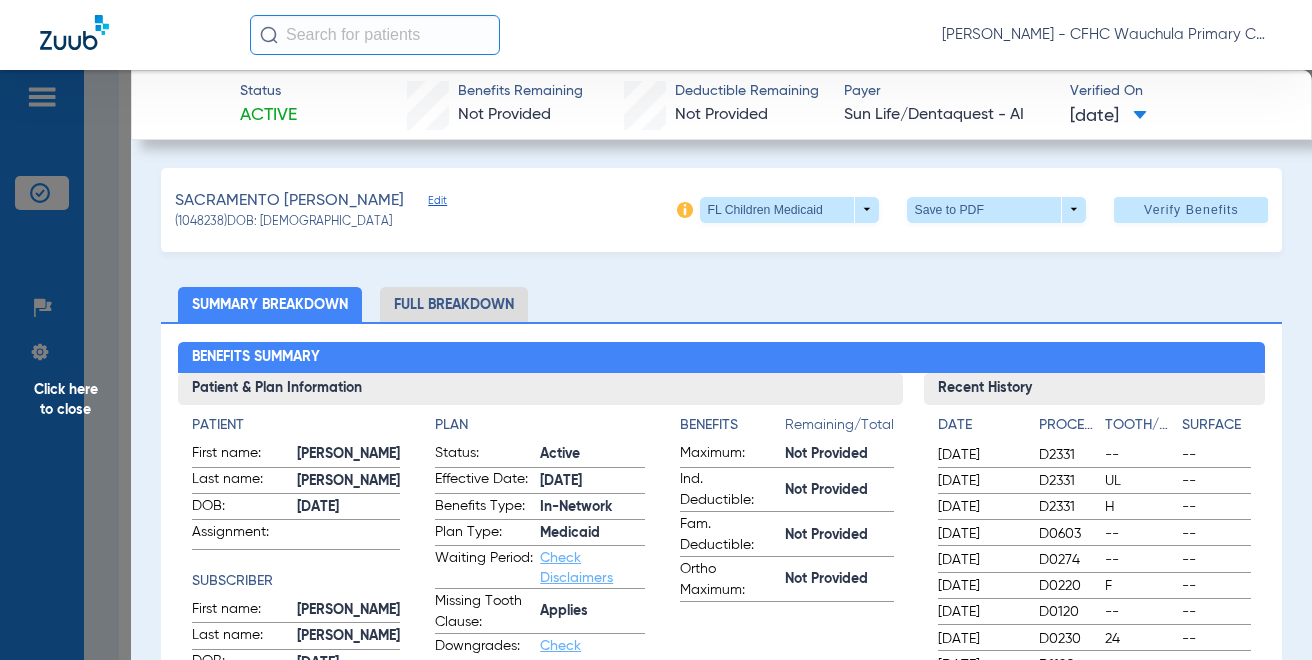 click on "SACRAMENTO [PERSON_NAME]   (1048238)   DOB: [DEMOGRAPHIC_DATA]   FL Children Medicaid  arrow_drop_down  Save to PDF  arrow_drop_down  Verify Benefits   Subscriber Information   First name  [PERSON_NAME]  Last name  SACRAMENTO [PERSON_NAME]  DOB  mm / dd / yyyy [DATE]  Member ID  9556699686  Group ID (optional)  99999  Insurance Payer   Insurance
Sun Life/dentaquest - Ai  Provider   Dentist
[PERSON_NAME]  1578685491  Summary Breakdown   Full Breakdown  Benefits Summary Patient & Plan Information Patient First name:  [PERSON_NAME]  Last name:  [PERSON_NAME]  DOB:  [DEMOGRAPHIC_DATA]  Assignment:    Subscriber First name:  [PERSON_NAME]  Last name:  [PERSON_NAME]  DOB:  [DEMOGRAPHIC_DATA]  Plan Status:  Active  Effective Date:  [DATE]  Benefits Type:  In-Network  Plan Type:  Medicaid  Waiting Period:  Check Disclaimers  Missing Tooth Clause:  Applies  Downgrades:  Check Disclaimers  Plan Name:  FL Children Medicaid  Benefits  Remaining/Total  Maximum:  Not Provided  Ind. Deductible:  Not Provided  Fam. Deductible:  Not Provided  Ortho Maximum: --" 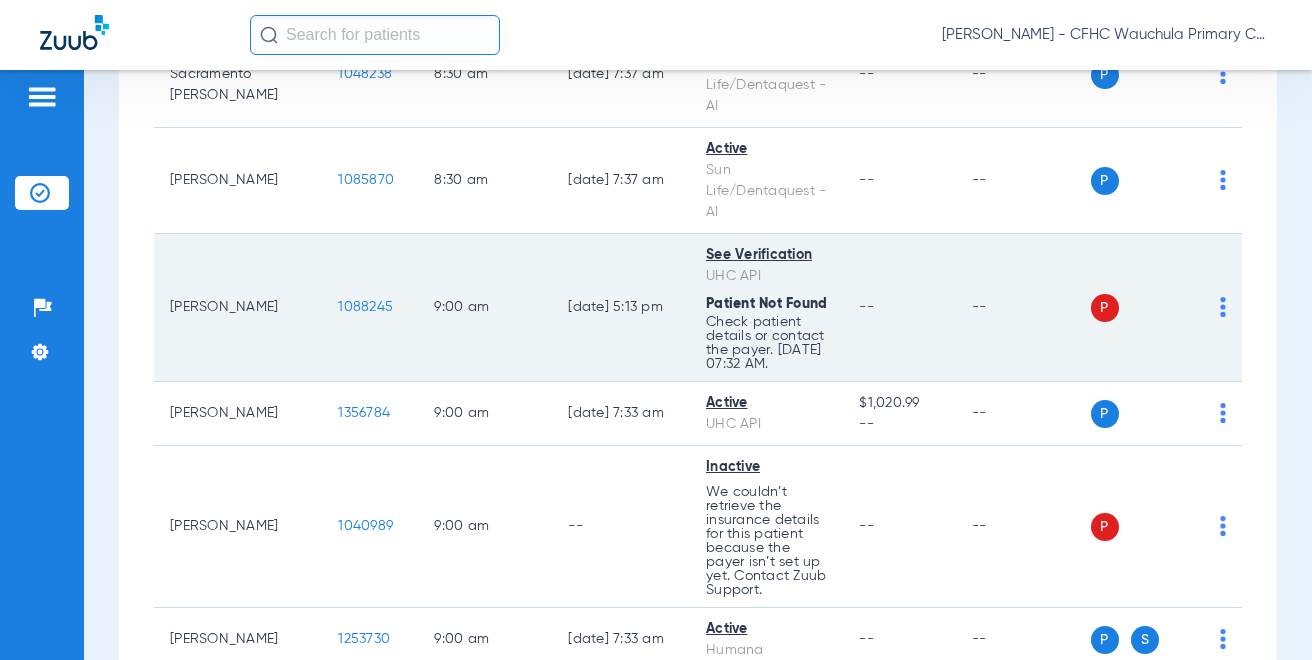 scroll, scrollTop: 1200, scrollLeft: 0, axis: vertical 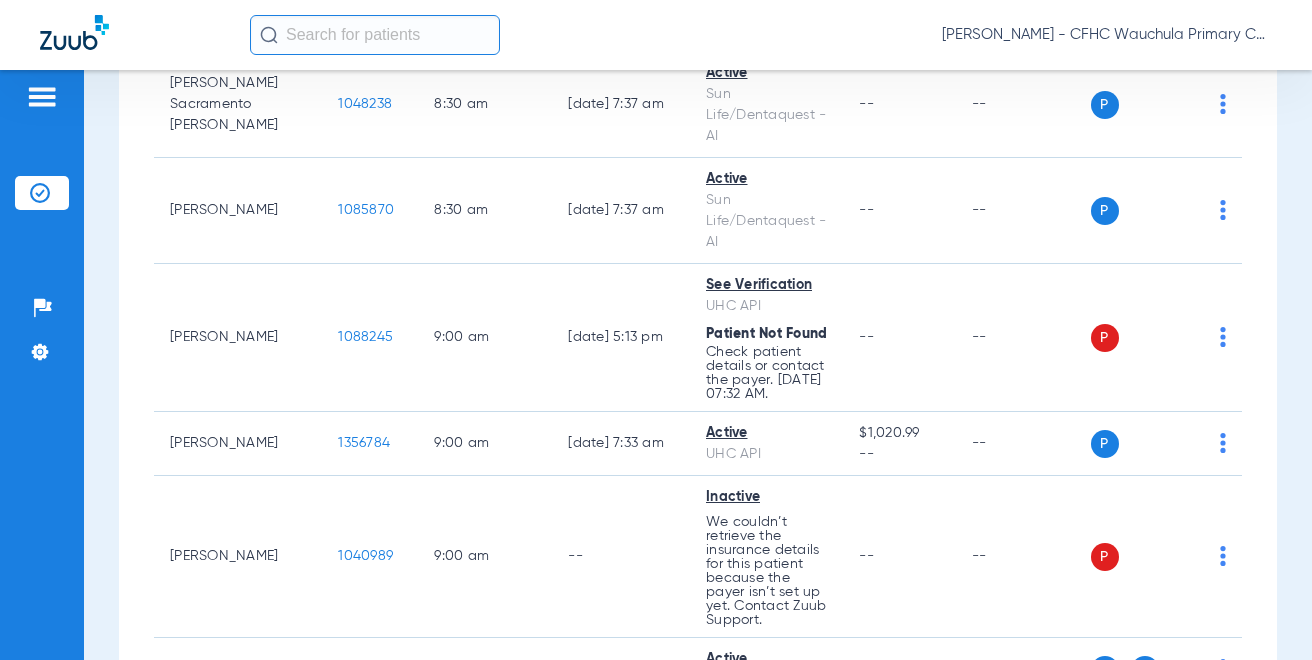 click on "Schedule Insurance Verification History  Last Appt. Sync Time:   [DATE] - 09:04 AM   [DATE]   [DATE]   [DATE]   [DATE]   [DATE]   [DATE]   [DATE]   [DATE]   [DATE]   [DATE]   [DATE]   [DATE]   [DATE]   [DATE]   [DATE]   [DATE]   [DATE]   [DATE]   [DATE]   [DATE]   [DATE]   [DATE]   [DATE]   [DATE]   [DATE]   [DATE]   [DATE]   [DATE]   [DATE]   [DATE]   [DATE]   [DATE]   [DATE]   [DATE]   [DATE]   [DATE]   [DATE]   [DATE]   [DATE]   [DATE]   [DATE]  Su 1" at bounding box center (698, 365) 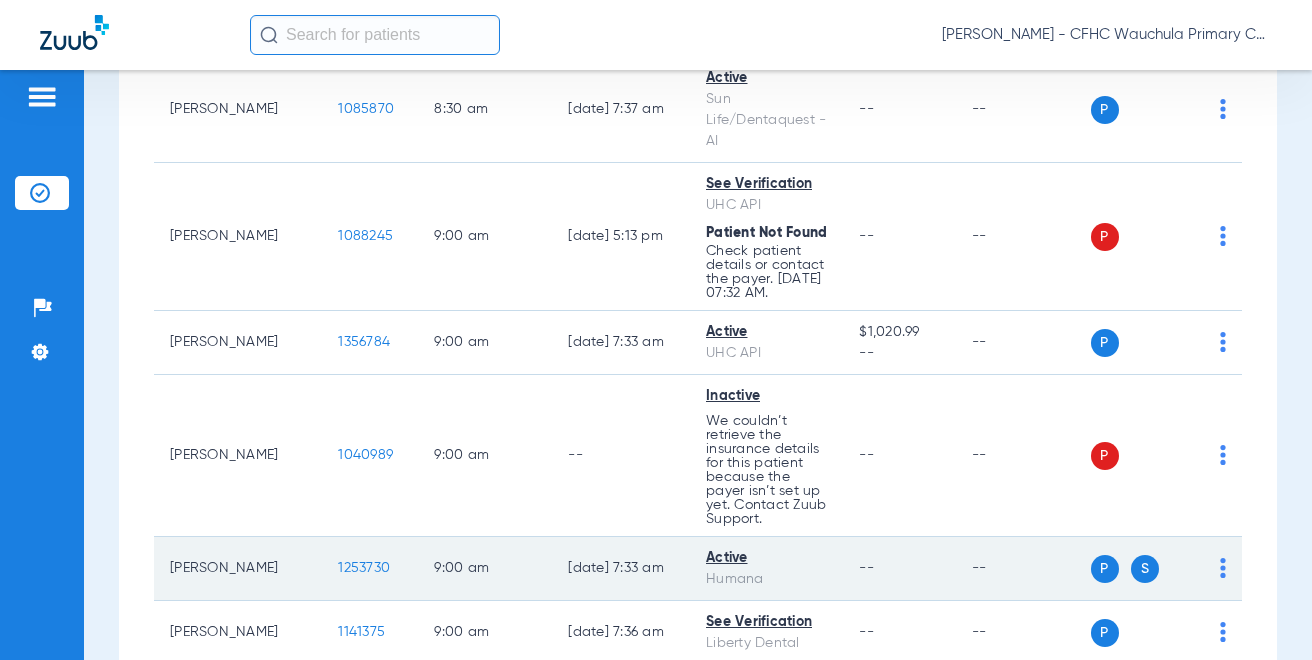 scroll, scrollTop: 1400, scrollLeft: 0, axis: vertical 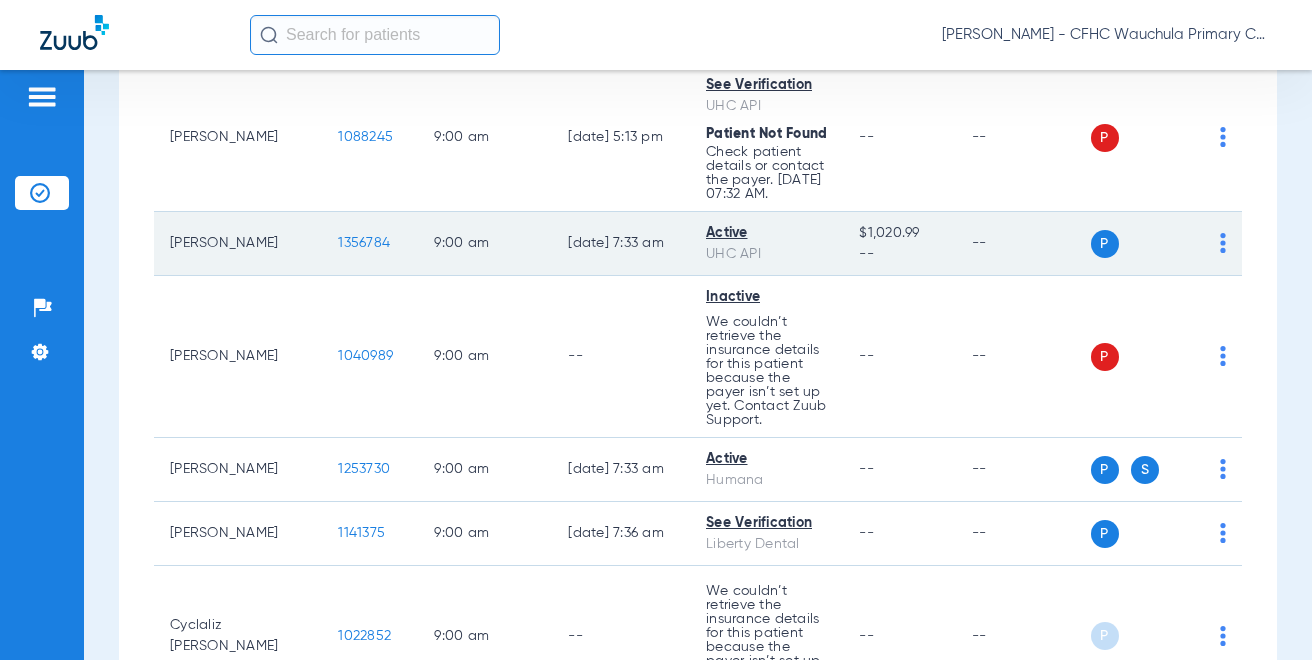 click on "1356784" 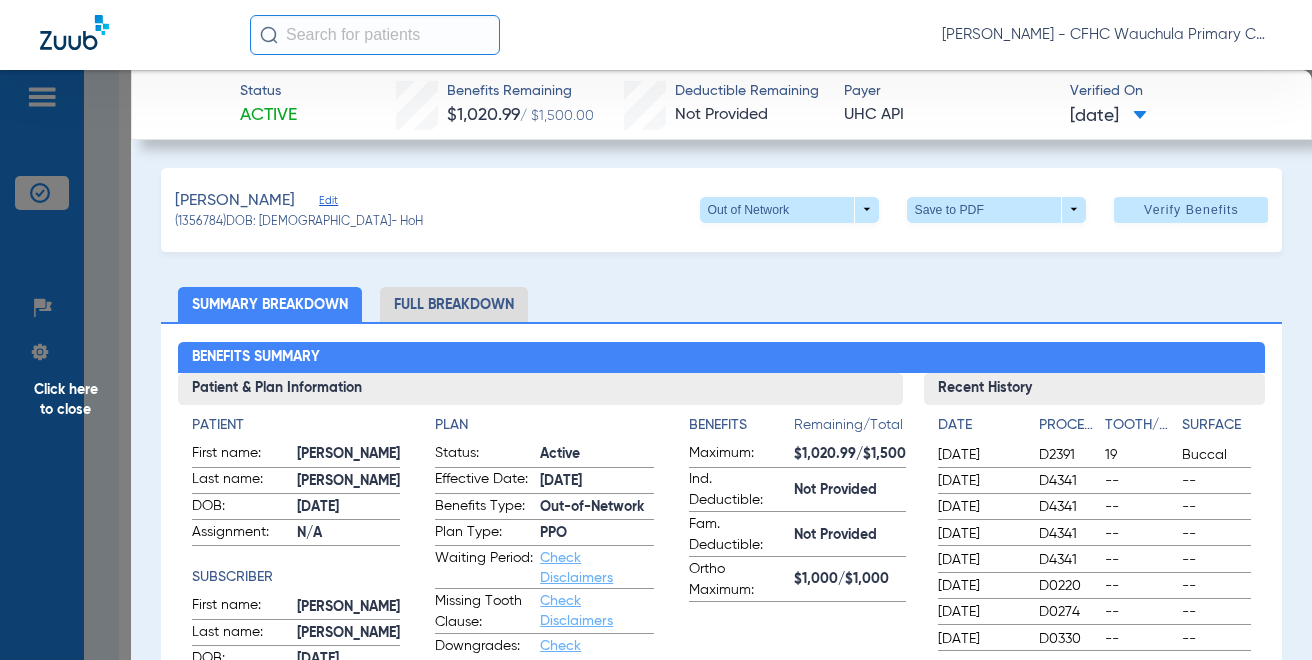 drag, startPoint x: 1210, startPoint y: 307, endPoint x: 580, endPoint y: 107, distance: 660.98413 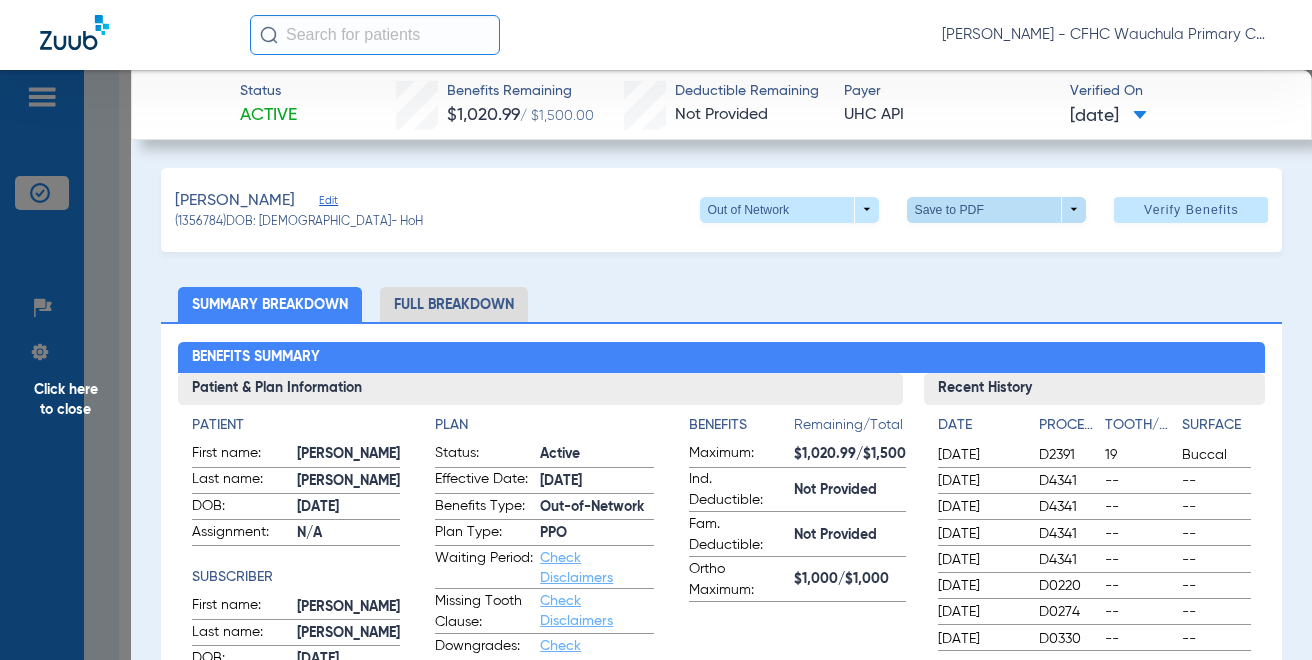 click 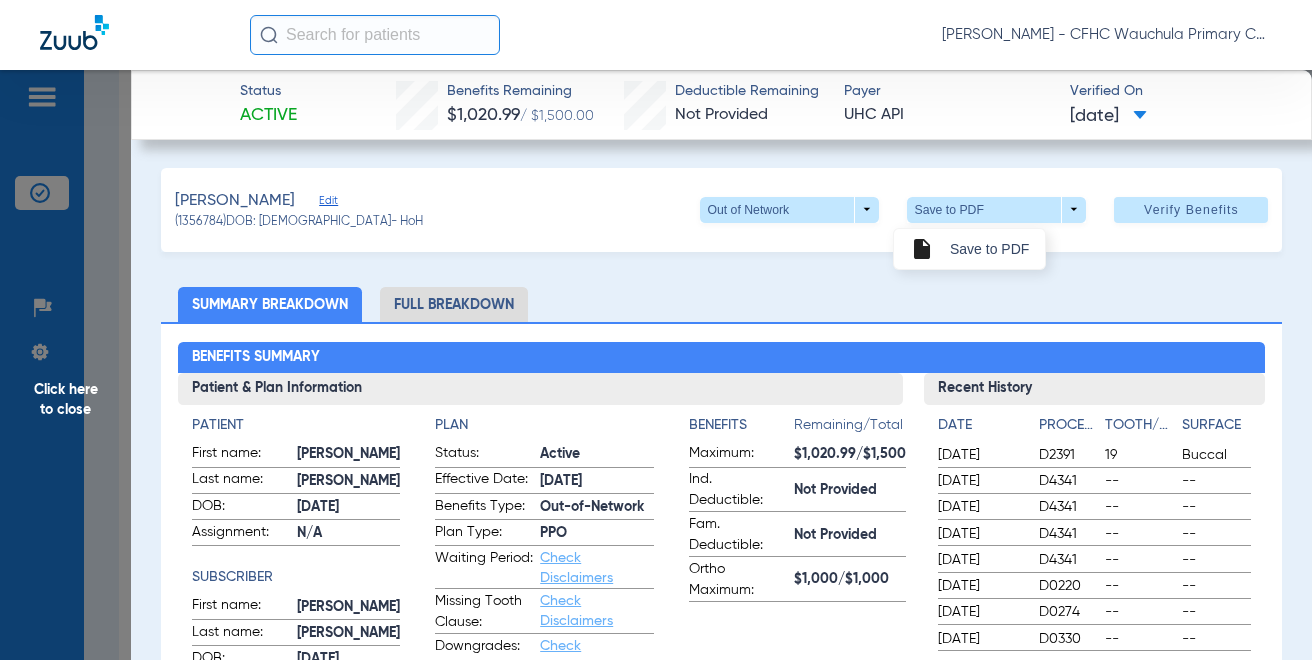 drag, startPoint x: 964, startPoint y: 239, endPoint x: 941, endPoint y: 25, distance: 215.23244 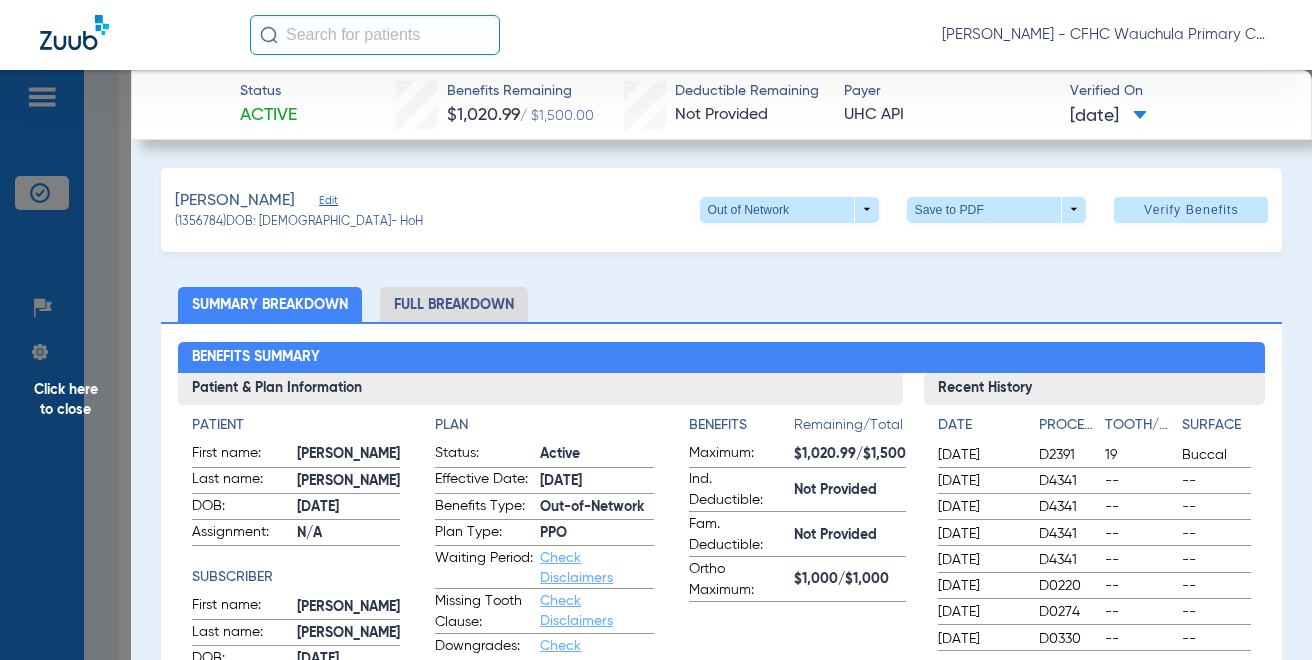 click on "[PERSON_NAME]" 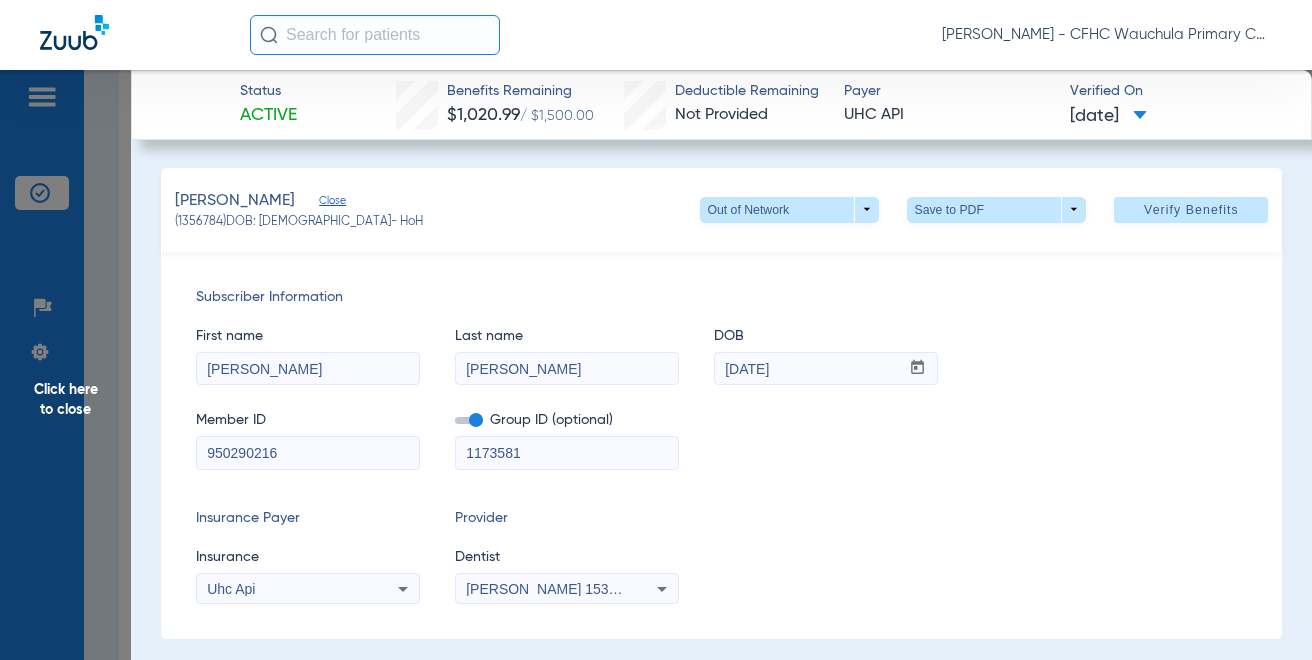 drag, startPoint x: 280, startPoint y: 453, endPoint x: 90, endPoint y: 418, distance: 193.1968 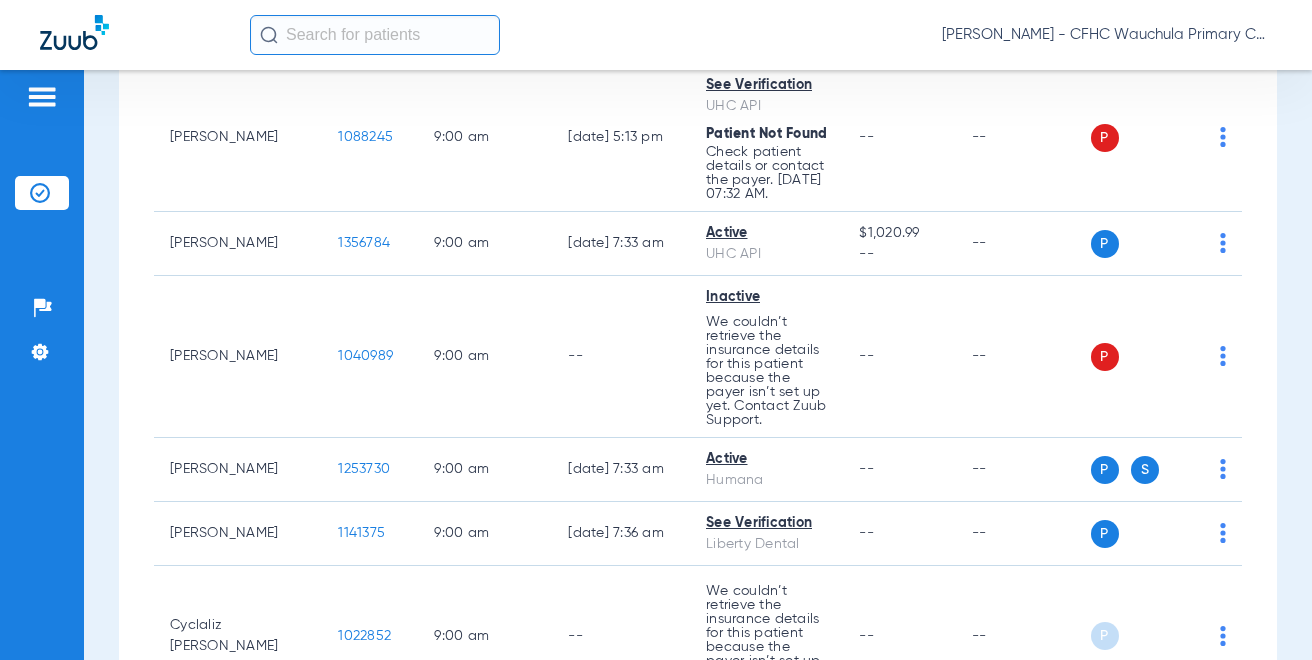 click on "[PERSON_NAME] - CFHC Wauchula Primary Care Dental" 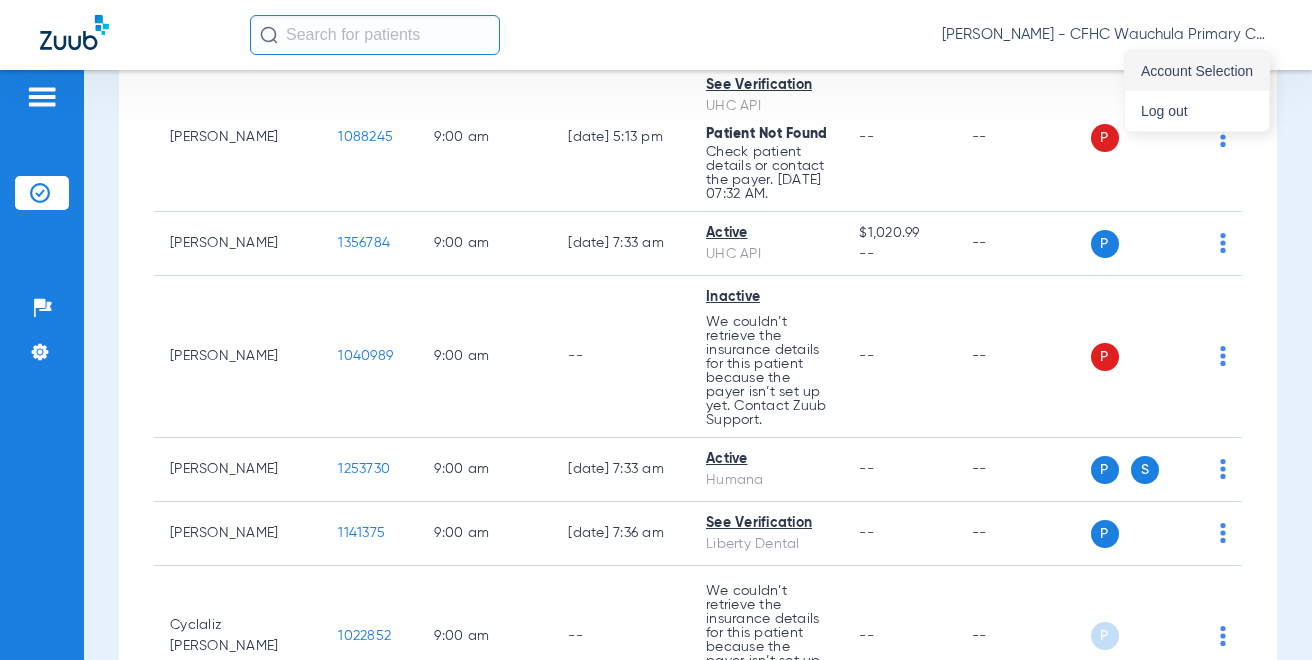 click on "Account Selection" at bounding box center [1197, 71] 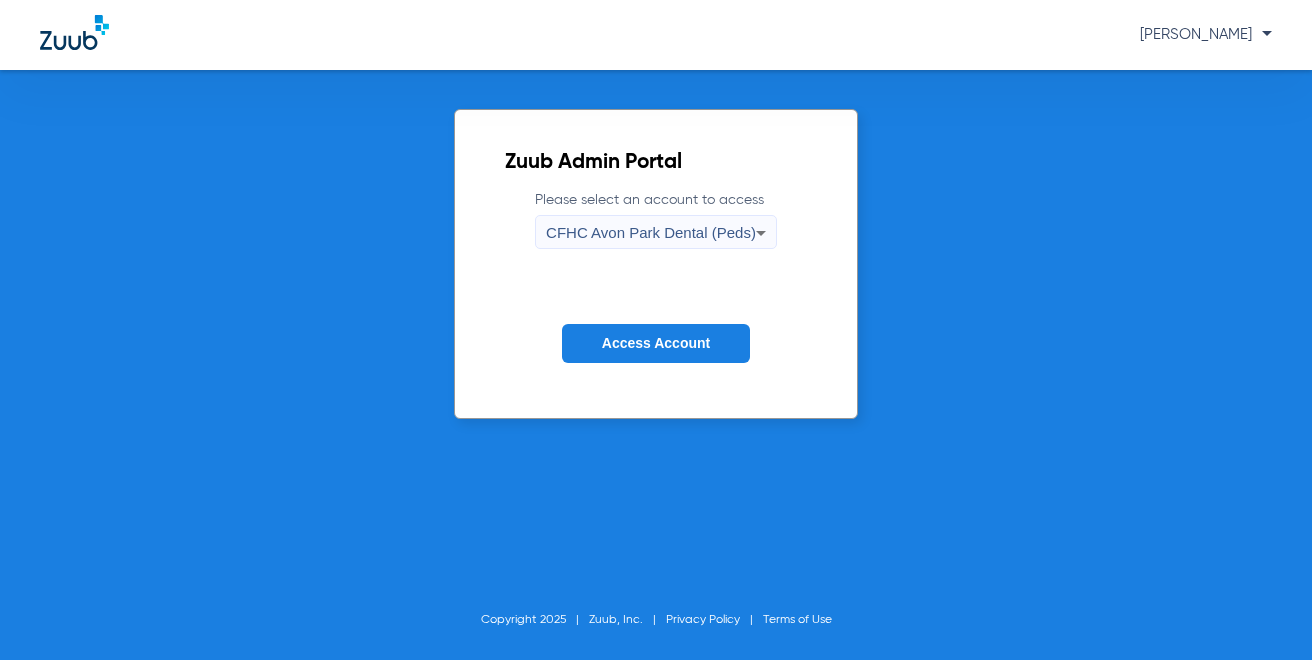 click on "CFHC Avon Park Dental (Peds)" at bounding box center [651, 232] 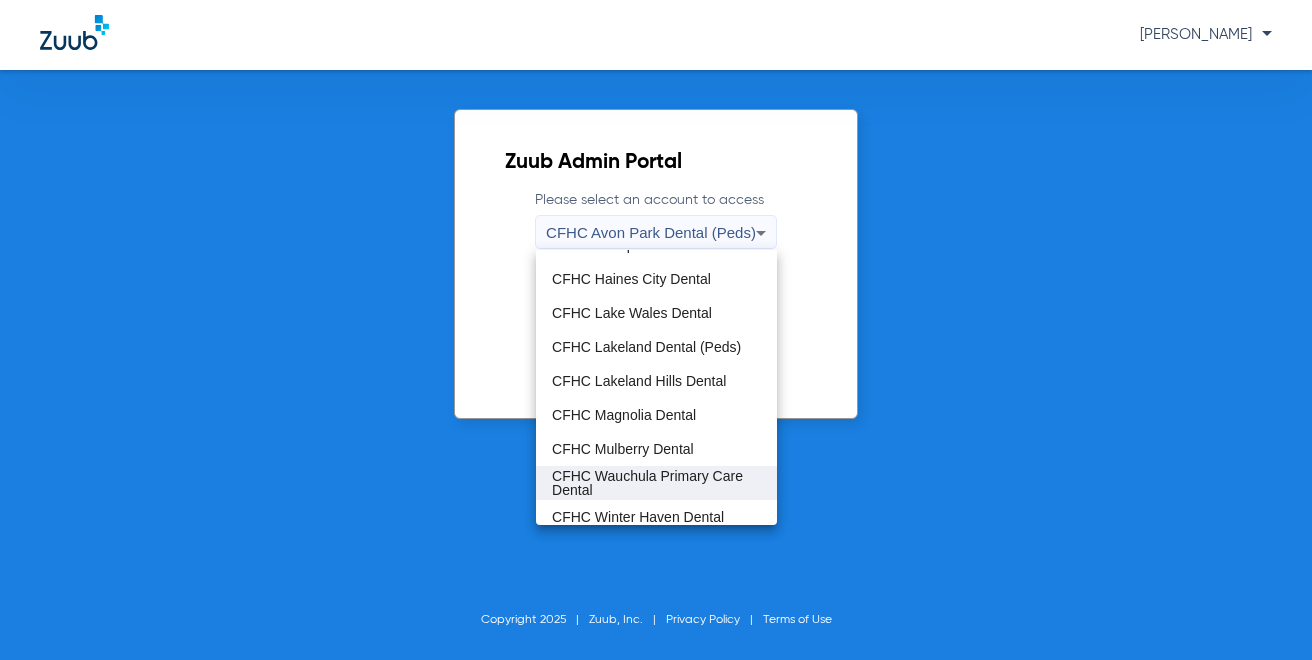 scroll, scrollTop: 98, scrollLeft: 0, axis: vertical 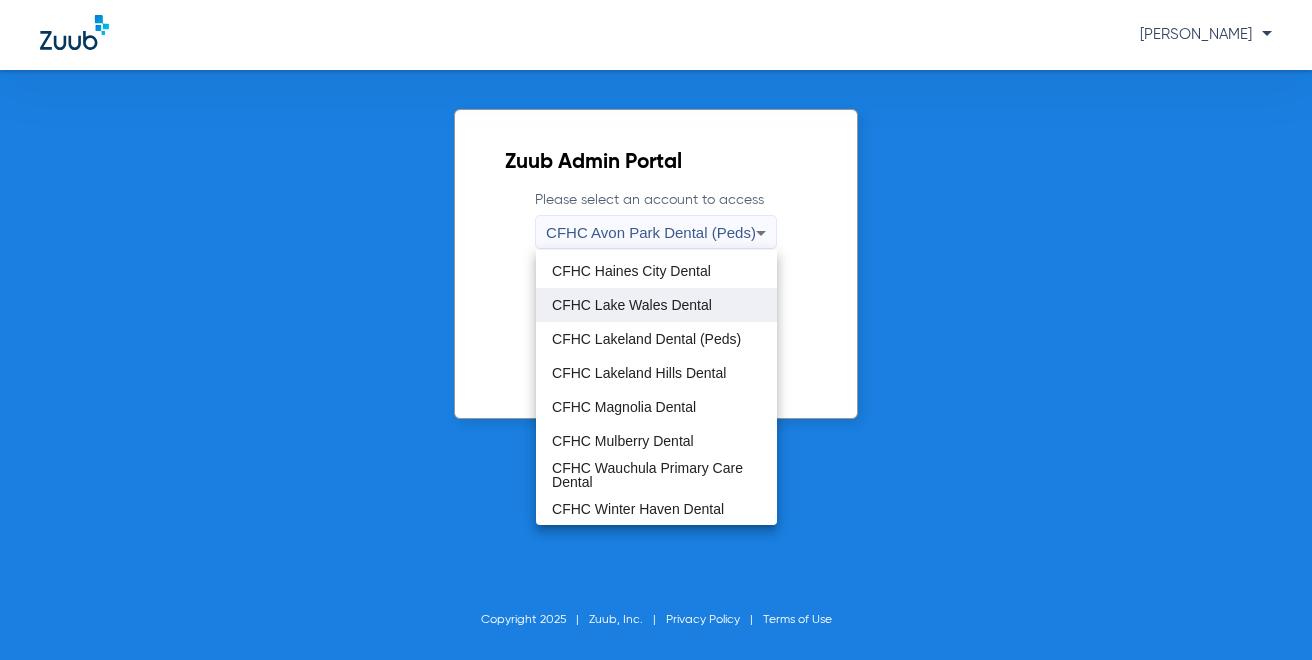 click on "CFHC Lake Wales Dental" at bounding box center (656, 305) 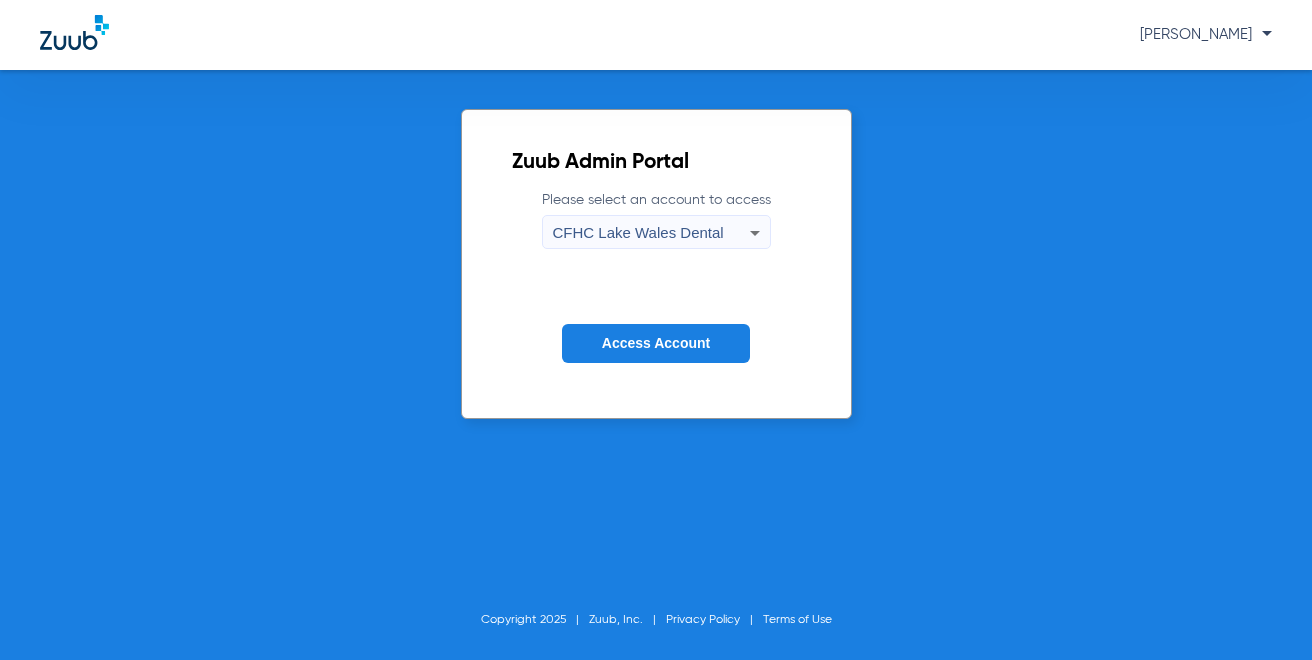 click on "Access Account" 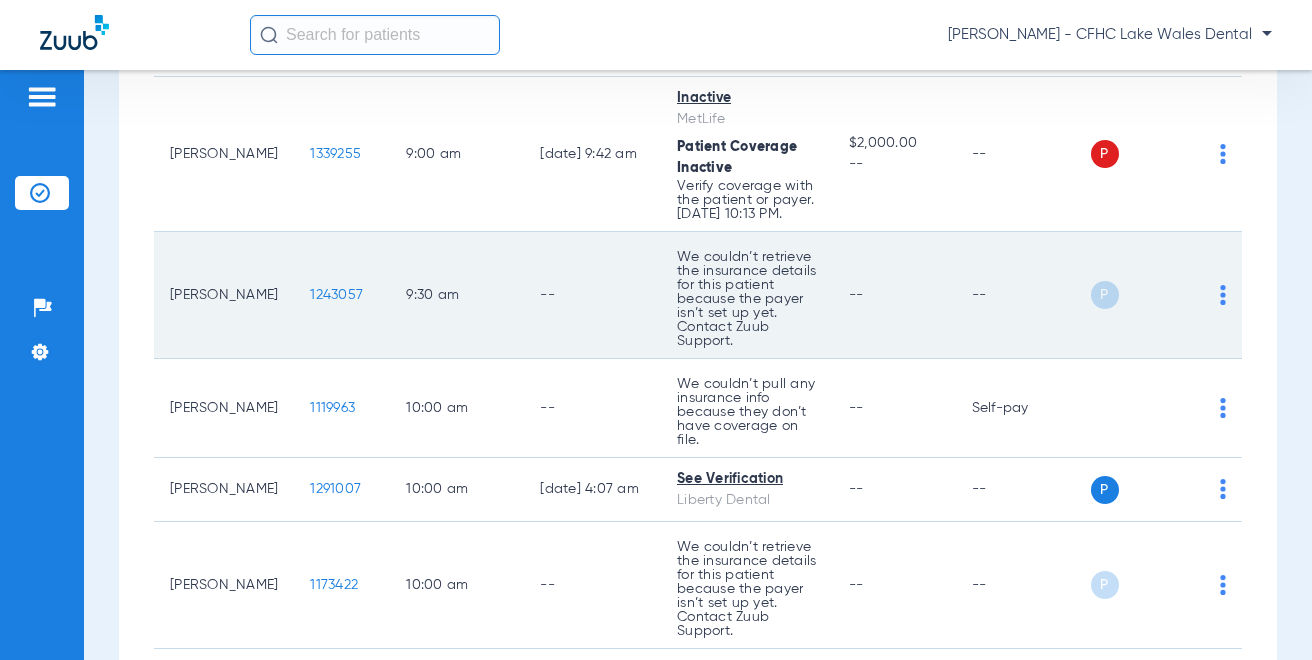 scroll, scrollTop: 700, scrollLeft: 0, axis: vertical 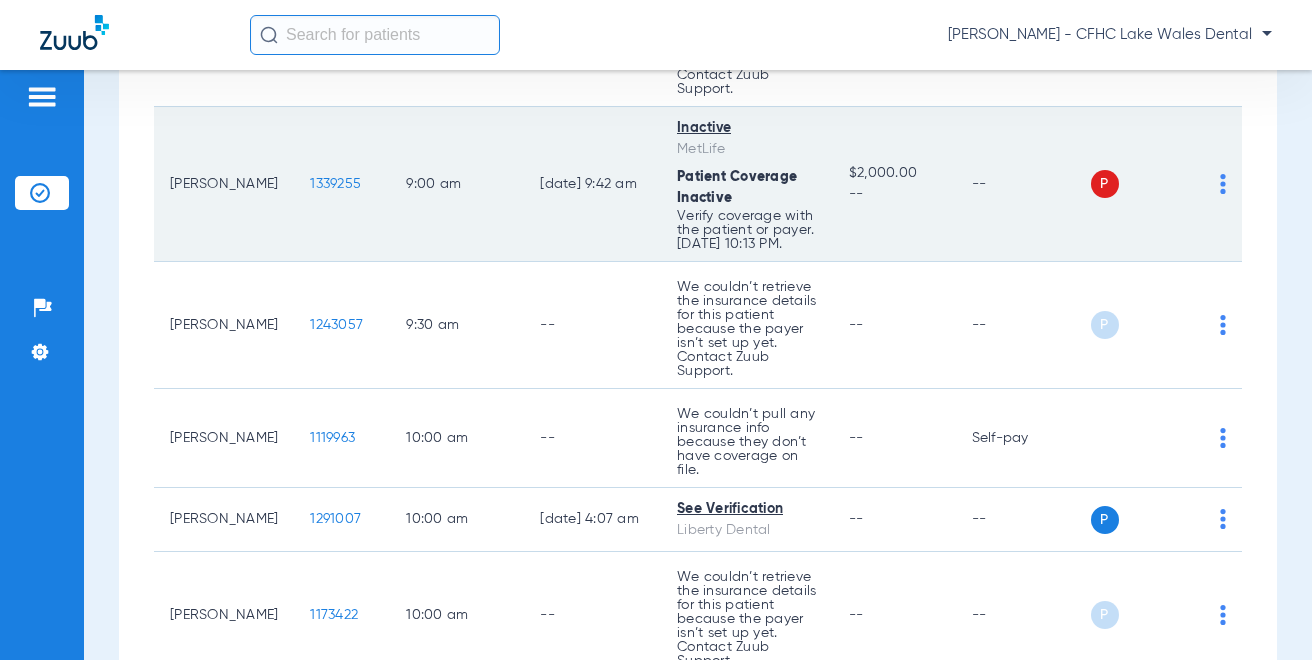 click on "1339255" 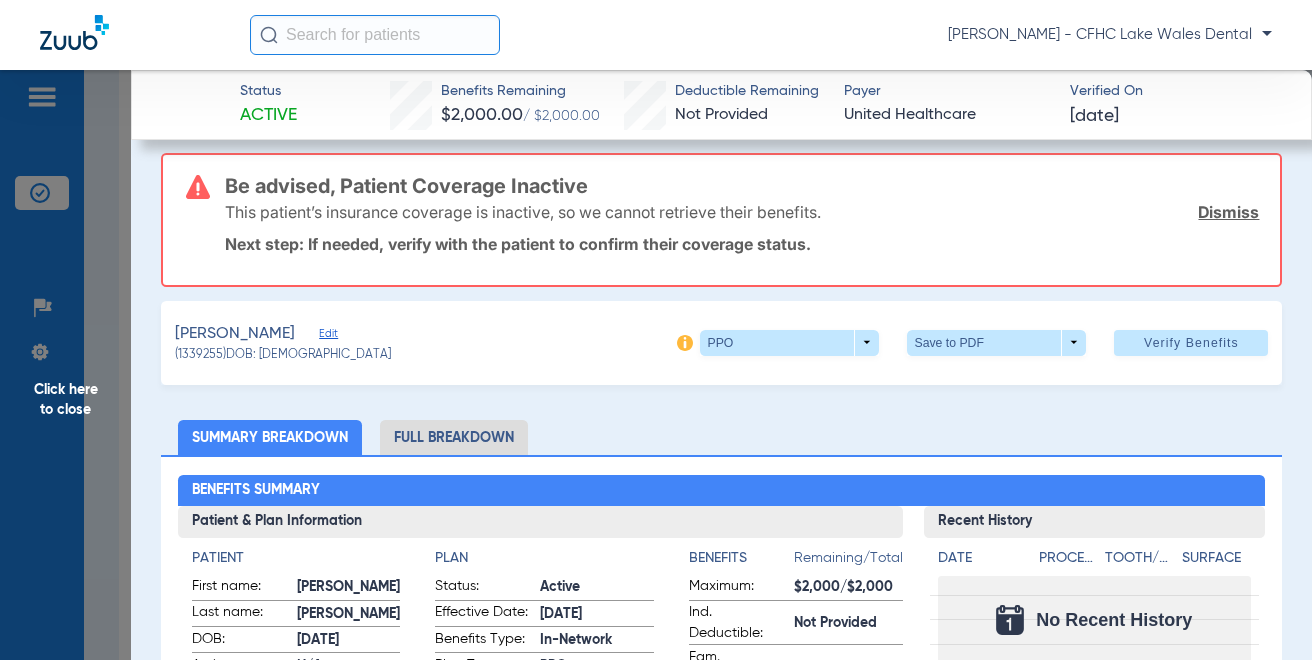 scroll, scrollTop: 0, scrollLeft: 0, axis: both 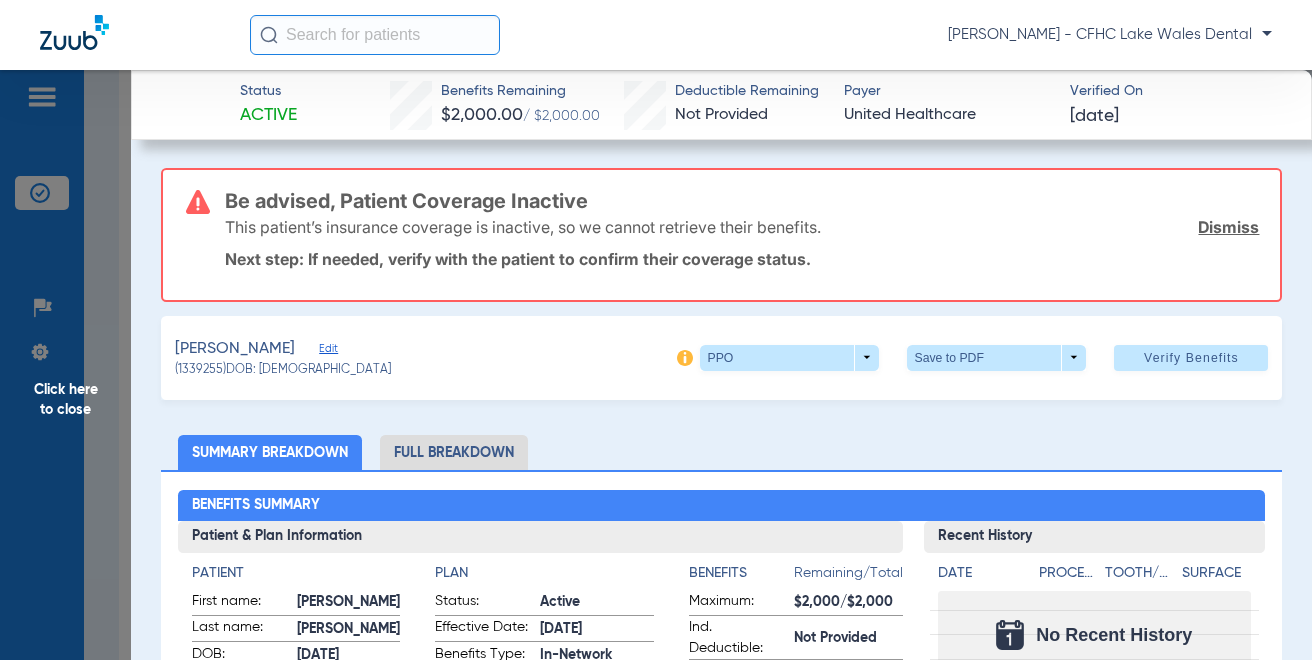 click on "Dismiss" 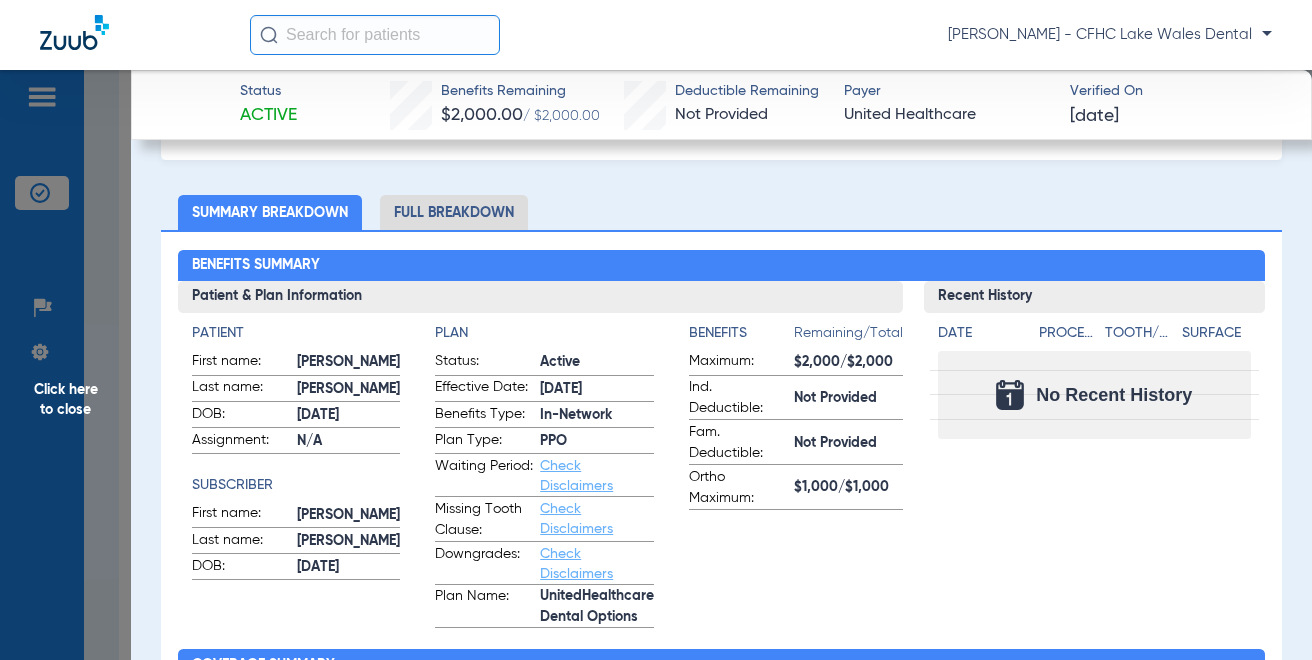scroll, scrollTop: 100, scrollLeft: 0, axis: vertical 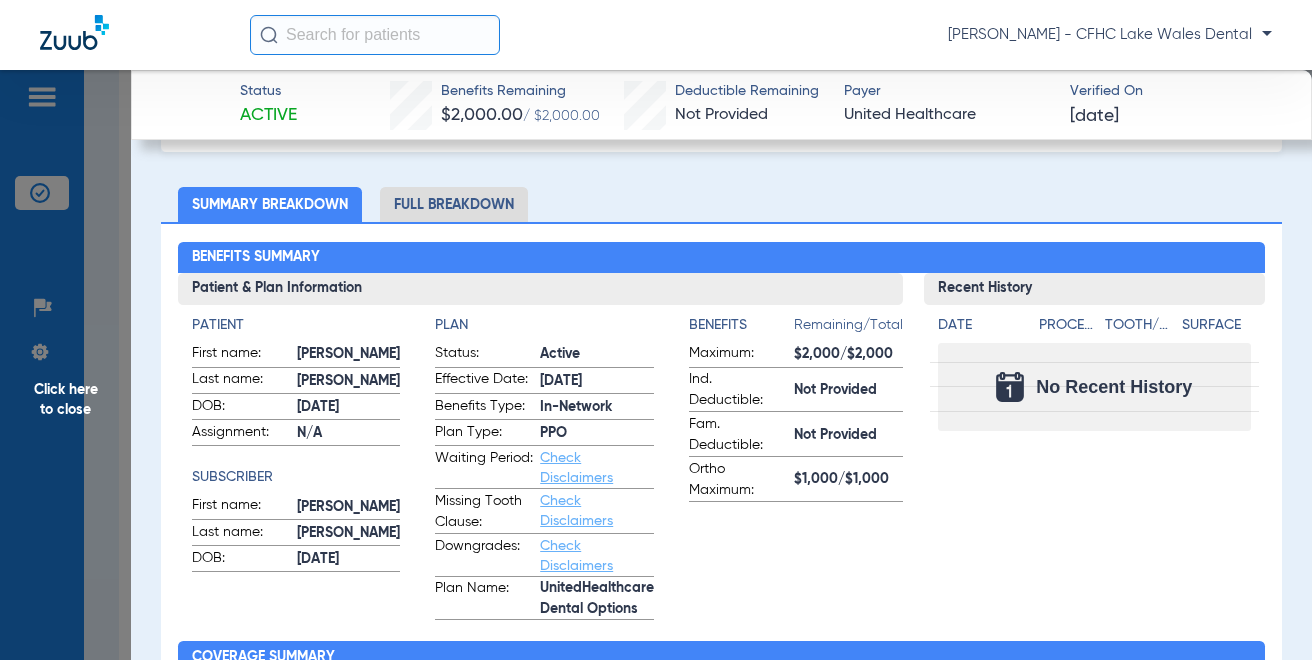 drag, startPoint x: 363, startPoint y: 161, endPoint x: 378, endPoint y: 168, distance: 16.552946 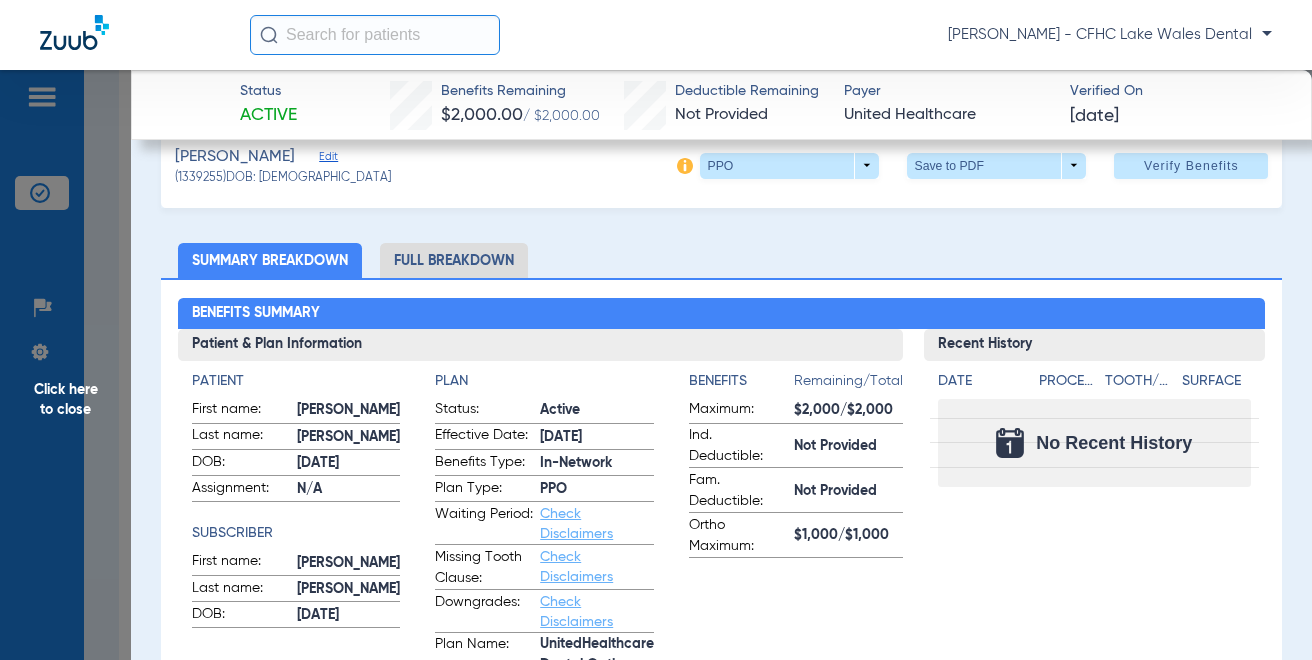 scroll, scrollTop: 0, scrollLeft: 0, axis: both 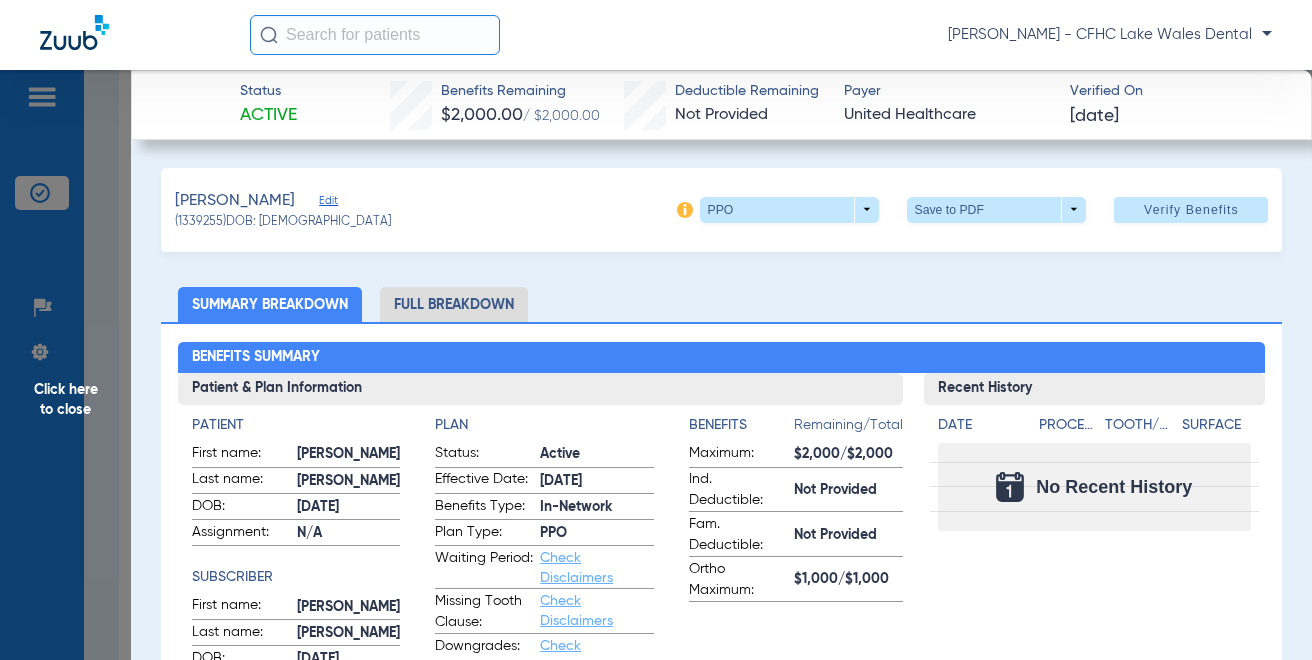 click on "Edit" 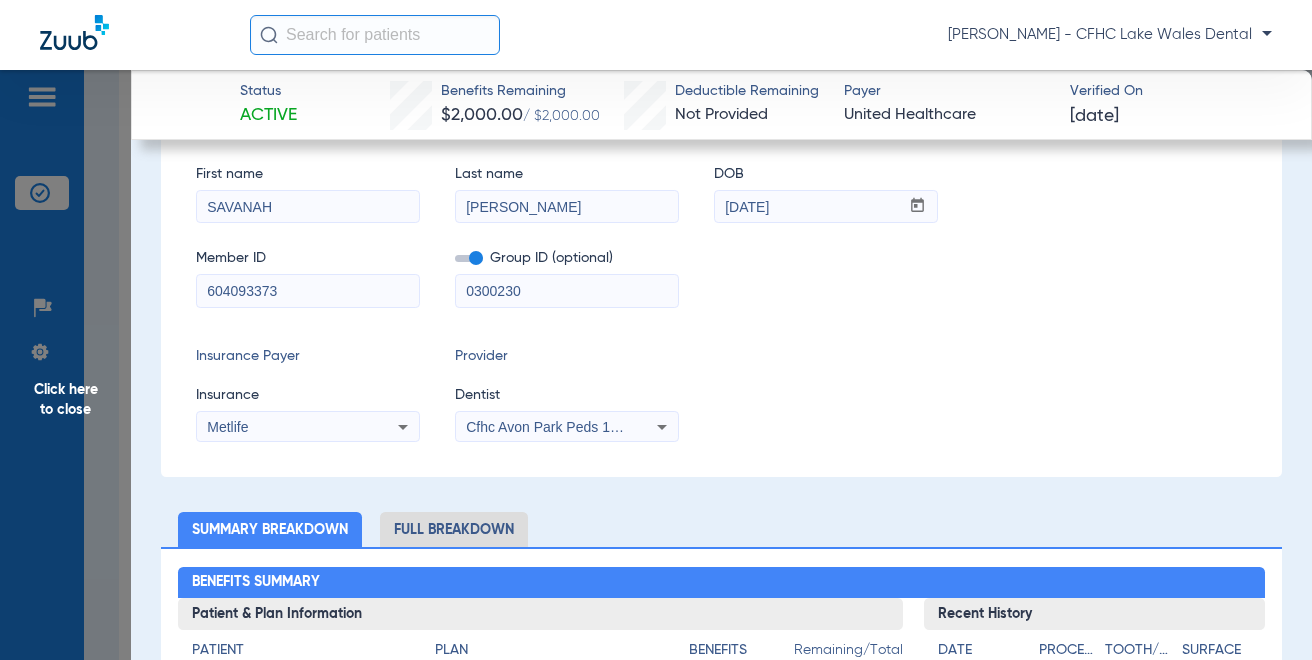 scroll, scrollTop: 200, scrollLeft: 0, axis: vertical 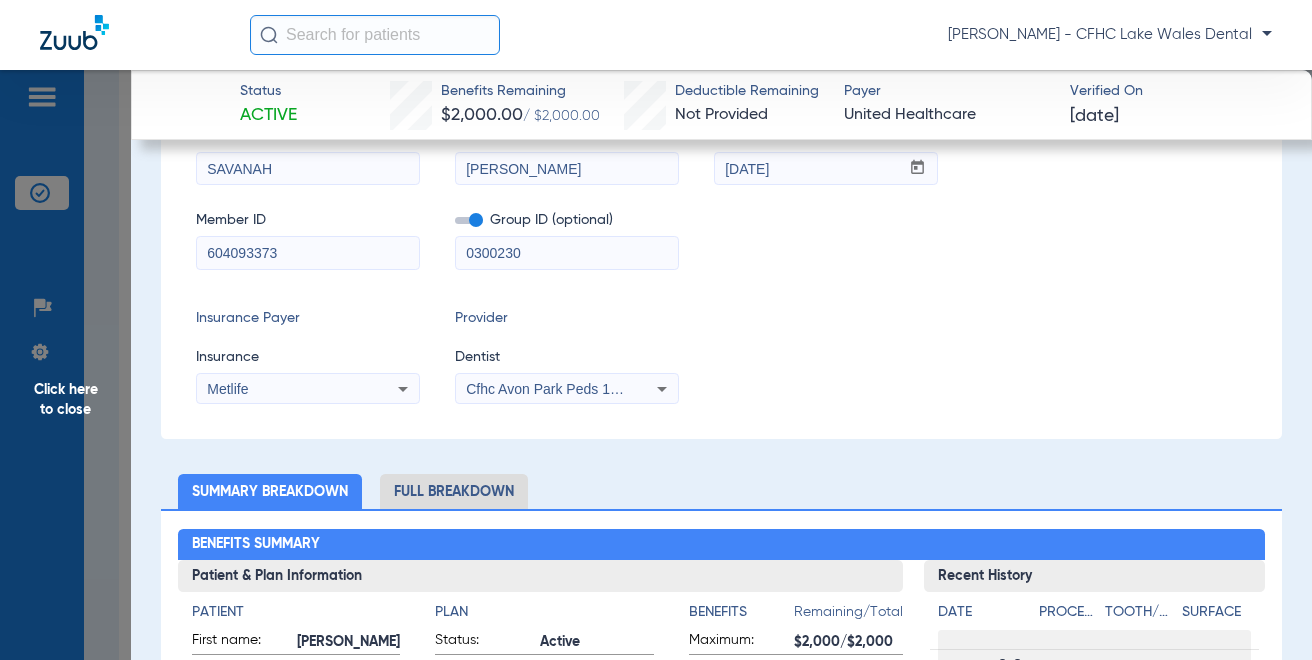 click on "Click here to close Status Active  Benefits Remaining   $2,000.00   / $2,000.00   Deductible Remaining   Not Provided  Payer United Healthcare  Verified On
[DATE]   [PERSON_NAME]   Close   (1339255)   DOB: [DEMOGRAPHIC_DATA]   PPO  arrow_drop_down  Save to PDF  arrow_drop_down  Verify Benefits   Subscriber Information   First name  [PERSON_NAME]  Last name  [PERSON_NAME]  DOB  mm / dd / yyyy [DATE]  Member ID  604093373  Group ID (optional)  0300230  Insurance Payer   Insurance
Metlife  Provider   Dentist
Cfhc [GEOGRAPHIC_DATA] Peds  1003075607  Summary Breakdown   Full Breakdown  Benefits Summary Patient & Plan Information Patient First name:  [PERSON_NAME]  Last name:  [PERSON_NAME]  DOB:  [DEMOGRAPHIC_DATA]  Assignment:  N/A  Subscriber First name:  [PERSON_NAME] name:  [PERSON_NAME]  DOB:  [DEMOGRAPHIC_DATA]  Plan Status:  Active  Effective Date:  [DATE]  Benefits Type:  In-Network  Plan Type:  PPO  Waiting Period:  Check Disclaimers  Missing Tooth Clause:  Check Disclaimers  Downgrades:  Check Disclaimers  Plan Name:  UnitedHealthcare Dental Options" 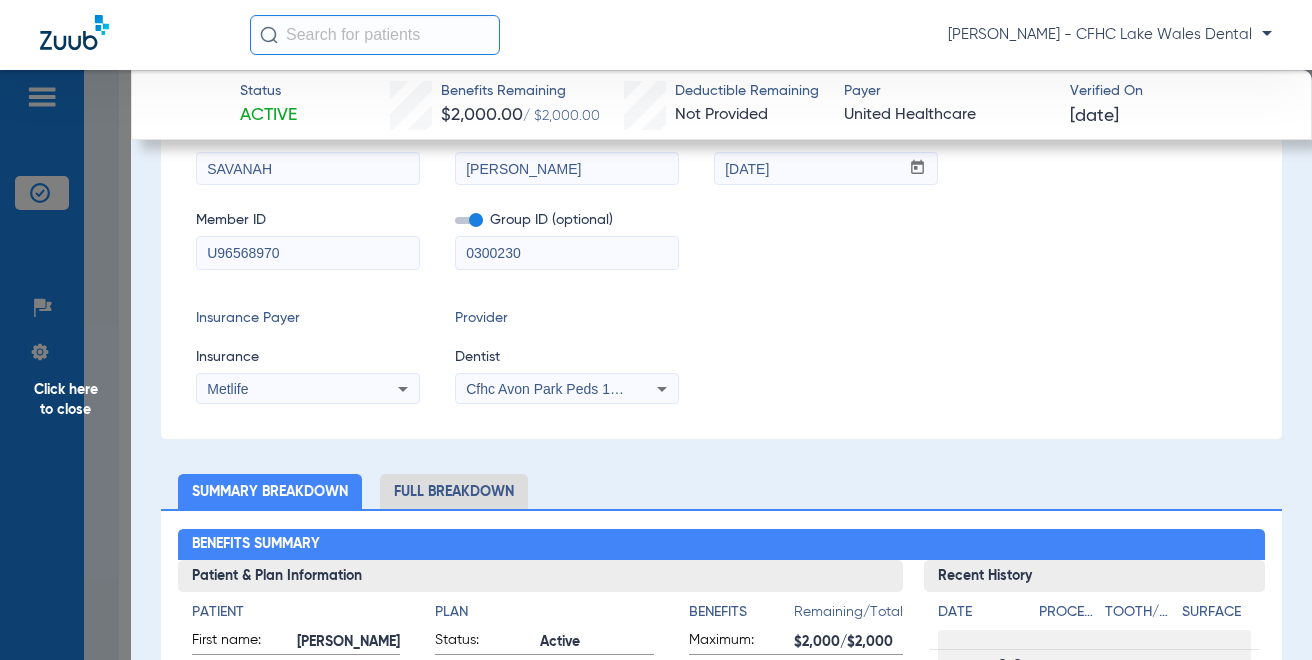 type on "U96568970" 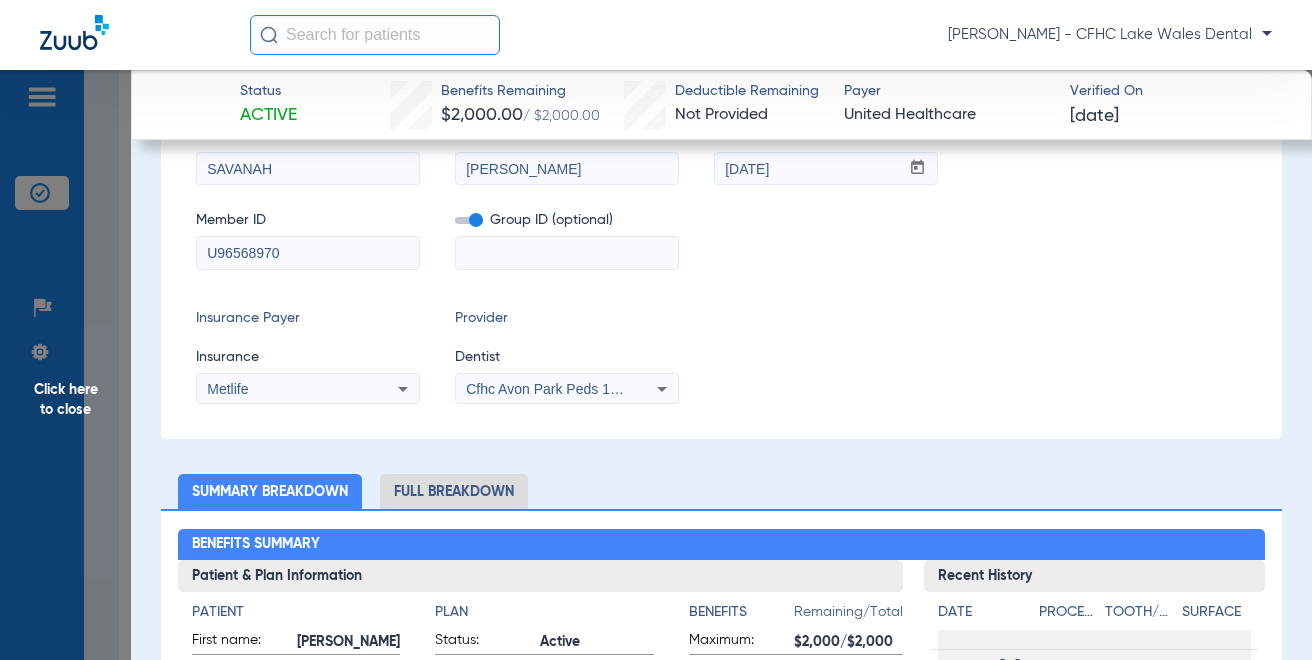 type 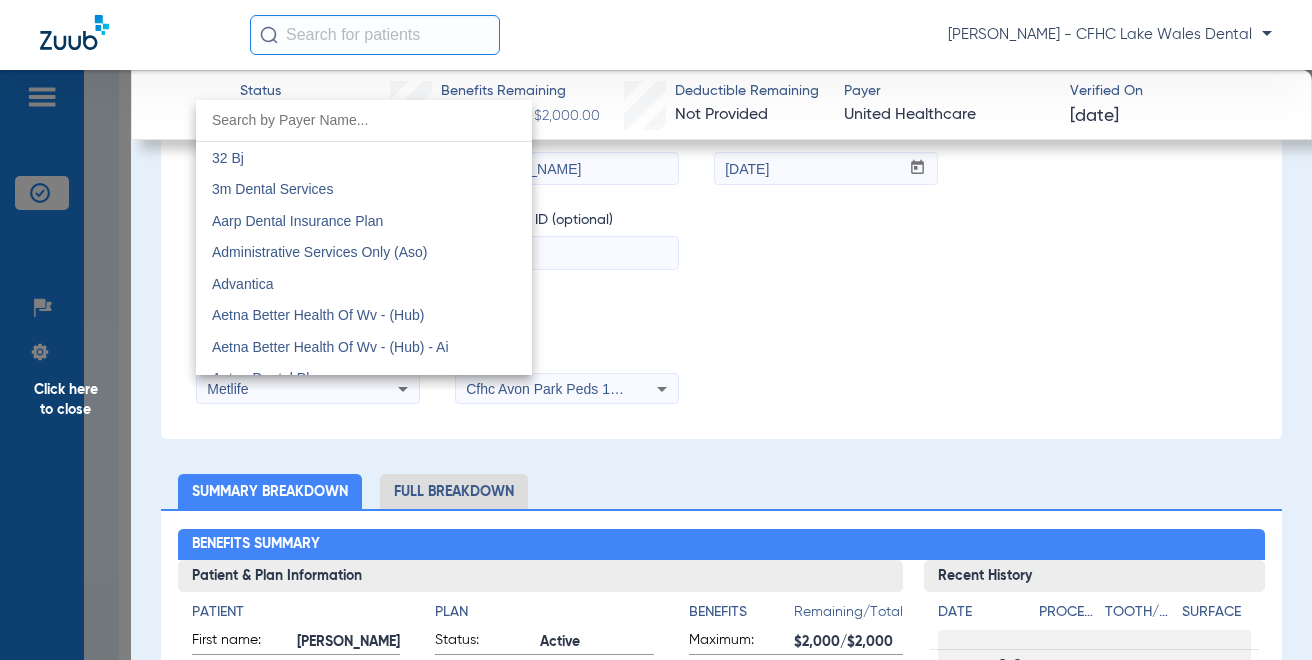scroll, scrollTop: 9690, scrollLeft: 0, axis: vertical 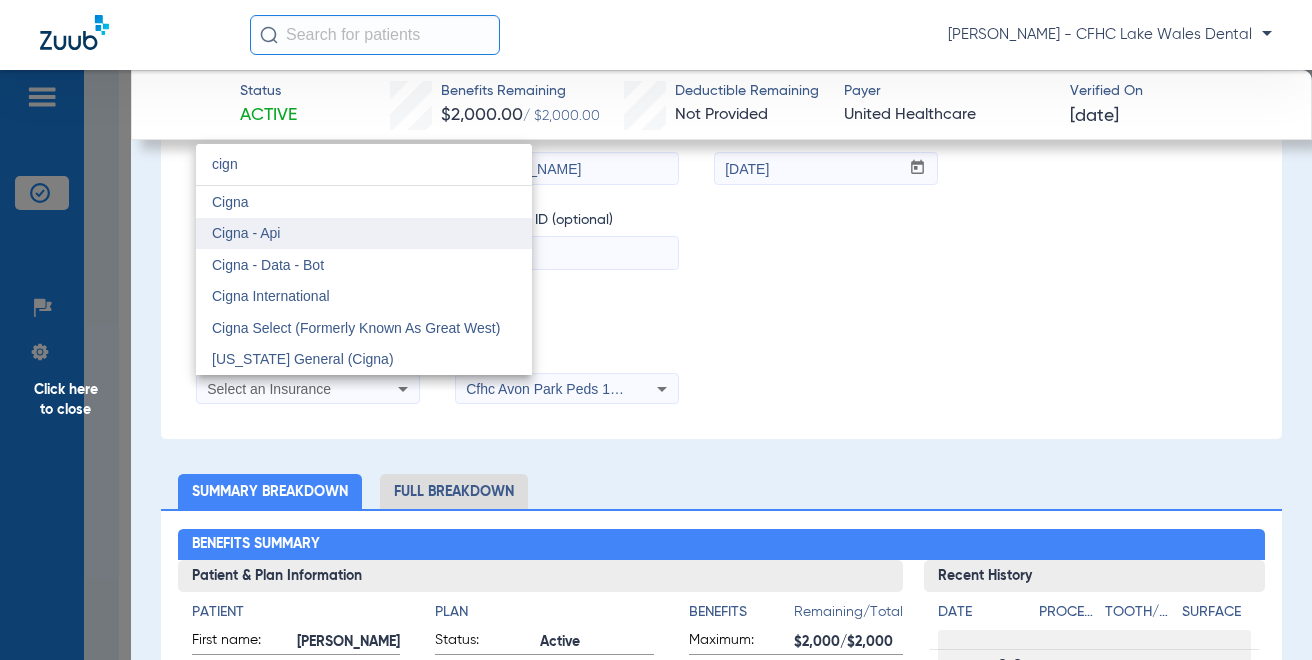 type on "cign" 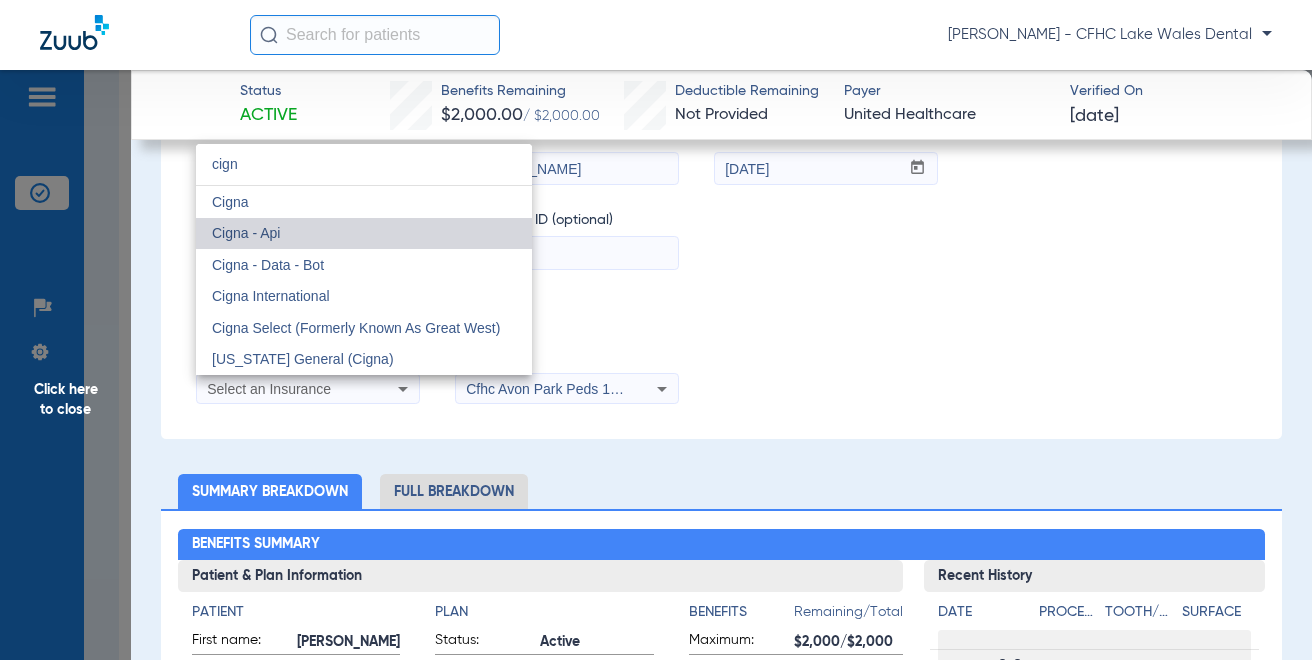 click on "Cigna - Api" at bounding box center [364, 234] 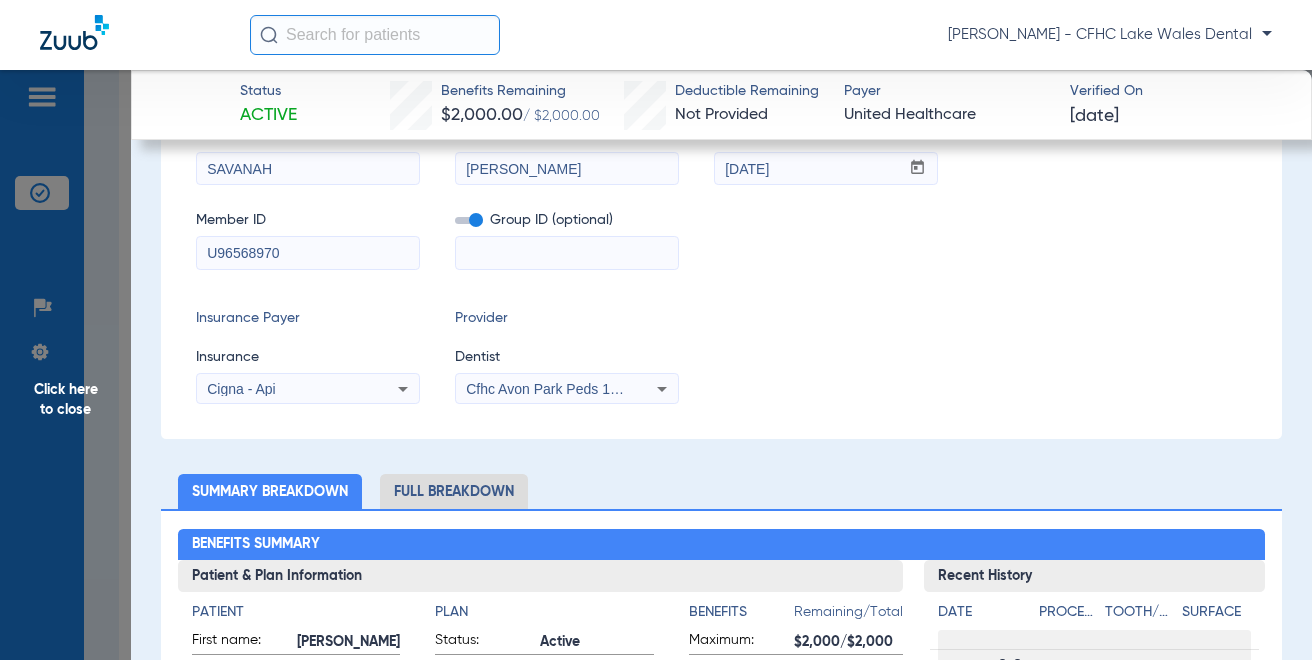 click on "Cfhc Avon Park Peds  1003075607" at bounding box center [573, 389] 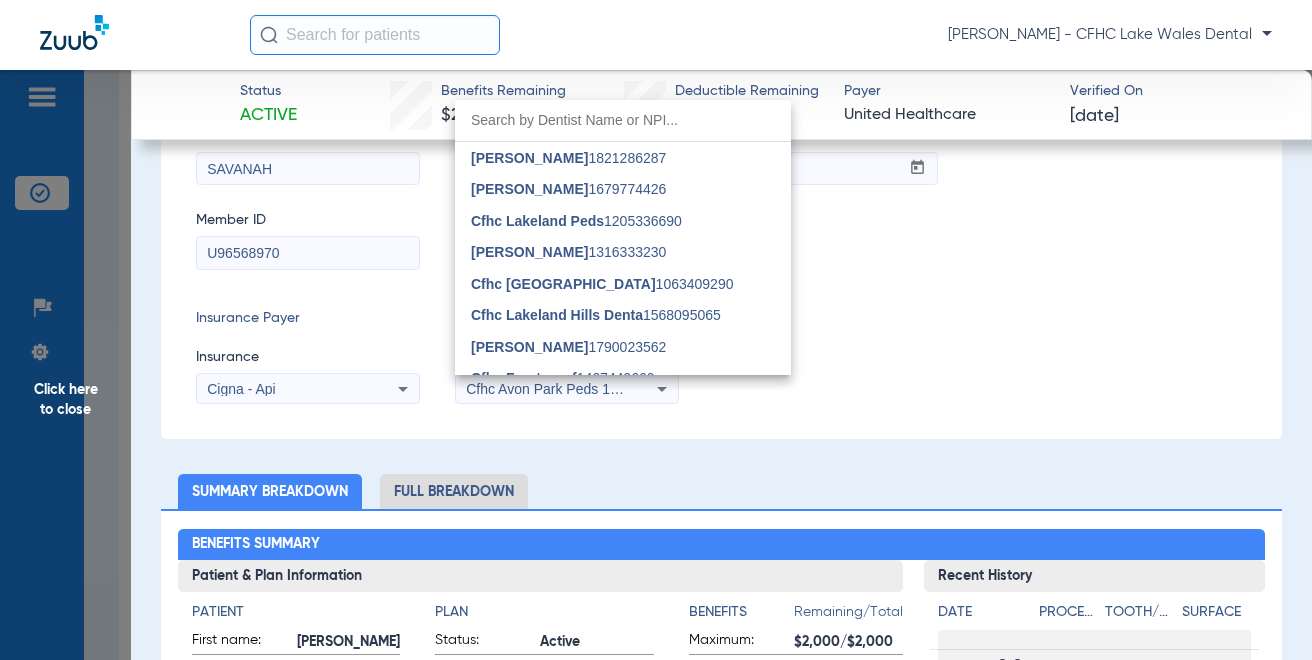 scroll, scrollTop: 114, scrollLeft: 0, axis: vertical 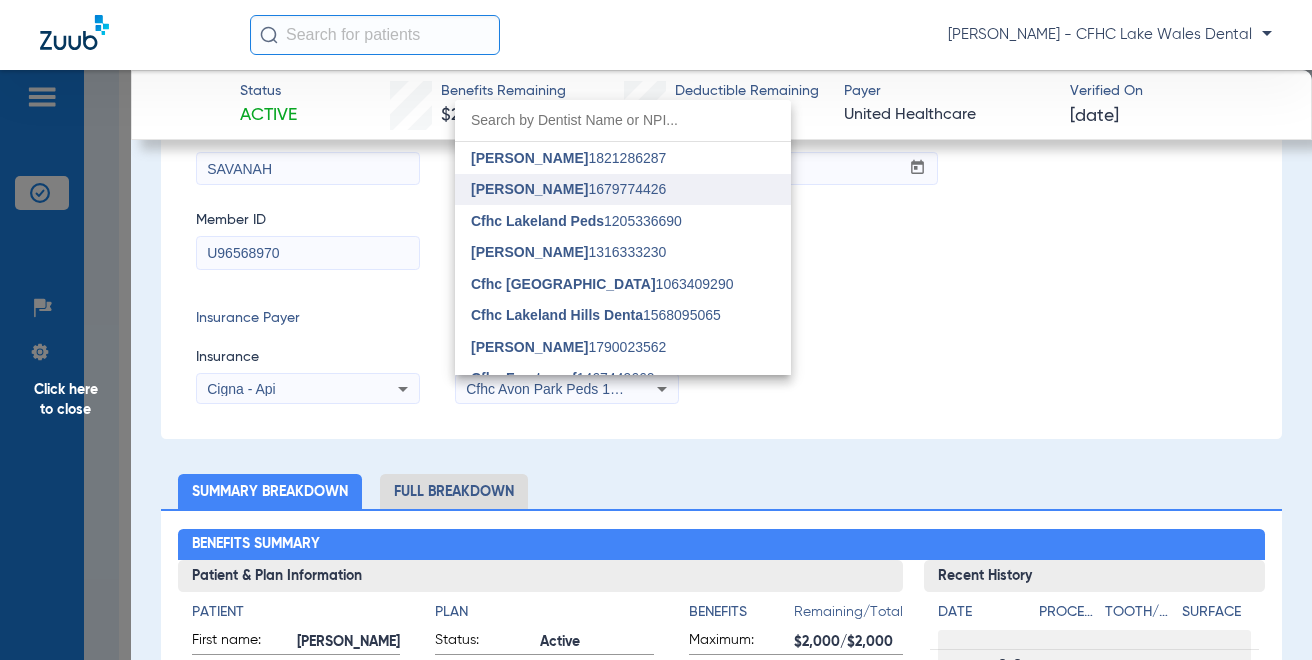 click on "[PERSON_NAME]   1679774426" at bounding box center (568, 189) 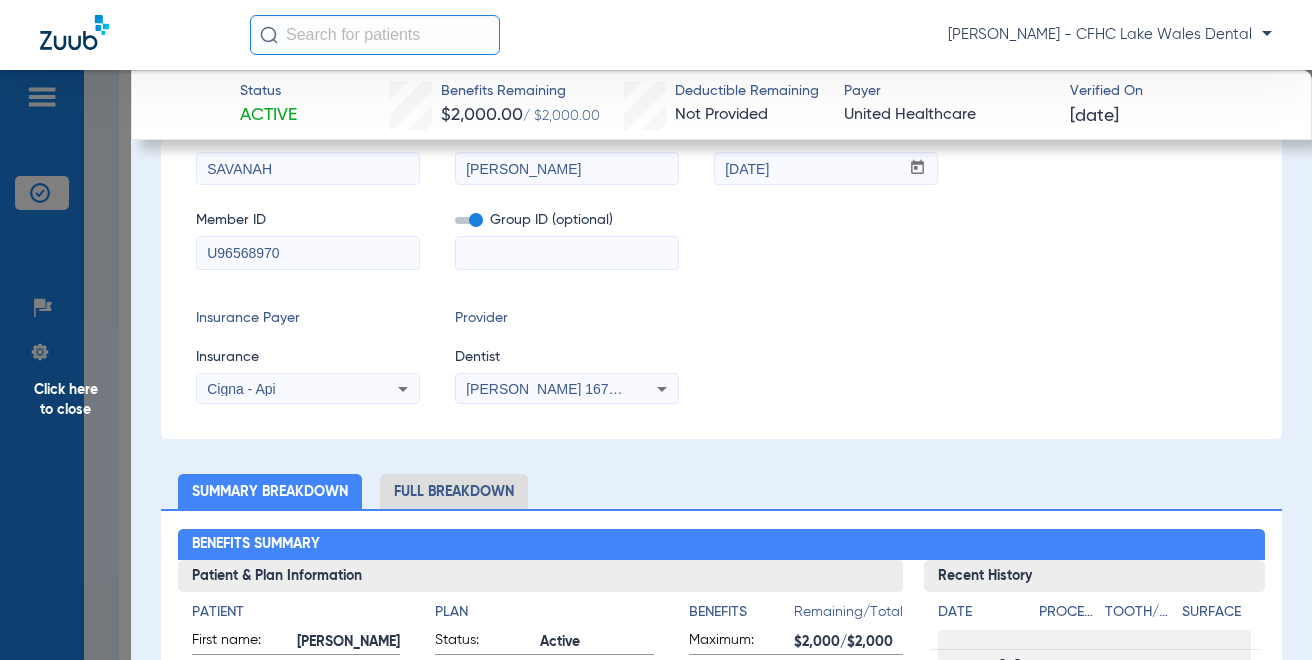 click on "Insurance Payer   Insurance
Cigna - Api  Provider   Dentist
[PERSON_NAME]  1679774426" 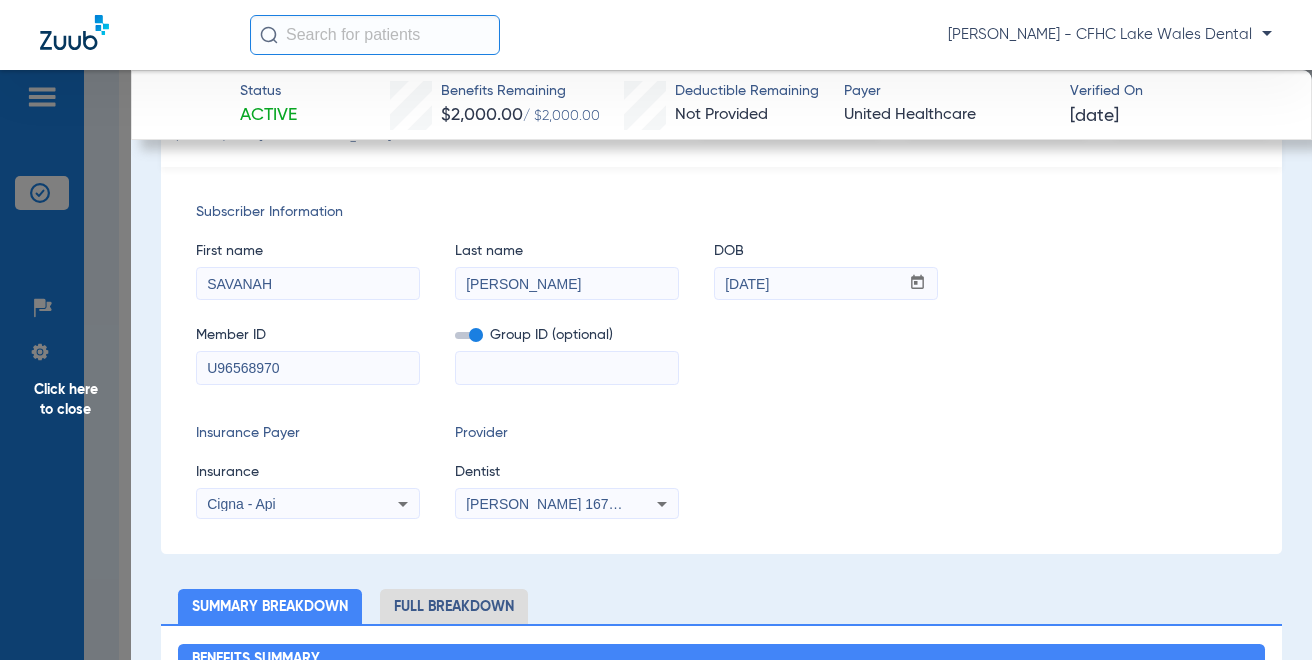 scroll, scrollTop: 0, scrollLeft: 0, axis: both 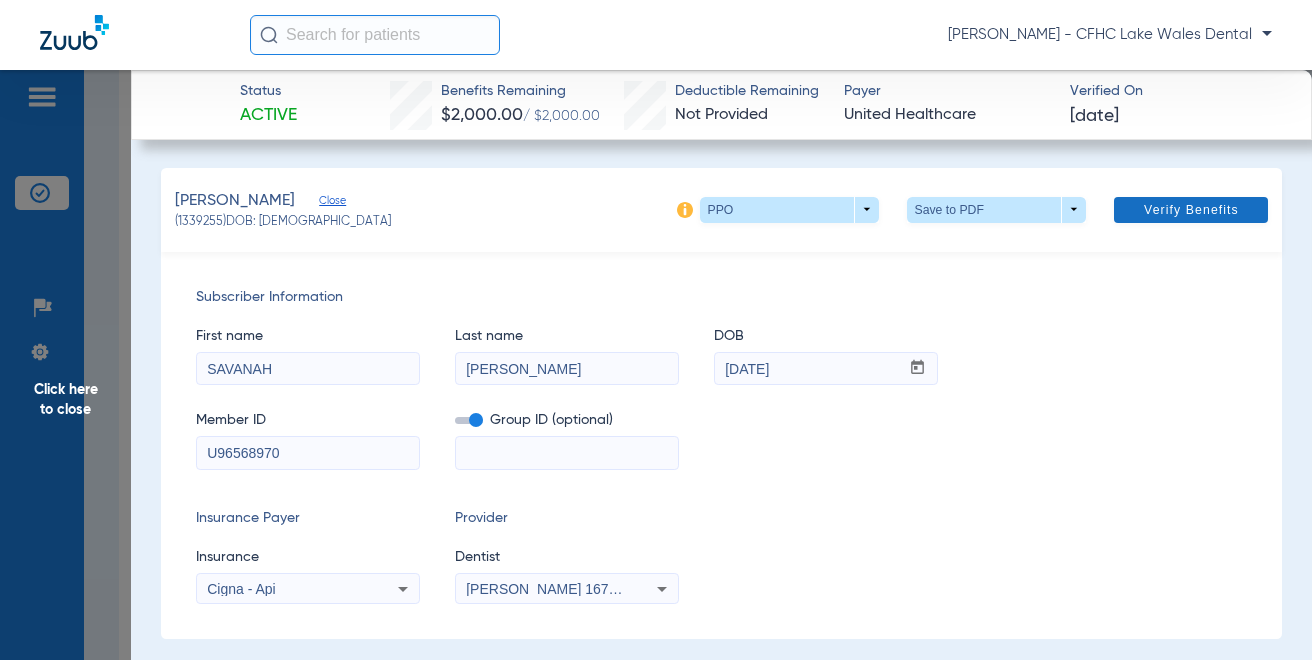 click on "Verify Benefits" 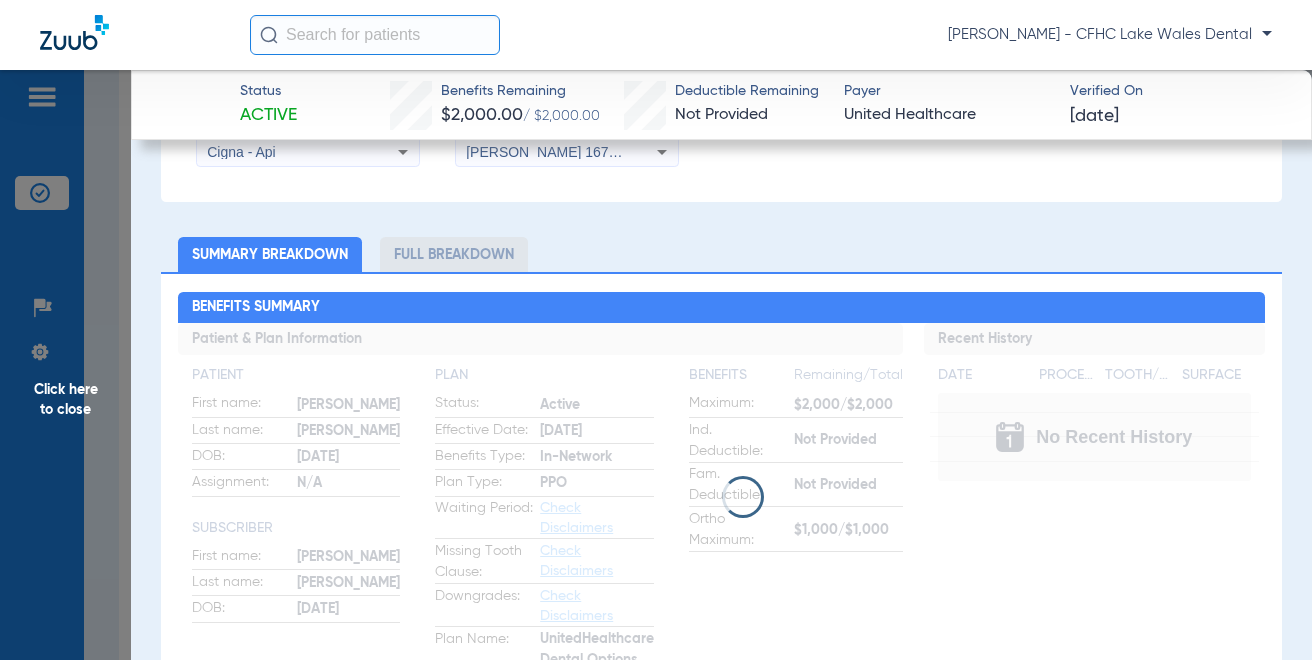 scroll, scrollTop: 400, scrollLeft: 0, axis: vertical 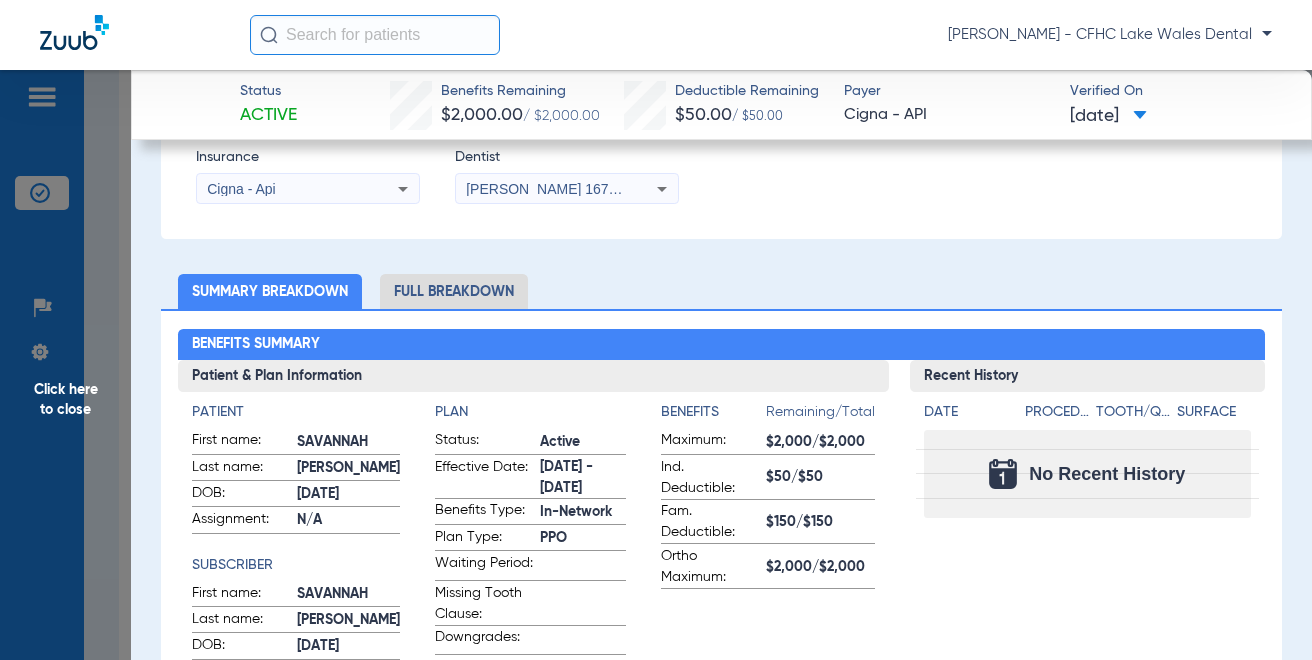 click on "Full Breakdown" 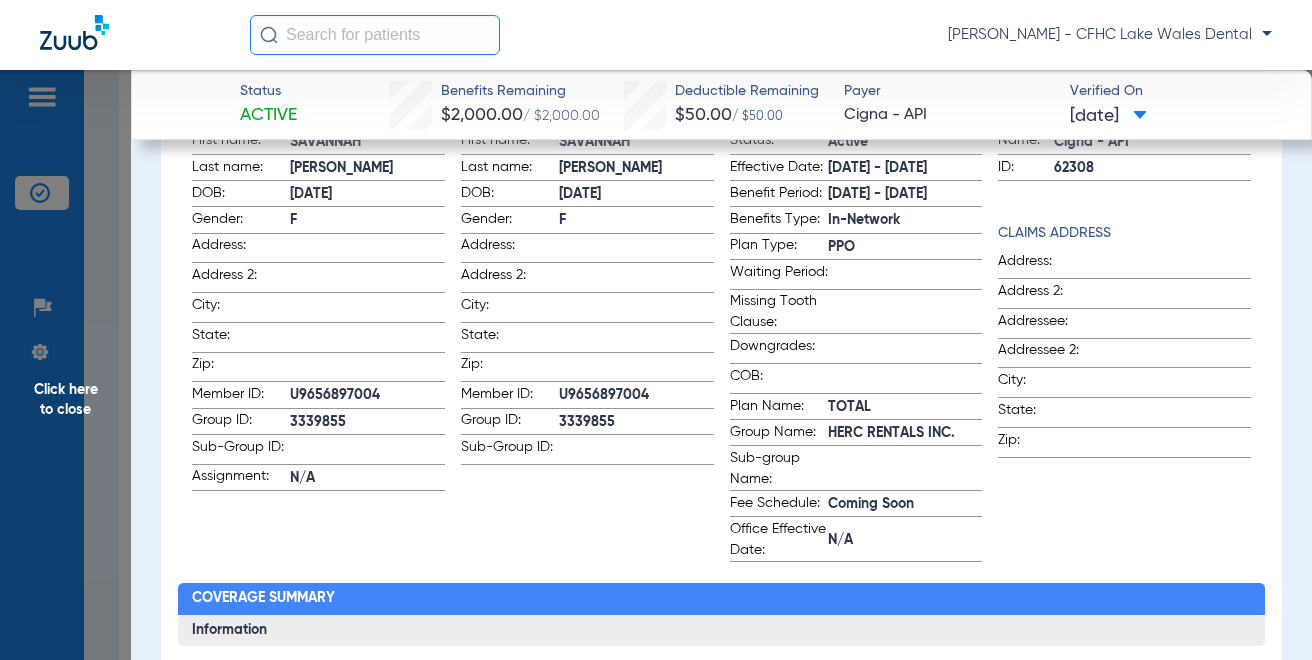 scroll, scrollTop: 600, scrollLeft: 0, axis: vertical 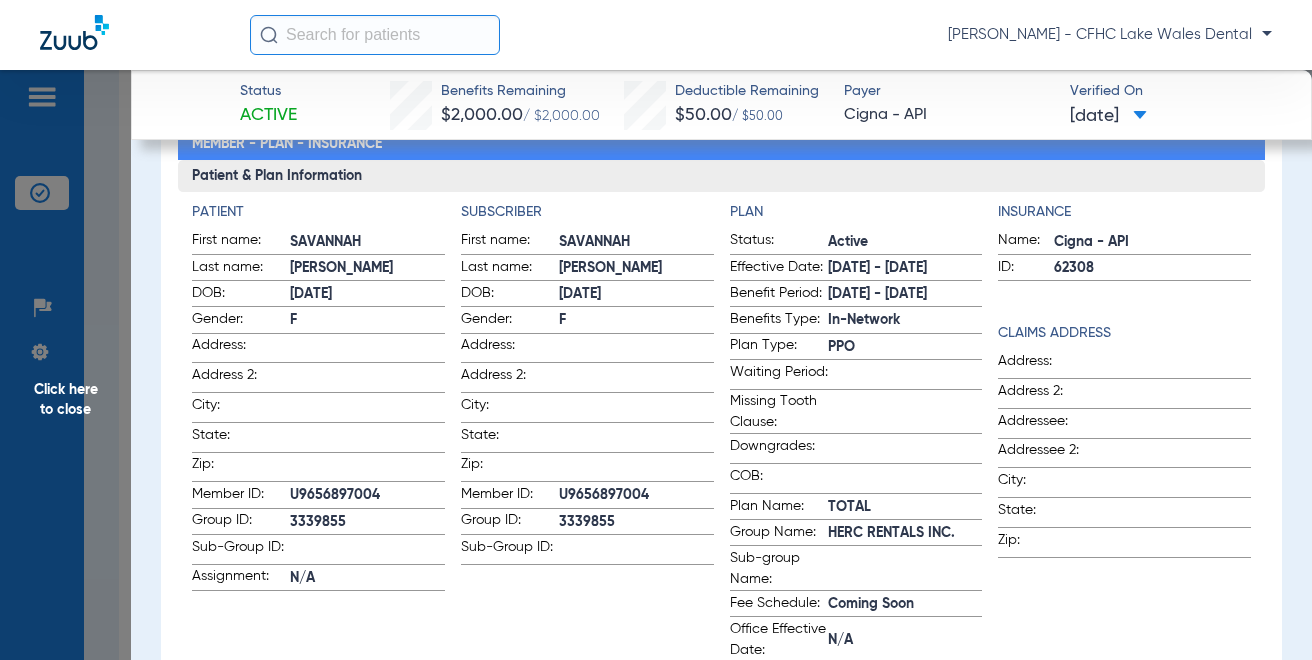 drag, startPoint x: 802, startPoint y: 28, endPoint x: 829, endPoint y: 2, distance: 37.48333 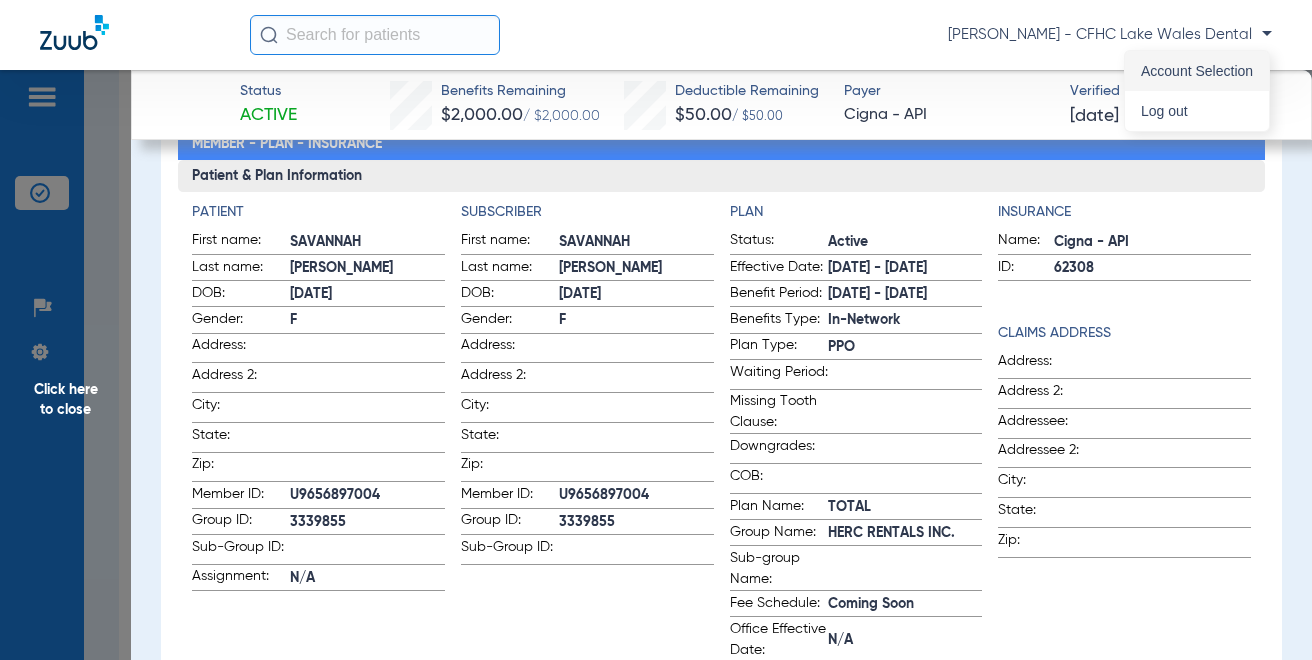 click on "Account Selection" at bounding box center (1197, 71) 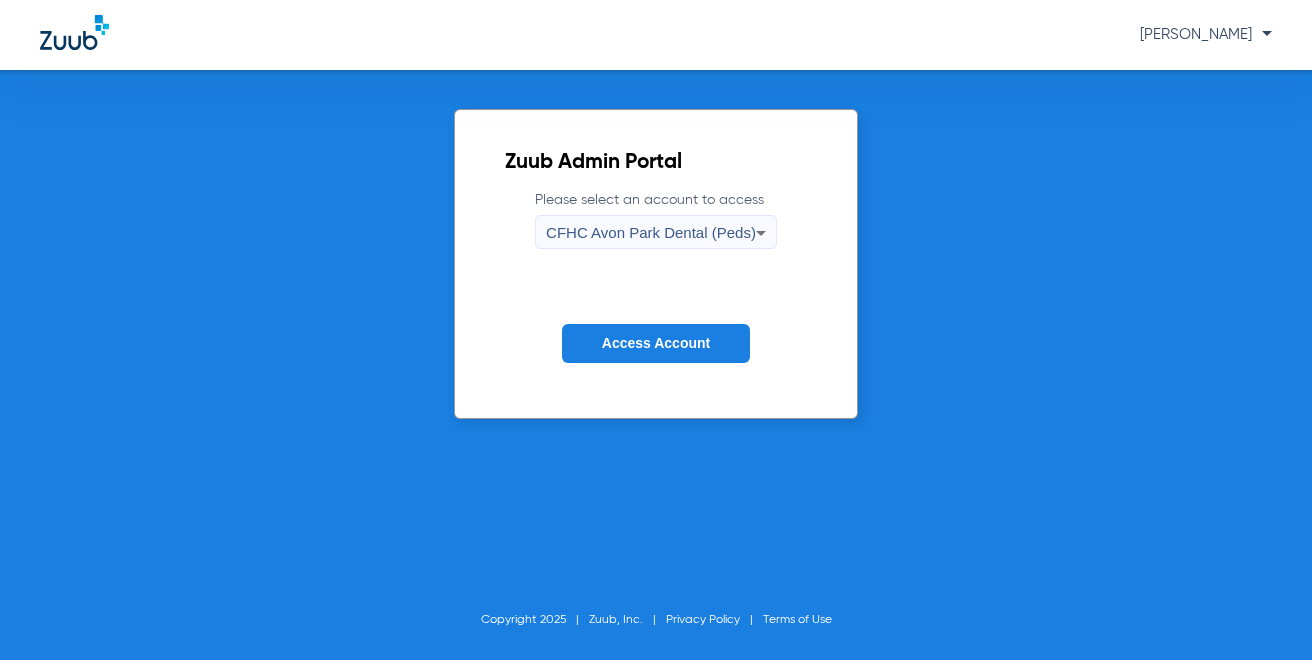 click on "CFHC Avon Park Dental (Peds)" at bounding box center [651, 233] 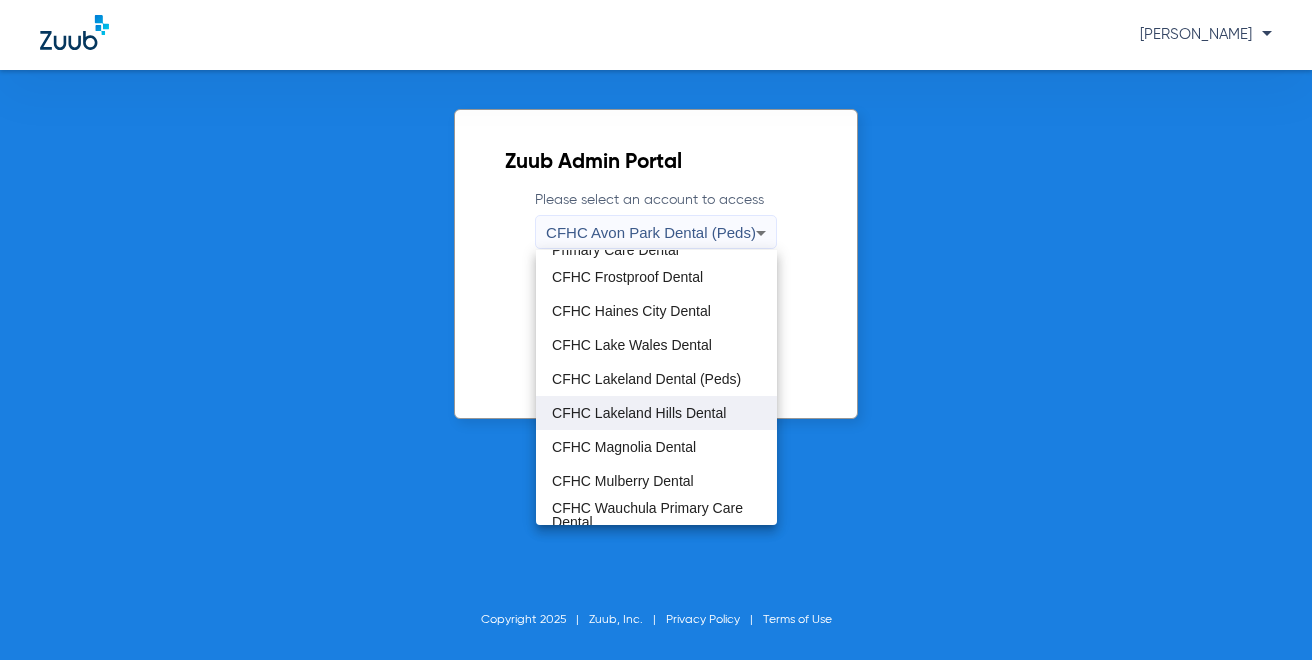 scroll, scrollTop: 98, scrollLeft: 0, axis: vertical 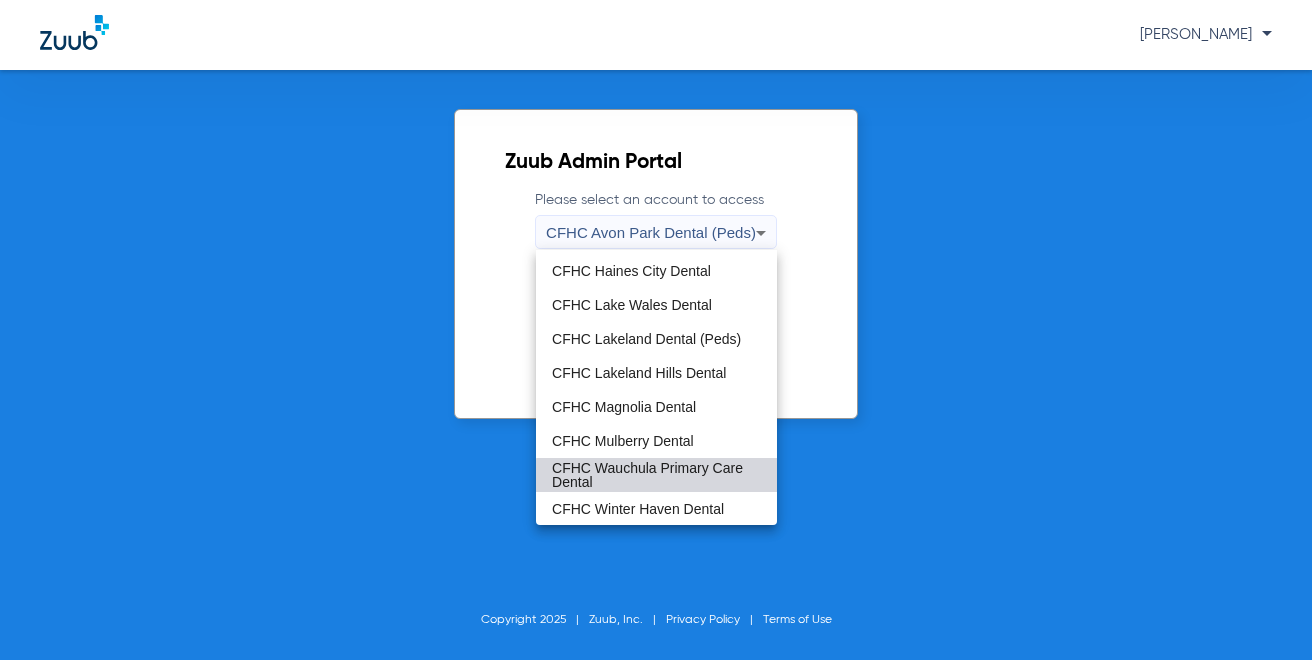click on "CFHC Wauchula Primary Care Dental" at bounding box center (656, 475) 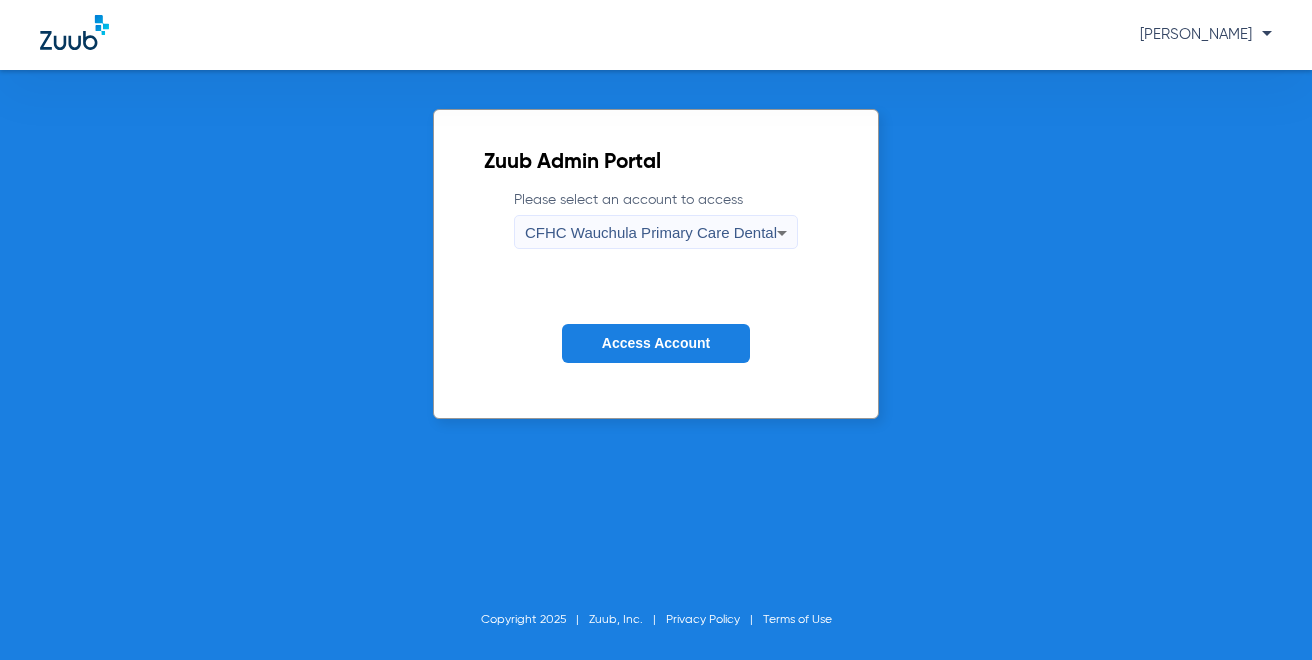 click on "Access Account" 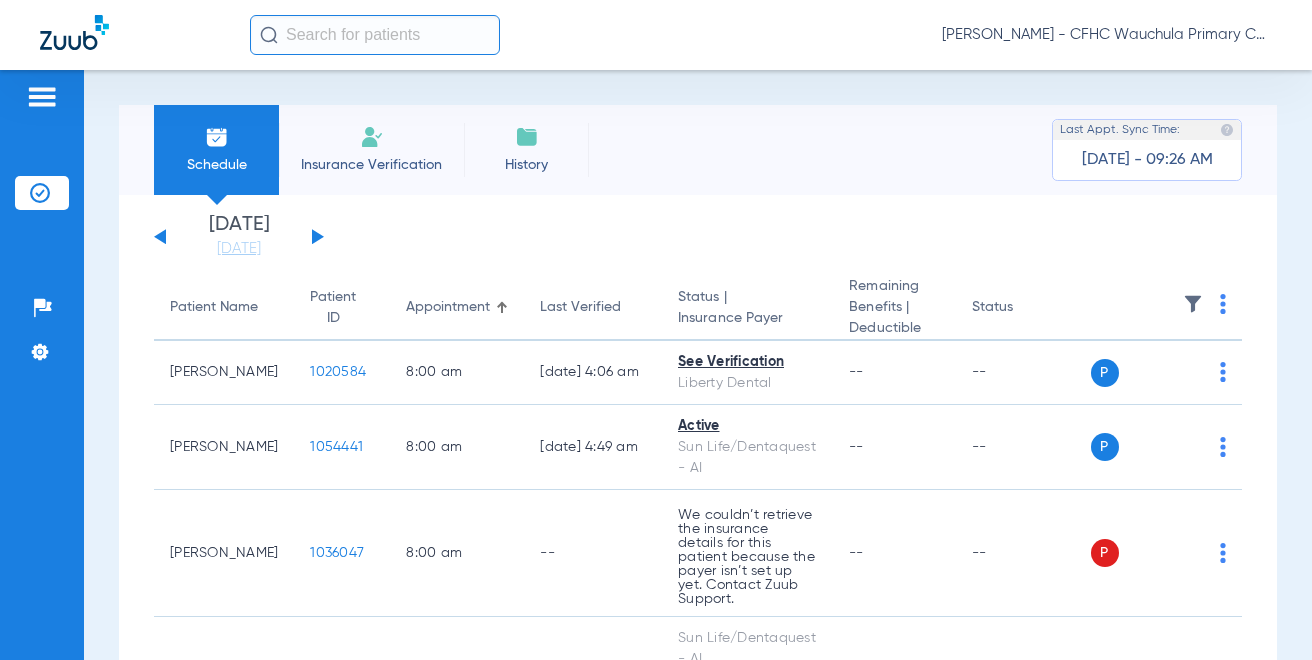 click 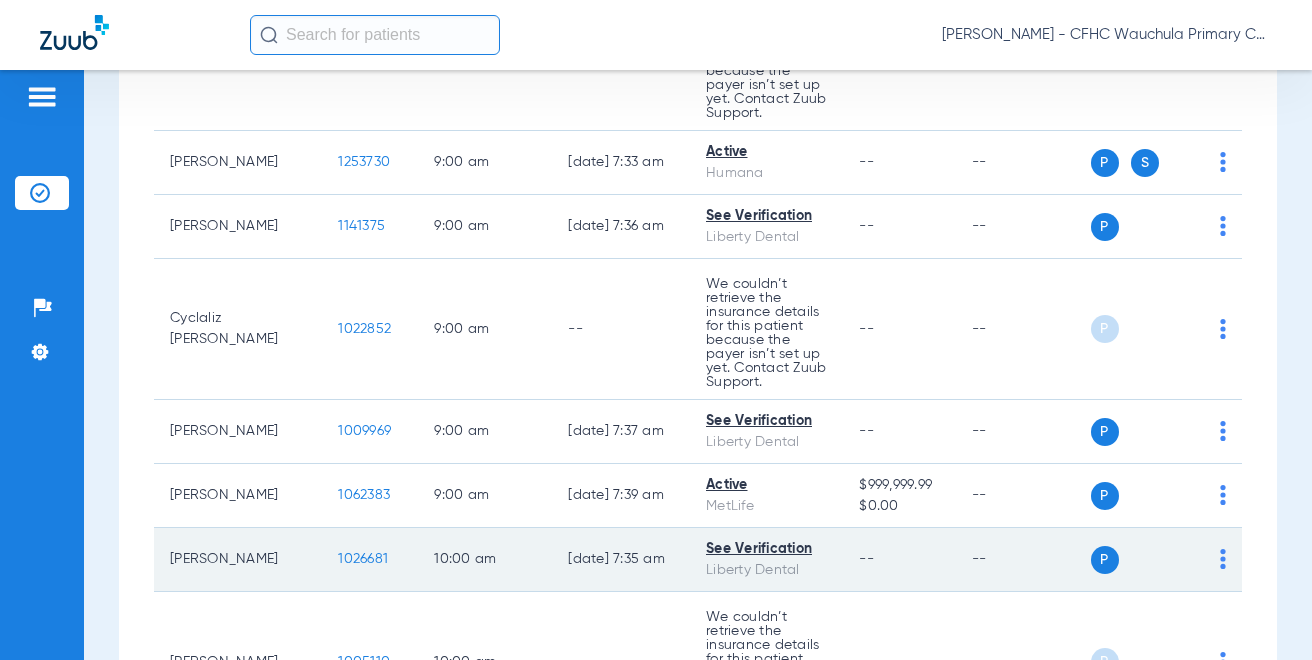 scroll, scrollTop: 1900, scrollLeft: 0, axis: vertical 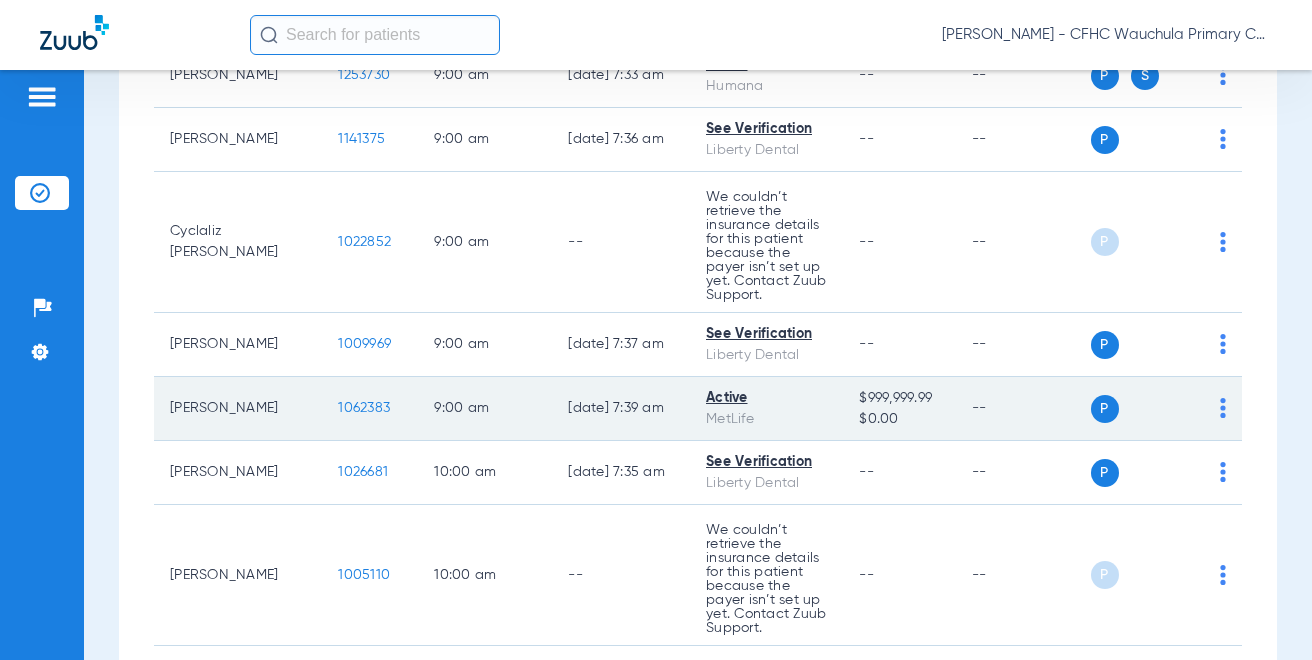 click on "1062383" 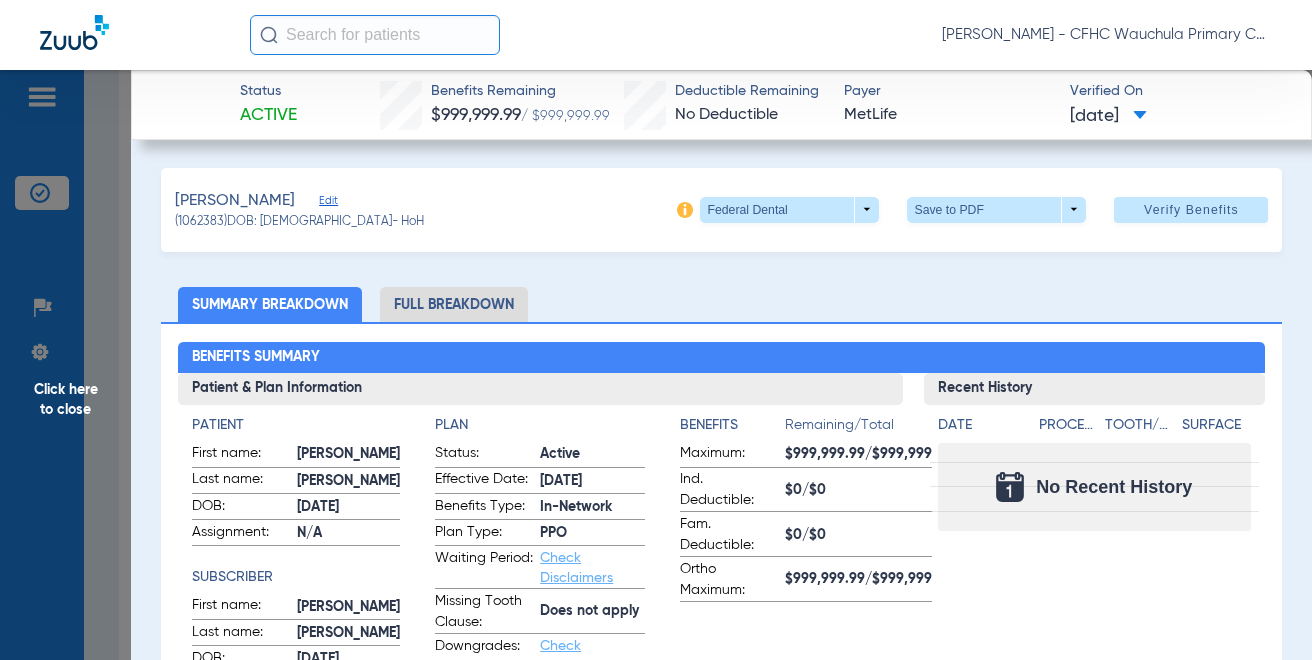 drag, startPoint x: 86, startPoint y: 575, endPoint x: 167, endPoint y: 51, distance: 530.2235 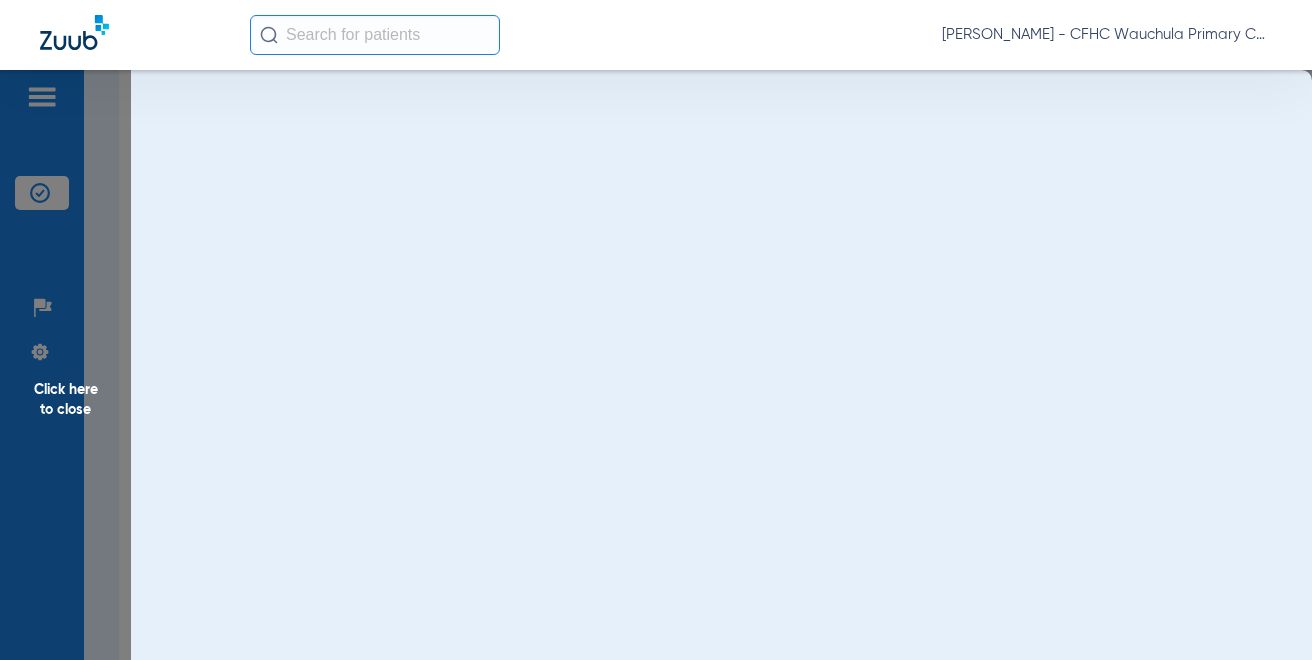click on "Click here to close" 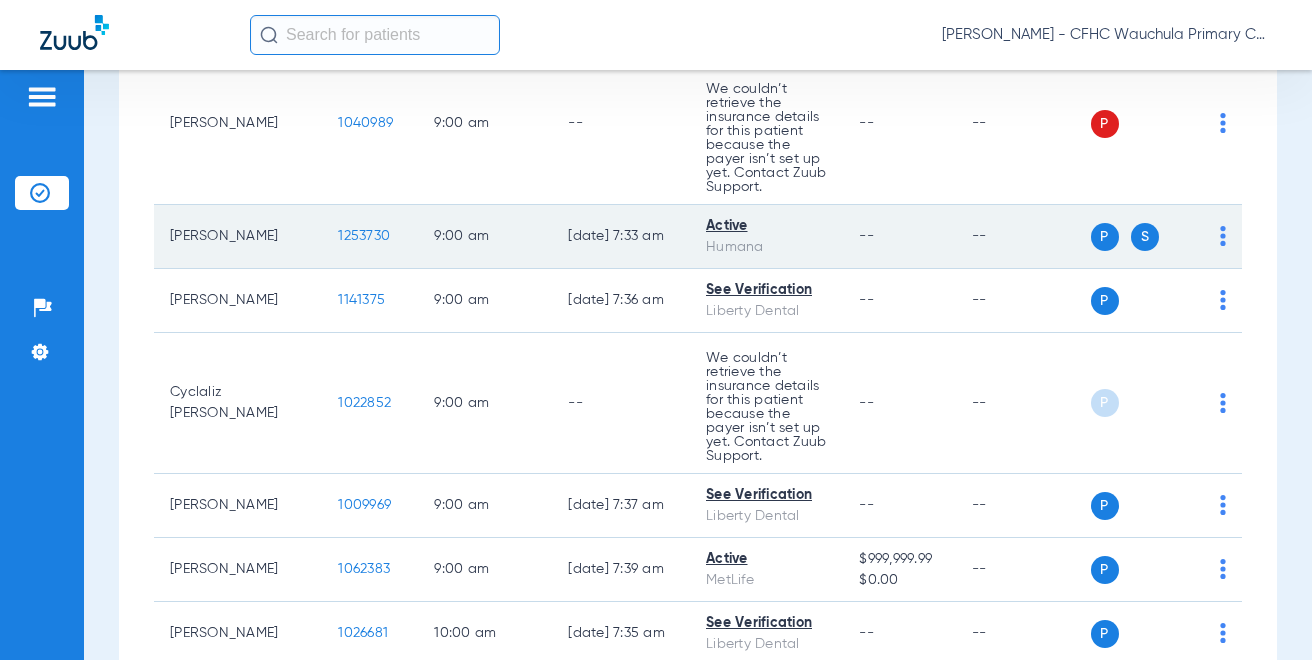 scroll, scrollTop: 1700, scrollLeft: 0, axis: vertical 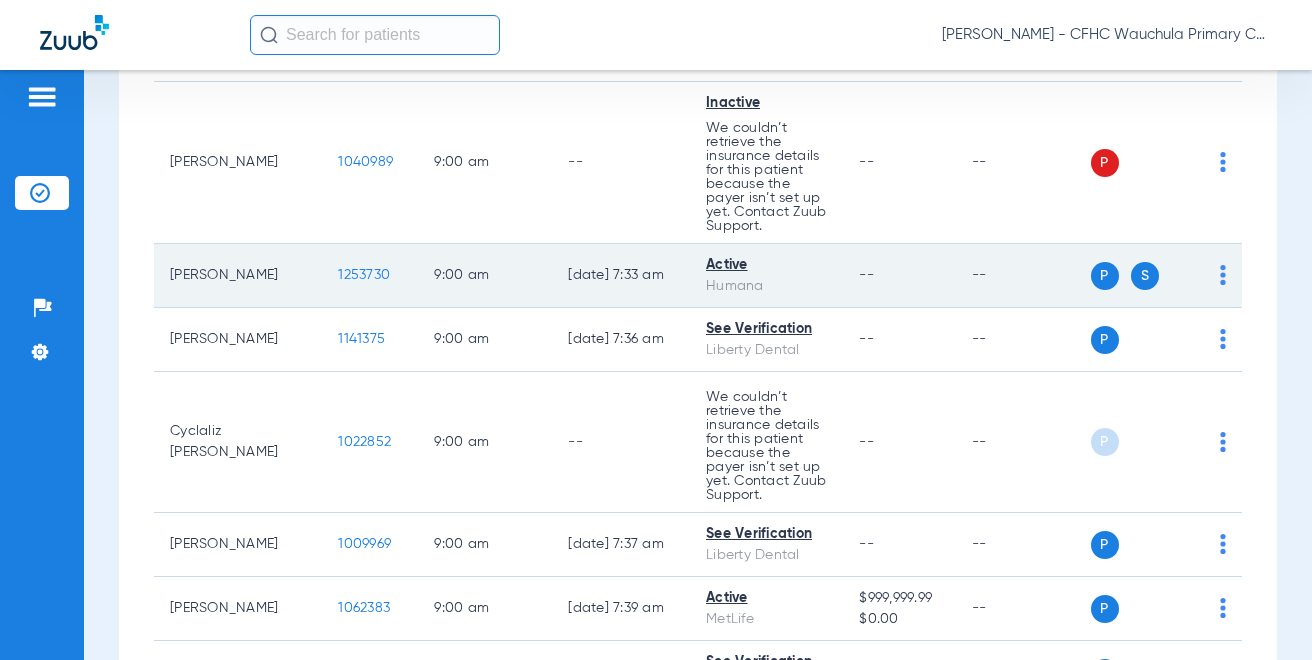 click on "1253730" 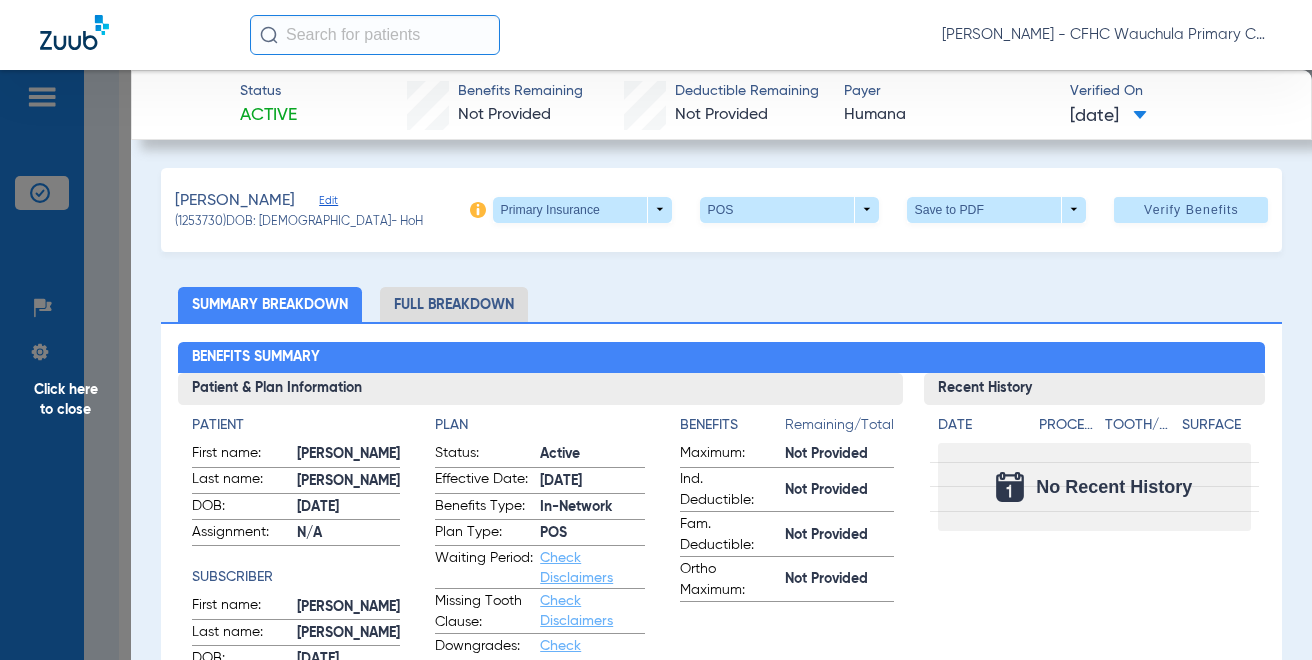 drag, startPoint x: 416, startPoint y: 303, endPoint x: 378, endPoint y: 109, distance: 197.68661 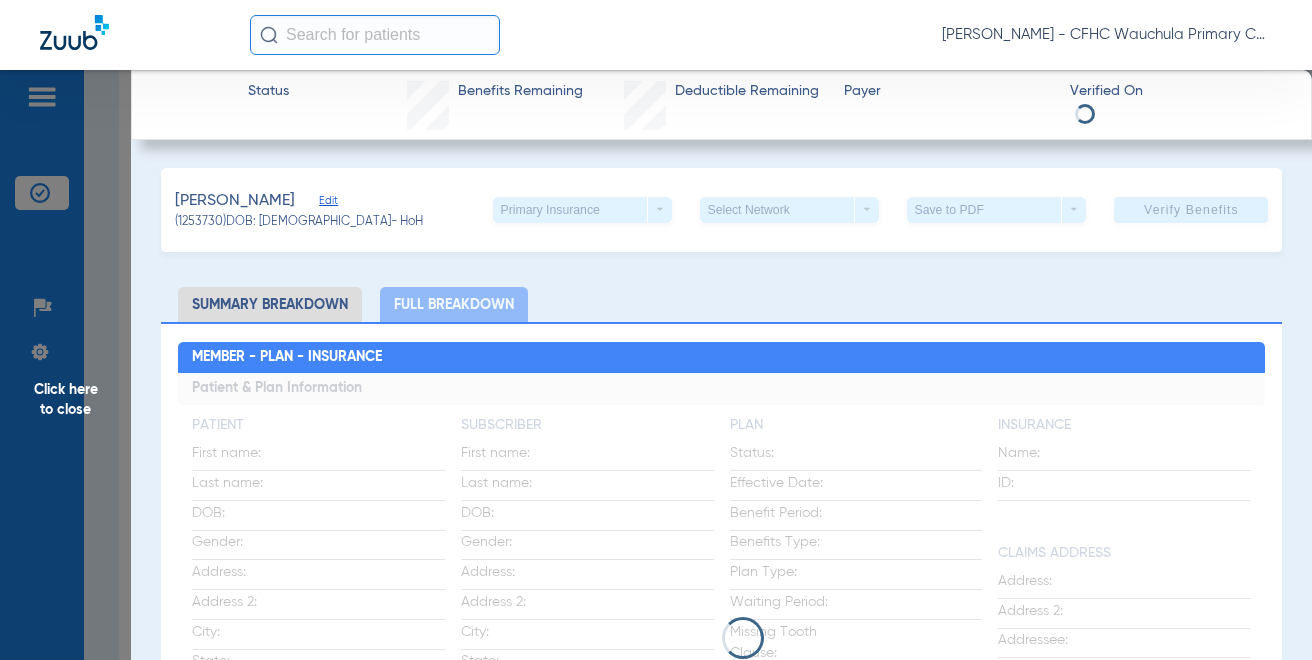 drag, startPoint x: 132, startPoint y: 565, endPoint x: 422, endPoint y: 45, distance: 595.39905 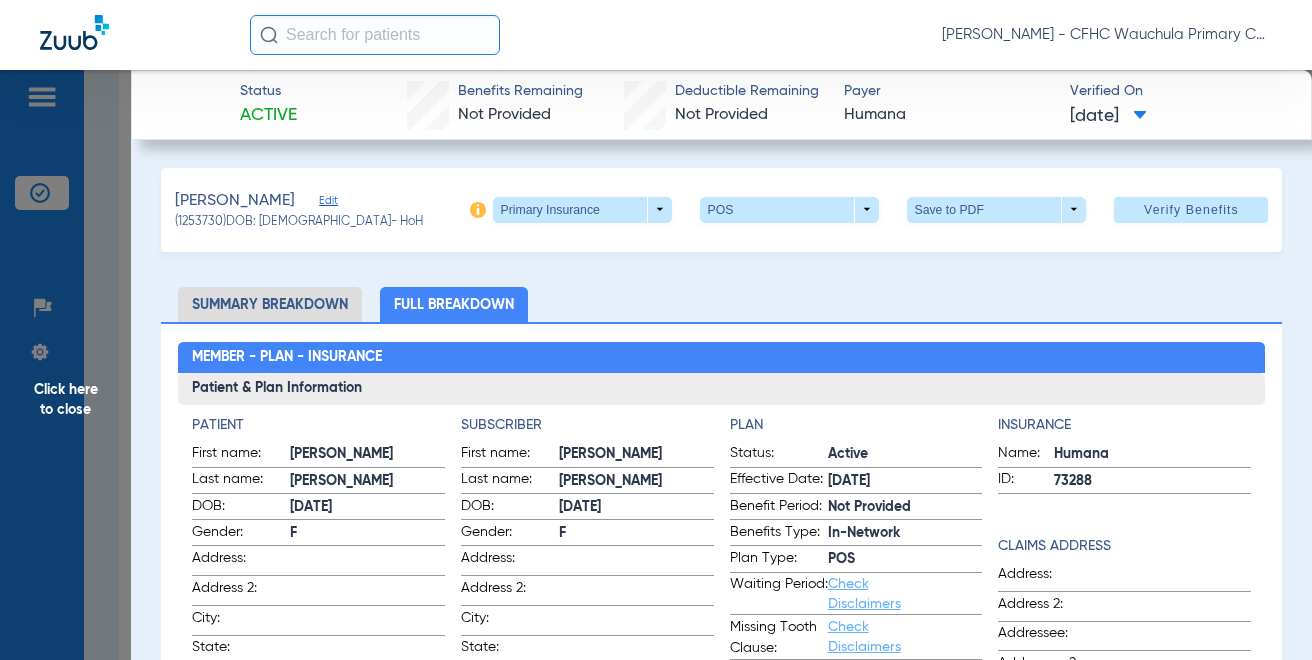 click on "[PERSON_NAME]   (1253730)   DOB: [DEMOGRAPHIC_DATA]   - HoH   Primary Insurance  arrow_drop_down  POS  arrow_drop_down  Save to PDF  arrow_drop_down  Verify Benefits   Subscriber Information   First name  [PERSON_NAME]  Last name  [PERSON_NAME]  mm / dd / yyyy [DATE]  Member ID  H78852224  Group ID (optional)  X2280  Insurance Payer   Insurance
Humana  Provider   Dentist
[PERSON_NAME]  1578685491  Summary Breakdown   Full Breakdown  Member - Plan - Insurance Patient & Plan Information Patient First name:  [PERSON_NAME]  Last name:  [PERSON_NAME]:  [DEMOGRAPHIC_DATA]  Gender:  [DEMOGRAPHIC_DATA]  Address:    Address 2:    City:    State:    Zip:    Member ID:  113045261  Group ID:  675717  Sub-Group ID:    Assignment:  N/A  Subscriber First name:  [PERSON_NAME]  Last name:  [PERSON_NAME]:  [DEMOGRAPHIC_DATA]  Gender:  [DEMOGRAPHIC_DATA]  Address:    Address 2:    City:    State:    Zip:    Member ID:  113045261  Group ID:  675717  Sub-Group ID:    Plan Status:  Active  Effective Date:  [DATE]  Benefit Period:  Not Provided  Benefits Type:  In-Network  Plan Type:  POS  COB:" 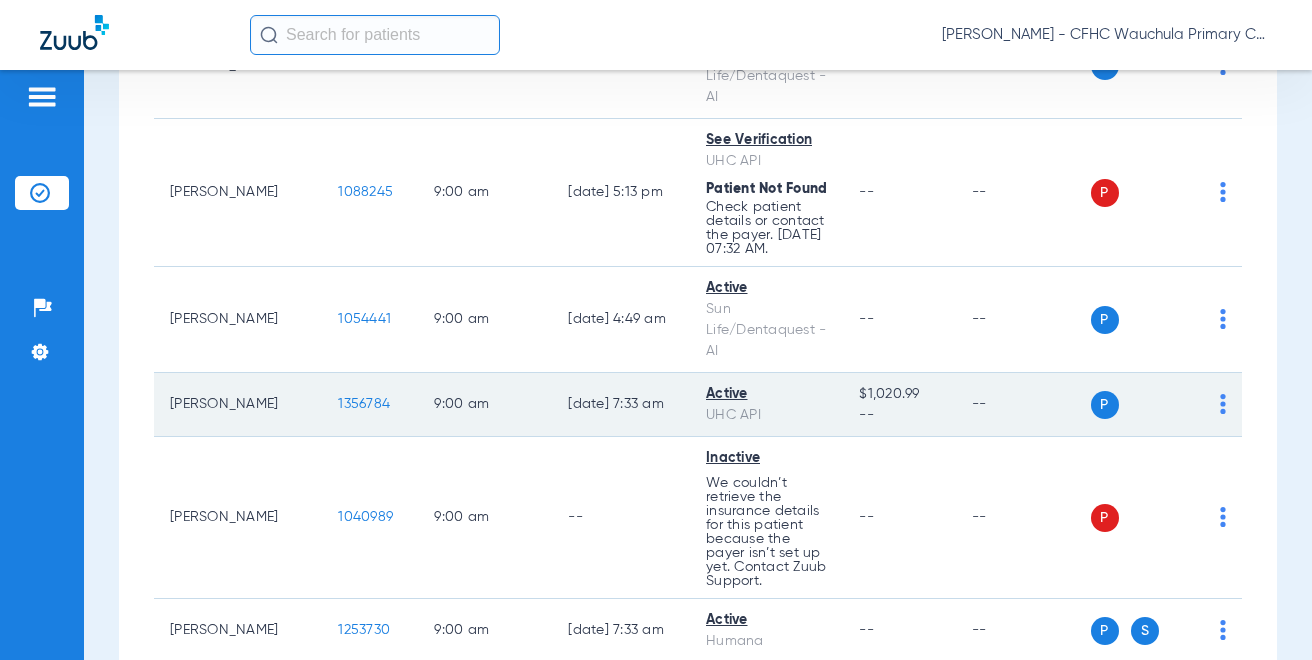 scroll, scrollTop: 1300, scrollLeft: 0, axis: vertical 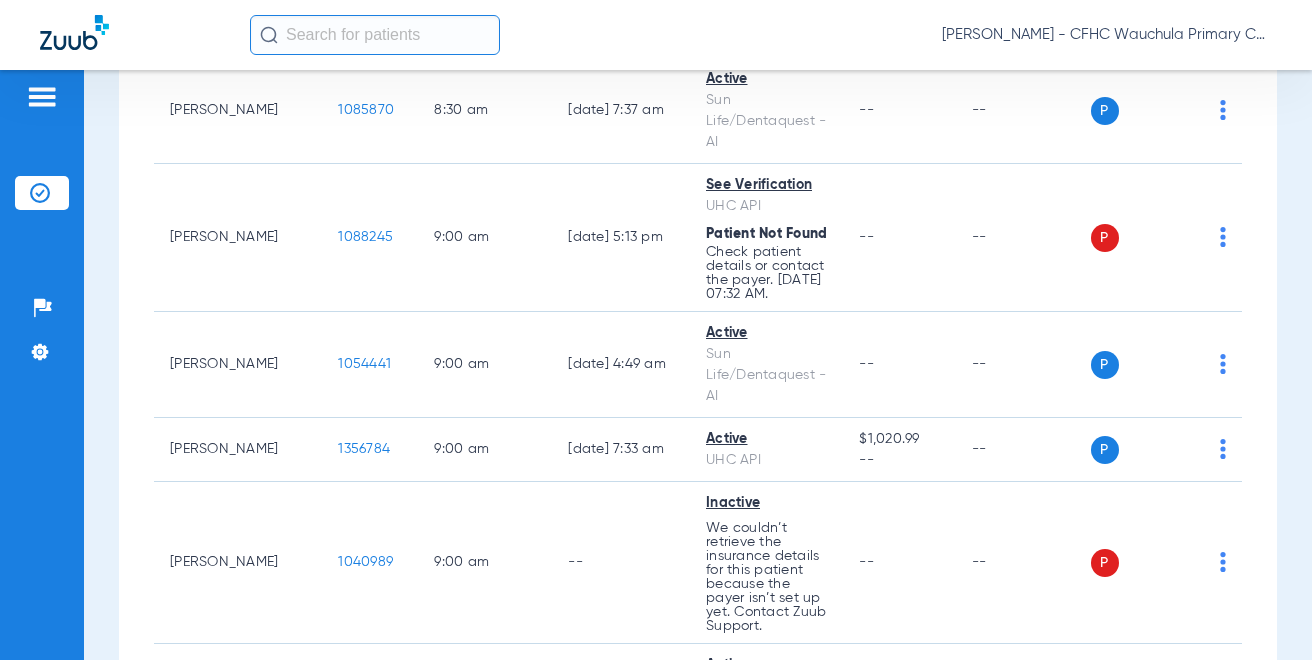 click on "[DATE]   [DATE]   [DATE]   [DATE]   [DATE]   [DATE]   [DATE]   [DATE]   [DATE]   [DATE]   [DATE]   [DATE]   [DATE]   [DATE]   [DATE]   [DATE]   [DATE]   [DATE]   [DATE]   [DATE]   [DATE]   [DATE]   [DATE]   [DATE]   [DATE]   [DATE]   [DATE]   [DATE]   [DATE]   [DATE]   [DATE]   [DATE]   [DATE]   [DATE]   [DATE]   [DATE]   [DATE]   [DATE]   [DATE]   [DATE]   [DATE]   [DATE]   [DATE]   [DATE]  Su Mo" 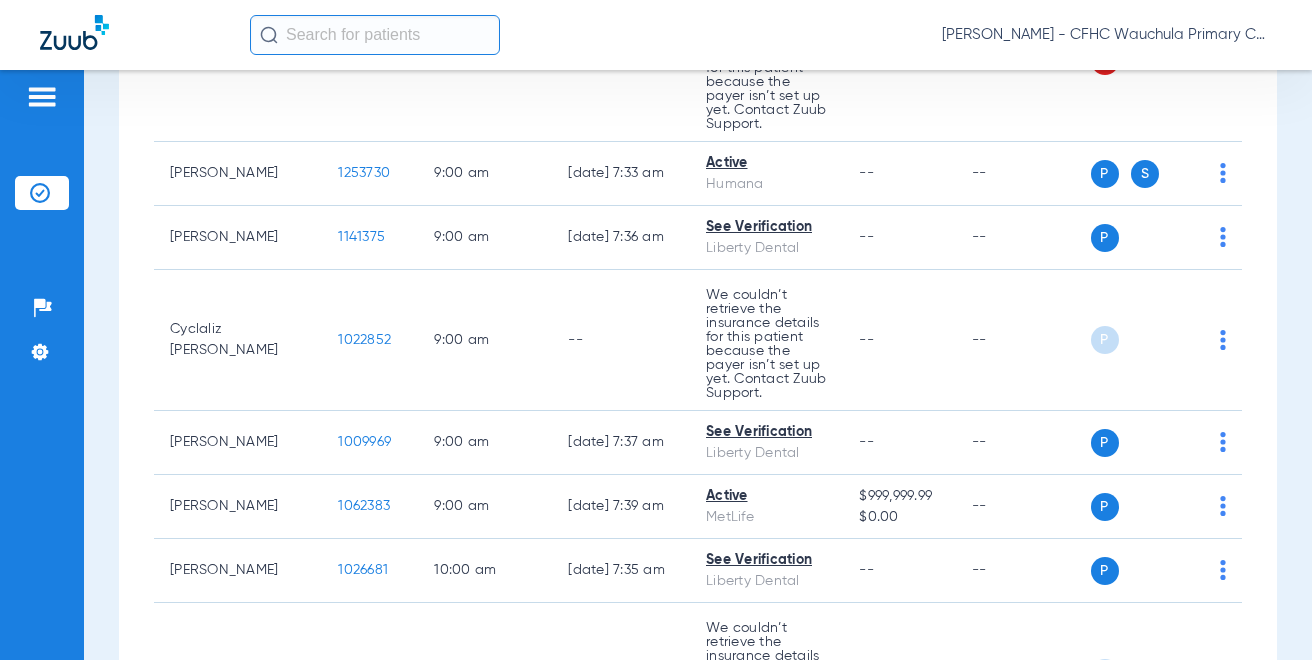 scroll, scrollTop: 2000, scrollLeft: 0, axis: vertical 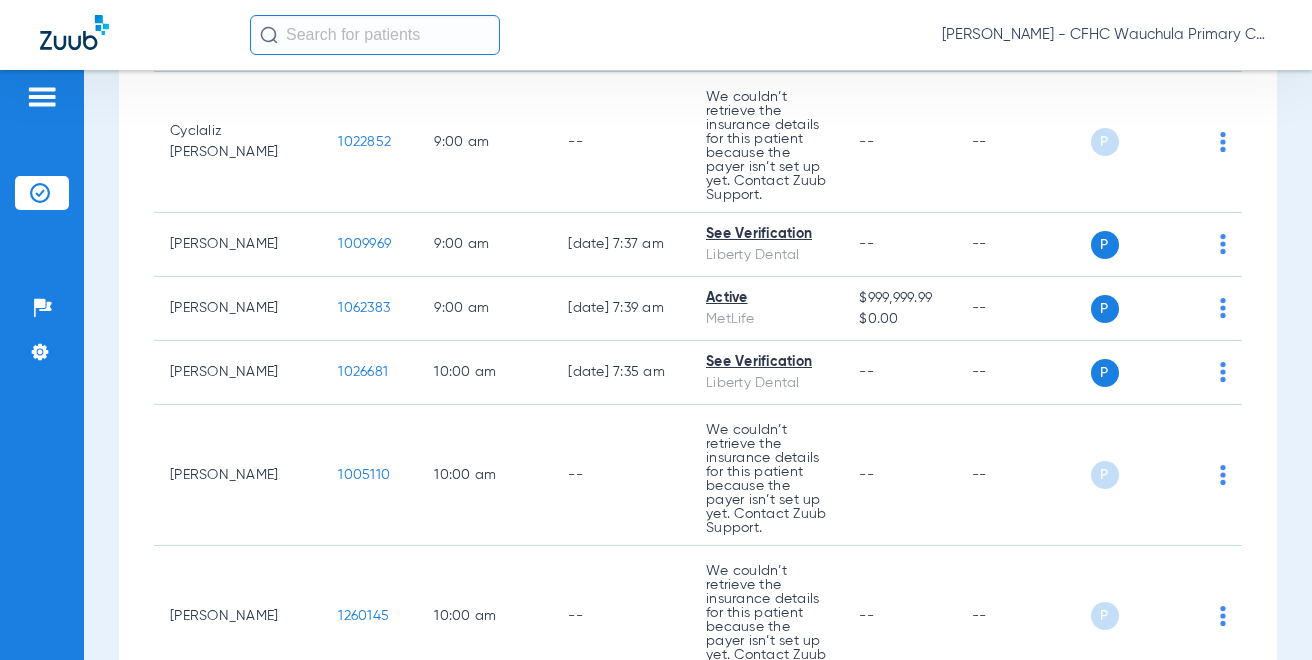 click on "Schedule Insurance Verification History  Last Appt. Sync Time:   [DATE] - 09:59 AM   [DATE]   [DATE]   [DATE]   [DATE]   [DATE]   [DATE]   [DATE]   [DATE]   [DATE]   [DATE]   [DATE]   [DATE]   [DATE]   [DATE]   [DATE]   [DATE]   [DATE]   [DATE]   [DATE]   [DATE]   [DATE]   [DATE]   [DATE]   [DATE]   [DATE]   [DATE]   [DATE]   [DATE]   [DATE]   [DATE]   [DATE]   [DATE]   [DATE]   [DATE]   [DATE]   [DATE]   [DATE]   [DATE]   [DATE]   [DATE]   [DATE]  Su 1" at bounding box center (698, 365) 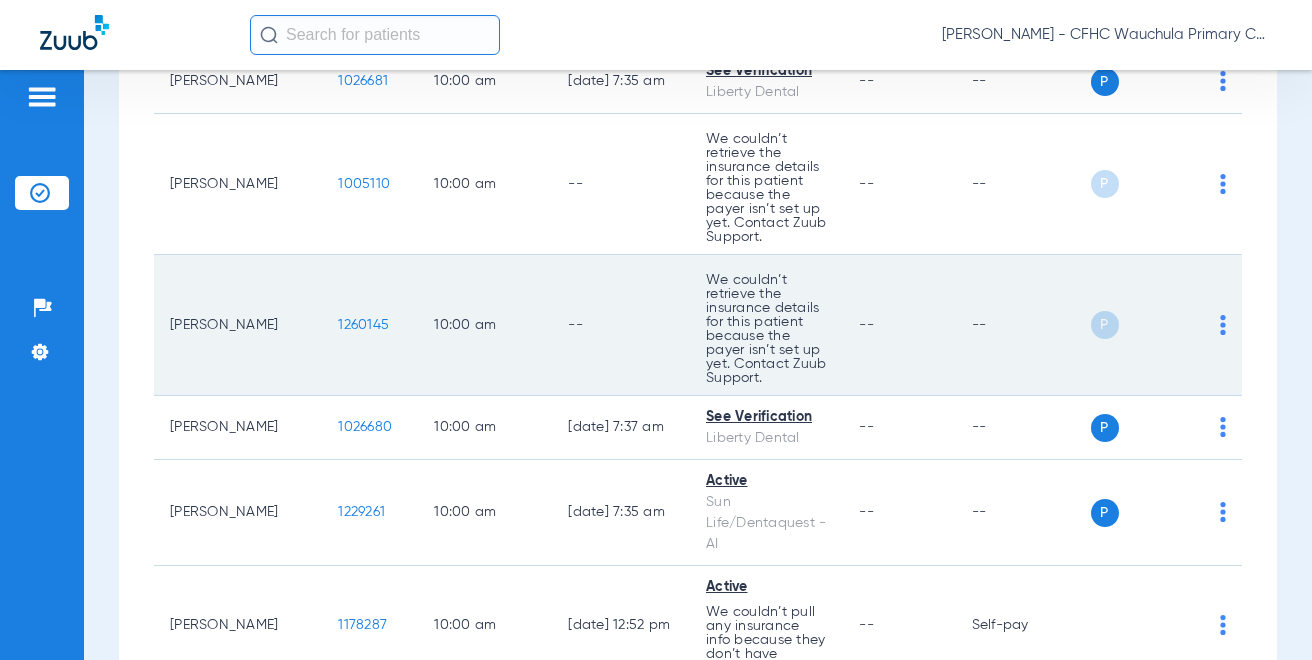 scroll, scrollTop: 2300, scrollLeft: 0, axis: vertical 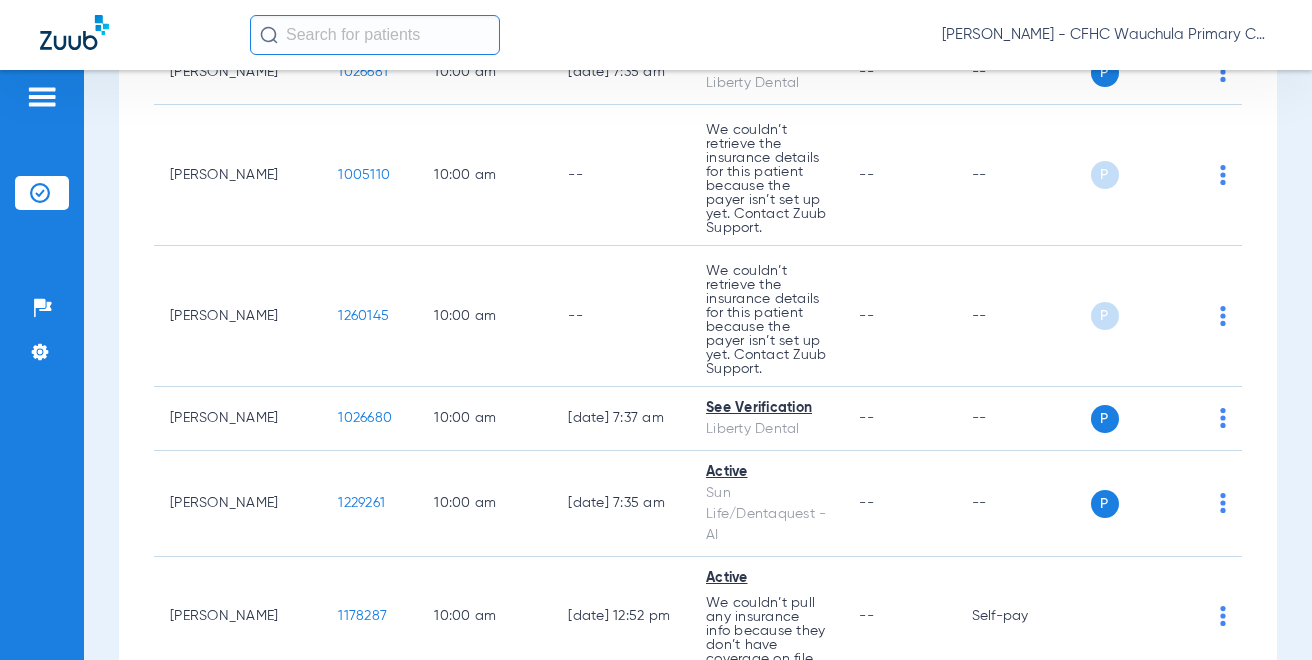 click on "[DATE]   [DATE]   [DATE]   [DATE]   [DATE]   [DATE]   [DATE]   [DATE]   [DATE]   [DATE]   [DATE]   [DATE]   [DATE]   [DATE]   [DATE]   [DATE]   [DATE]   [DATE]   [DATE]   [DATE]   [DATE]   [DATE]   [DATE]   [DATE]   [DATE]   [DATE]   [DATE]   [DATE]   [DATE]   [DATE]   [DATE]   [DATE]   [DATE]   [DATE]   [DATE]   [DATE]   [DATE]   [DATE]   [DATE]   [DATE]   [DATE]   [DATE]   [DATE]   [DATE]  Su Mo" 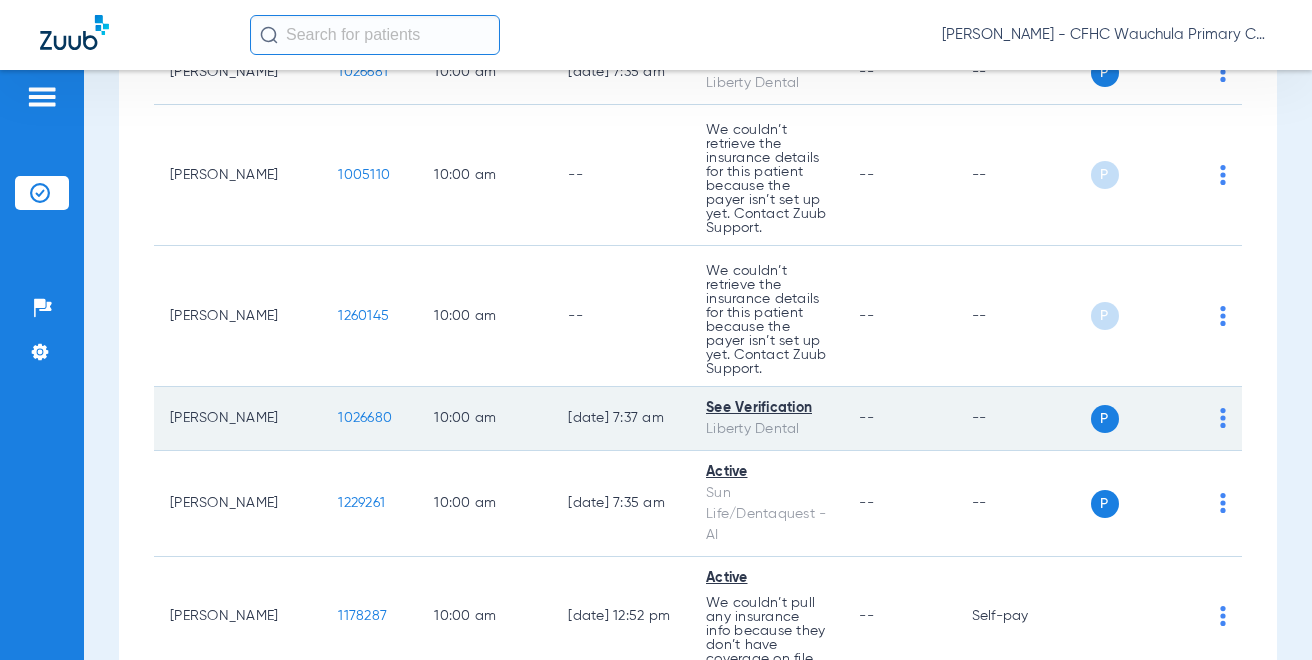 click on "Patients  Insurance Verification  Setup  Help Center Settings" 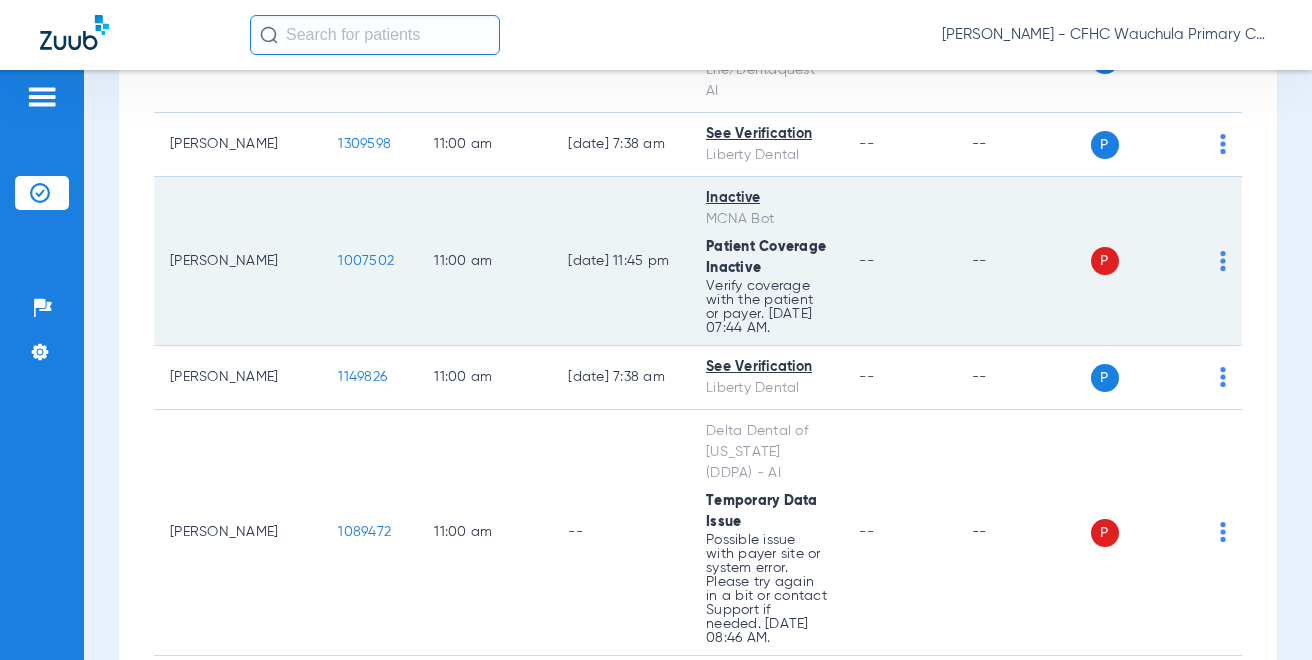 scroll, scrollTop: 3400, scrollLeft: 0, axis: vertical 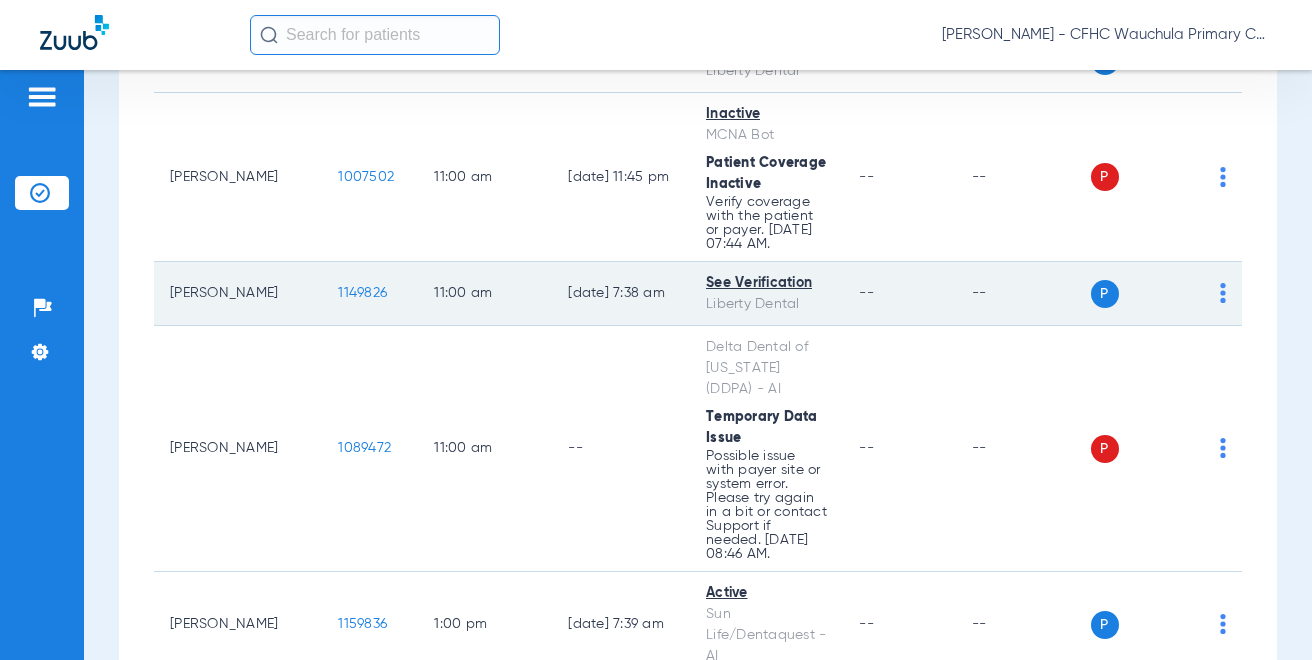 click on "1149826" 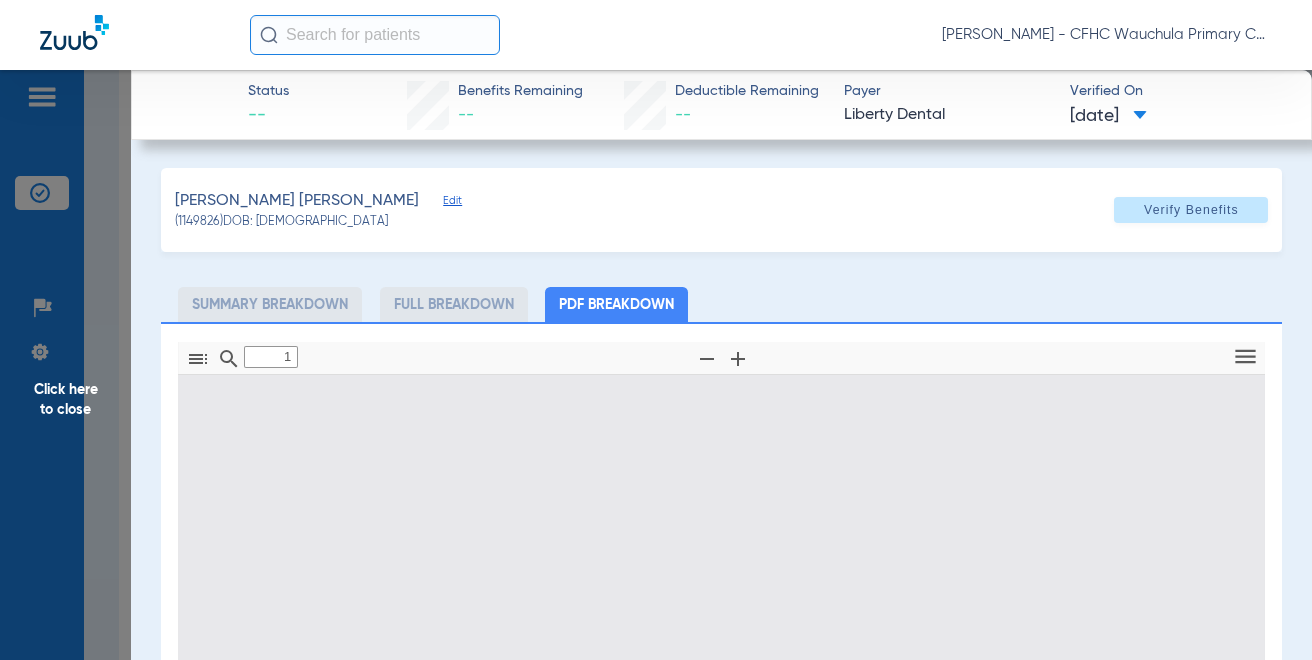 type on "0" 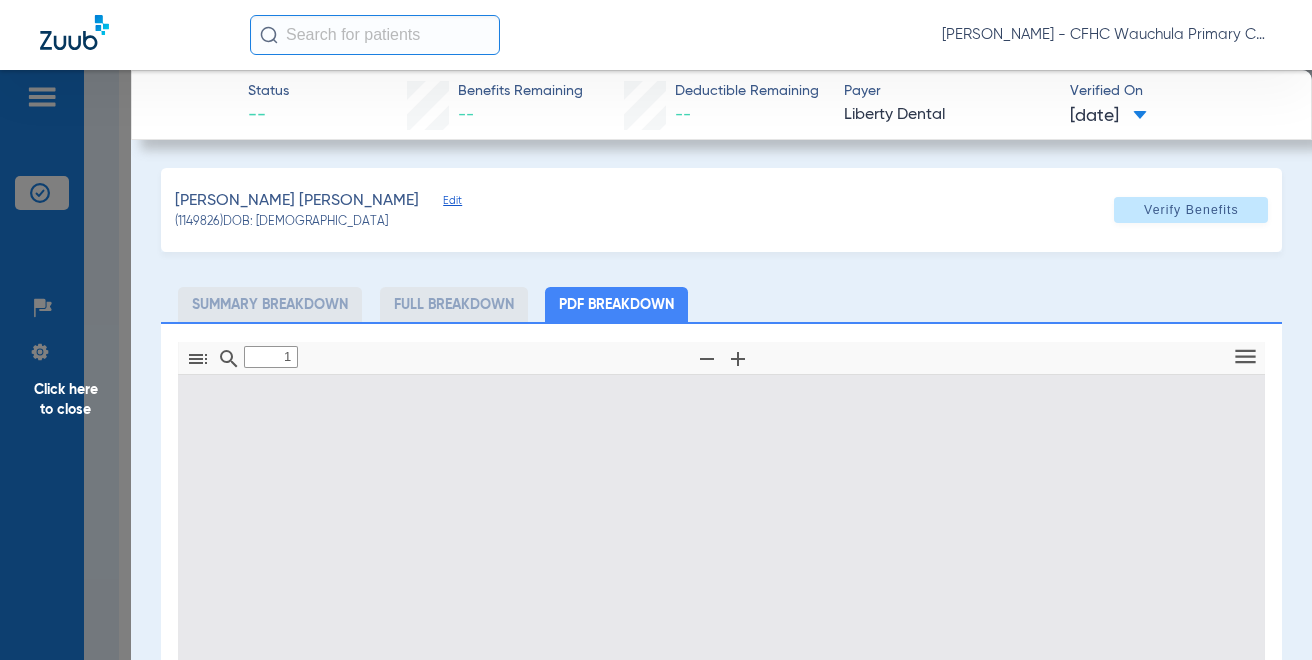 select on "page-width" 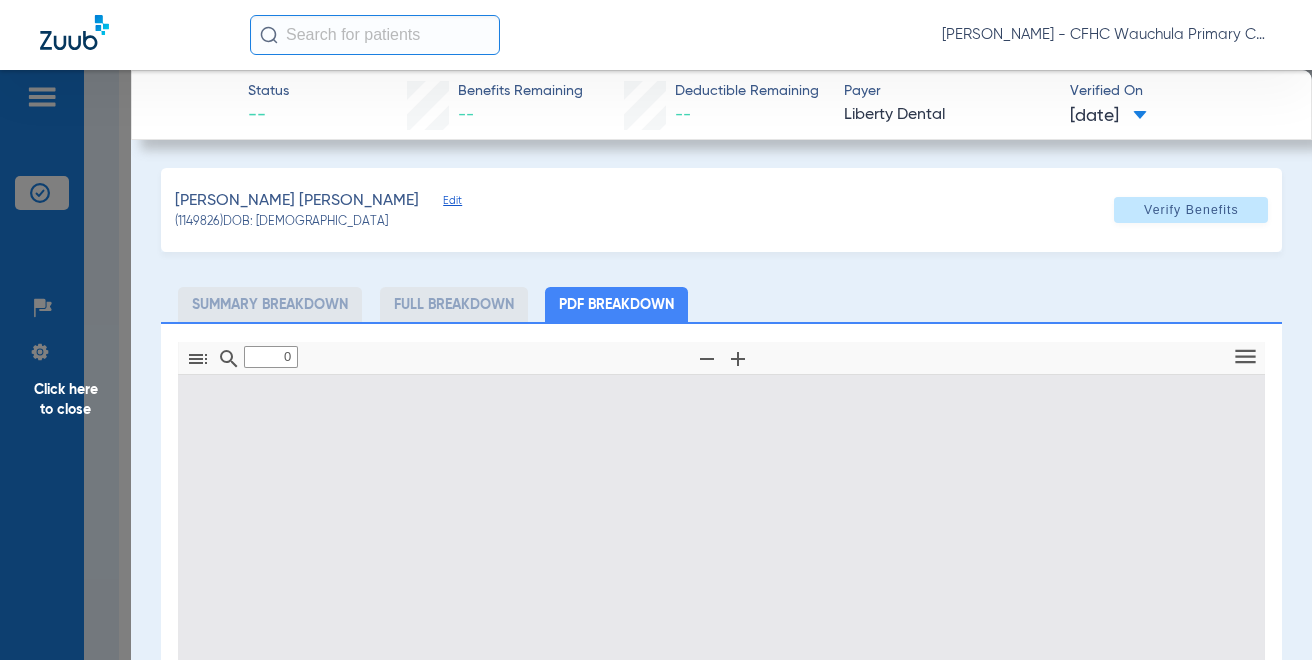 type on "1" 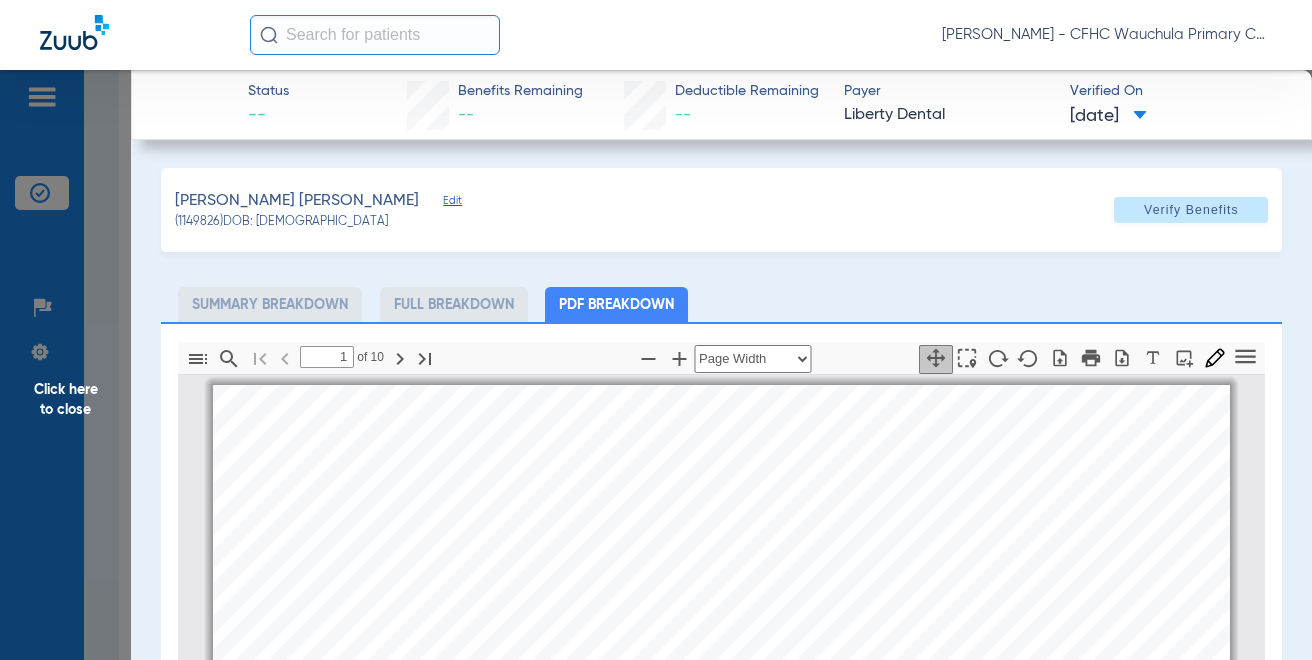 scroll, scrollTop: 10, scrollLeft: 0, axis: vertical 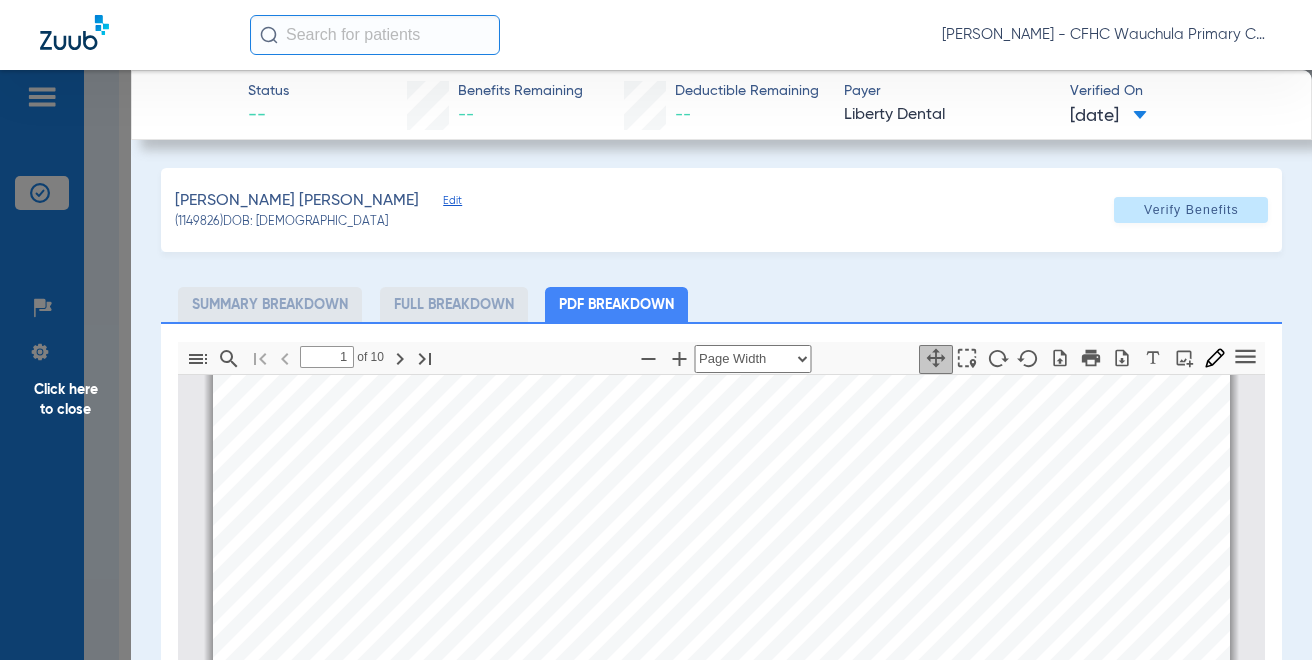 click on "Status --  Benefits Remaining   --   Deductible Remaining   --  Payer Liberty Dental  Verified On
[DATE]   [PERSON_NAME] [PERSON_NAME]   Edit   (1149826)   DOB: [DEMOGRAPHIC_DATA]   Verify Benefits   Subscriber Information   First name  [PERSON_NAME]  Last name  [PERSON_NAME]  DOB  mm / dd / yyyy [DATE]  Member ID  9615844900  Group ID (optional)  99999  Insurance Payer   Insurance
Liberty Dental  Provider   Dentist
[PERSON_NAME]  1861940850  Summary Breakdown   Full Breakdown   PDF Breakdown  Thumbnails Document Outline Attachments Layers Current Outline Item         1 of ⁨10⁩ Automatic Zoom Actual Size Page Fit Page Width ⁨50⁩% ⁨100⁩% ⁨125⁩% ⁨150⁩% ⁨200⁩% ⁨300⁩% ⁨400⁩% ⁨0⁩%       Highlight         Add image              Tools Highlight color Thickness Color #000000 Size Color #000000 Thickness Opacity Presentation Mode Open Print Save Go to First Page Previous Next Go to Last Page Rotate Clockwise Rotate Counterclockwise Text Selection Tool   Hand Tool     Find Zoom Out Zoom In No Spreads" 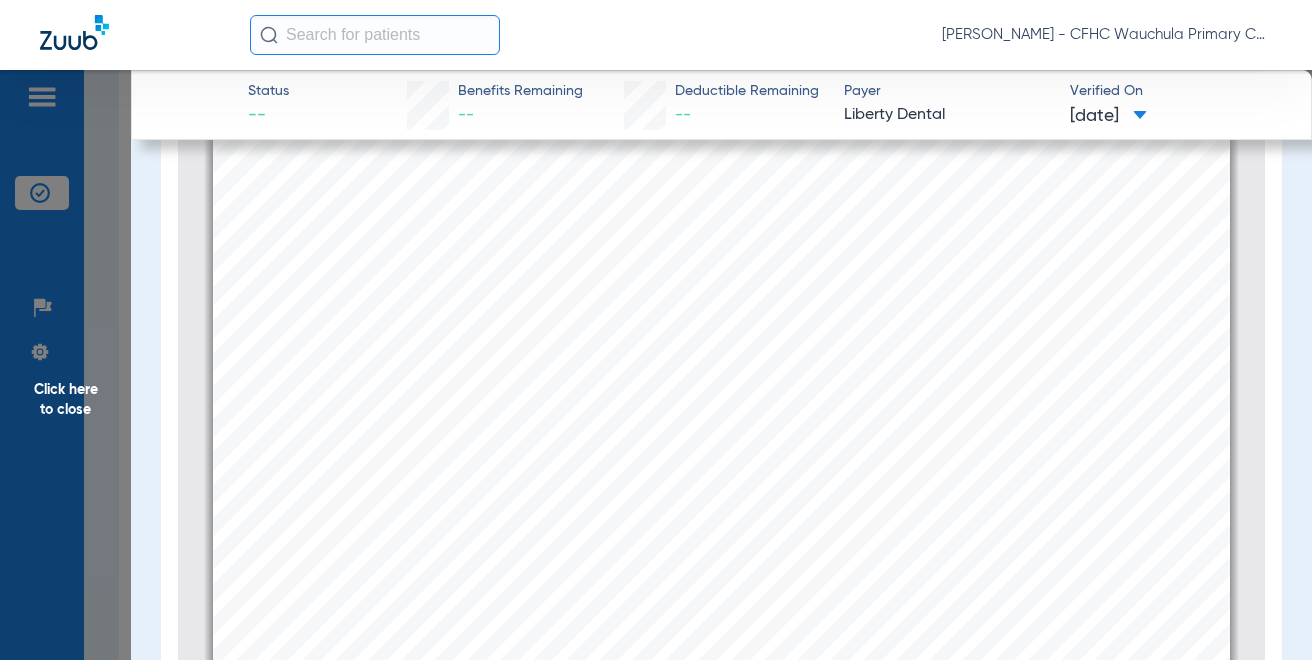 scroll, scrollTop: 289, scrollLeft: 0, axis: vertical 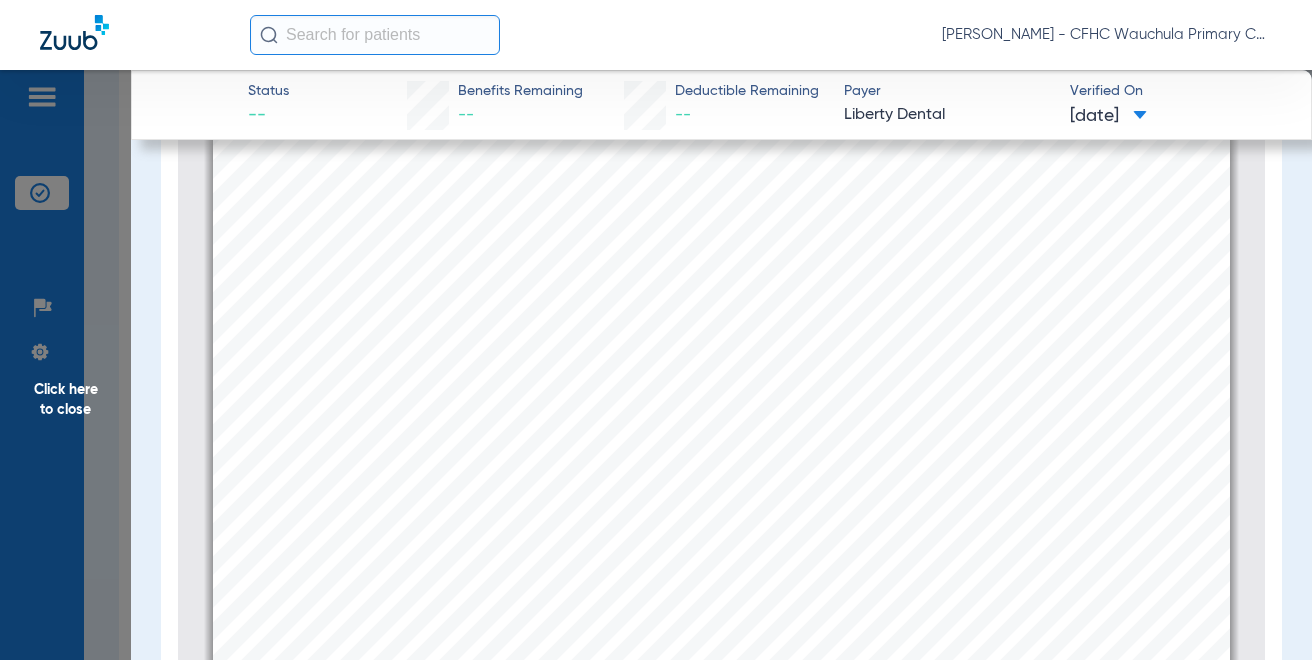 click on "Information provided below will be cross-checked with member eligibility records for all programs. You can search by Member Number or a combination of Member First Name, Last Name and Date of Birth. Service Date is always required. Eligibility Verification Search Modify Search   New Search   Print All Row   Date of Serv …   Member # Member Name DOB   PCP   Eligibility Status   … [DATE]   9615844900- 01 [PERSON_NAME] [DATE] Central [US_STATE] Health Care, Inc. [PERSON_NAME] Check Provider Eligibility [DATE] - 12/31/9999  Utilization History Benefits Add Claim Assessment Demographics Page   of 1   1 - 1 of 1 items   1   Home   Talk To Us    Claims   Eligibility   Payments   Assessments   Training Library CFHC Zuub (Office #FQHC010736)  © 2025 - LIBERTY Dental Plan" at bounding box center [721, 388] 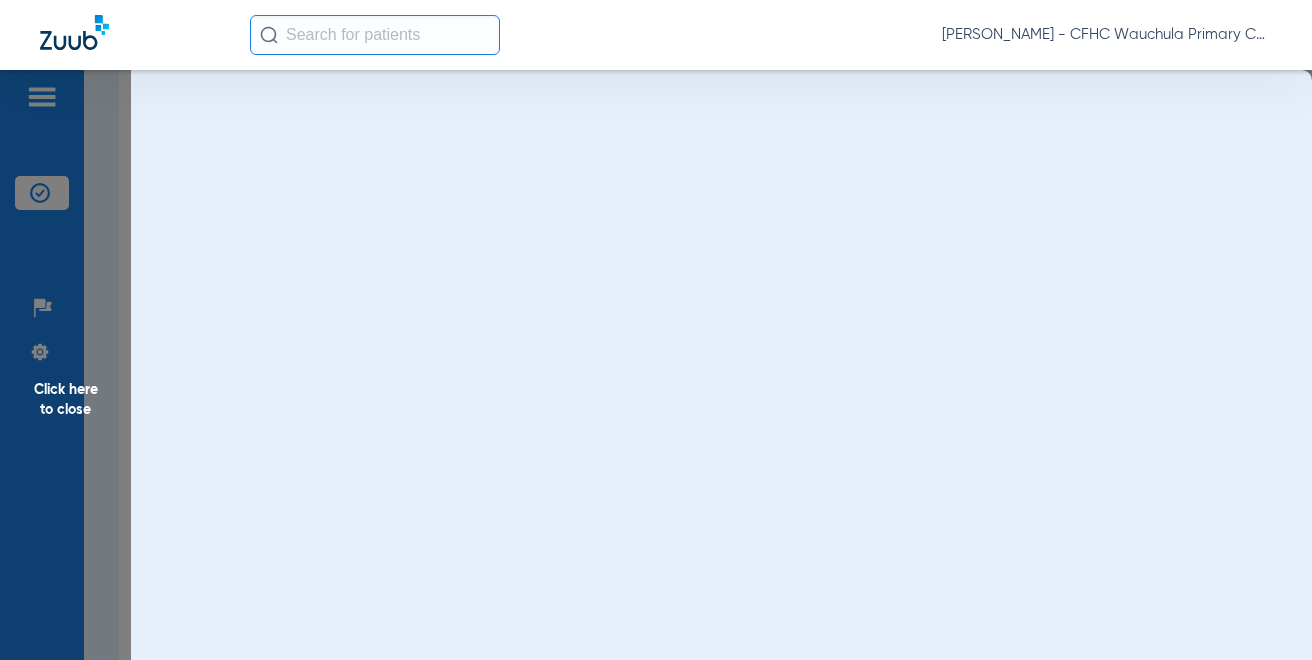 scroll, scrollTop: 0, scrollLeft: 0, axis: both 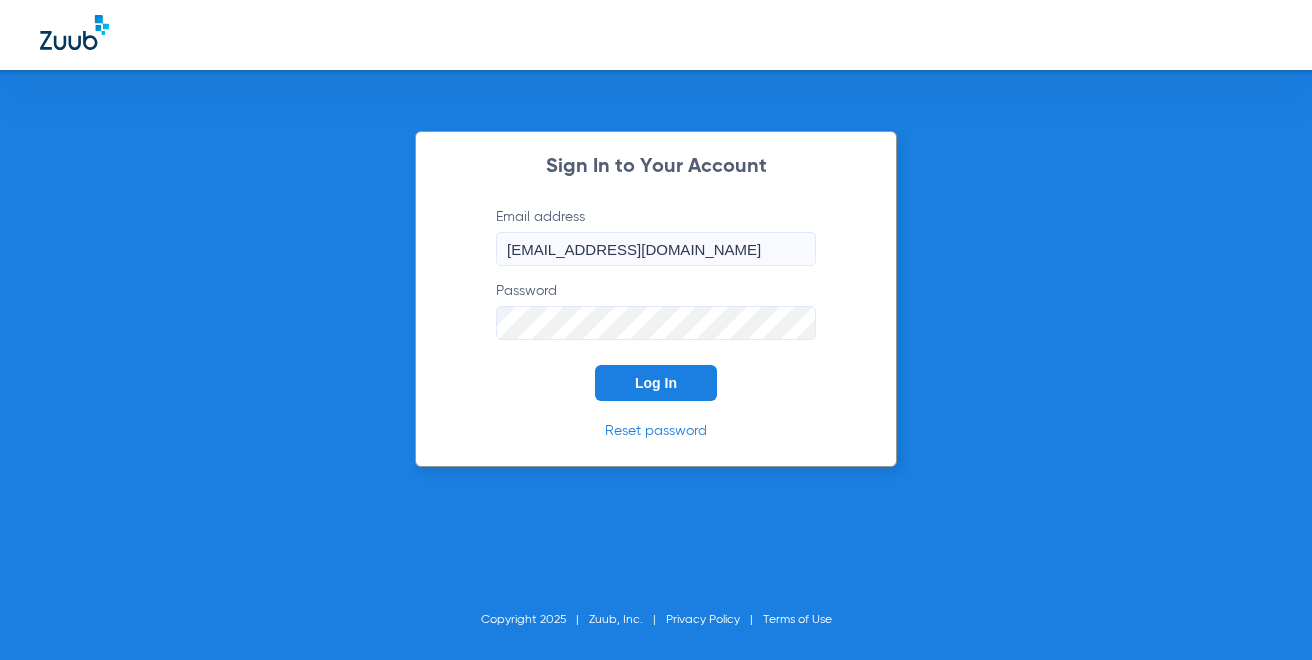 click on "Sign In to Your Account  Email address  [EMAIL_ADDRESS][DOMAIN_NAME]  Password  Log In Reset password Copyright 2025 Zuub, Inc. Privacy Policy Terms of Use" 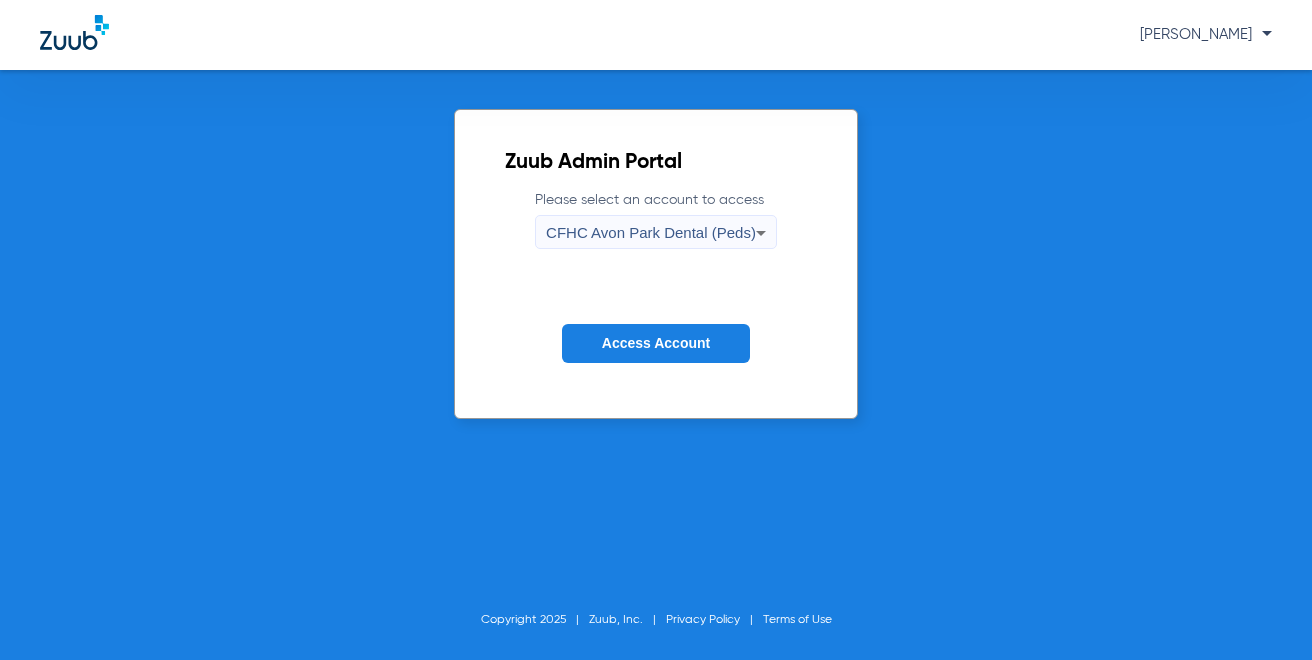 click on "CFHC Avon Park Dental (Peds)" at bounding box center (651, 232) 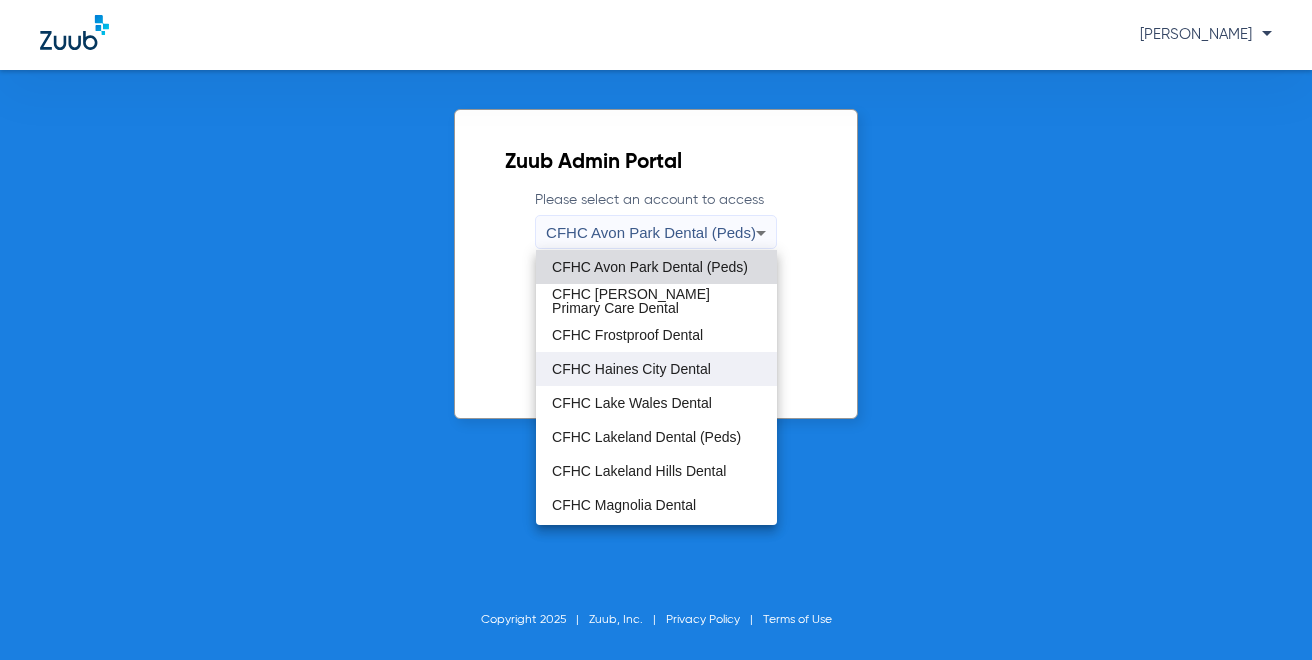 scroll, scrollTop: 98, scrollLeft: 0, axis: vertical 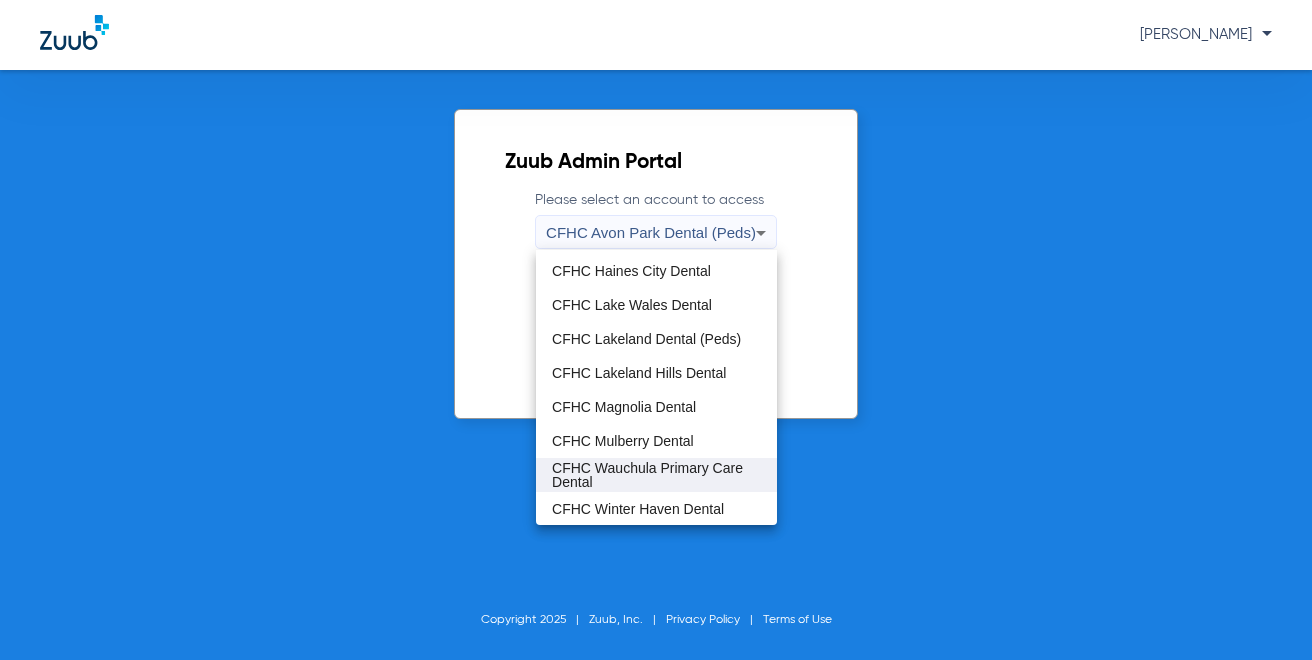 click on "CFHC Wauchula Primary Care Dental" at bounding box center [656, 475] 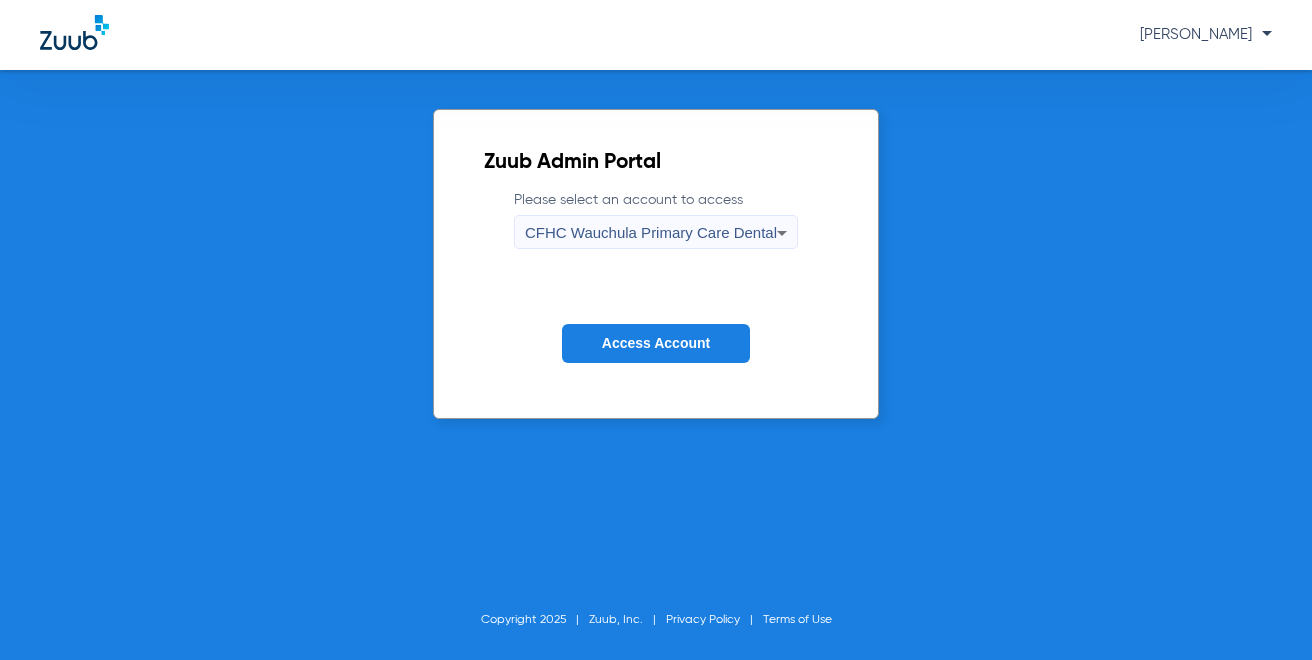 click on "Access Account" 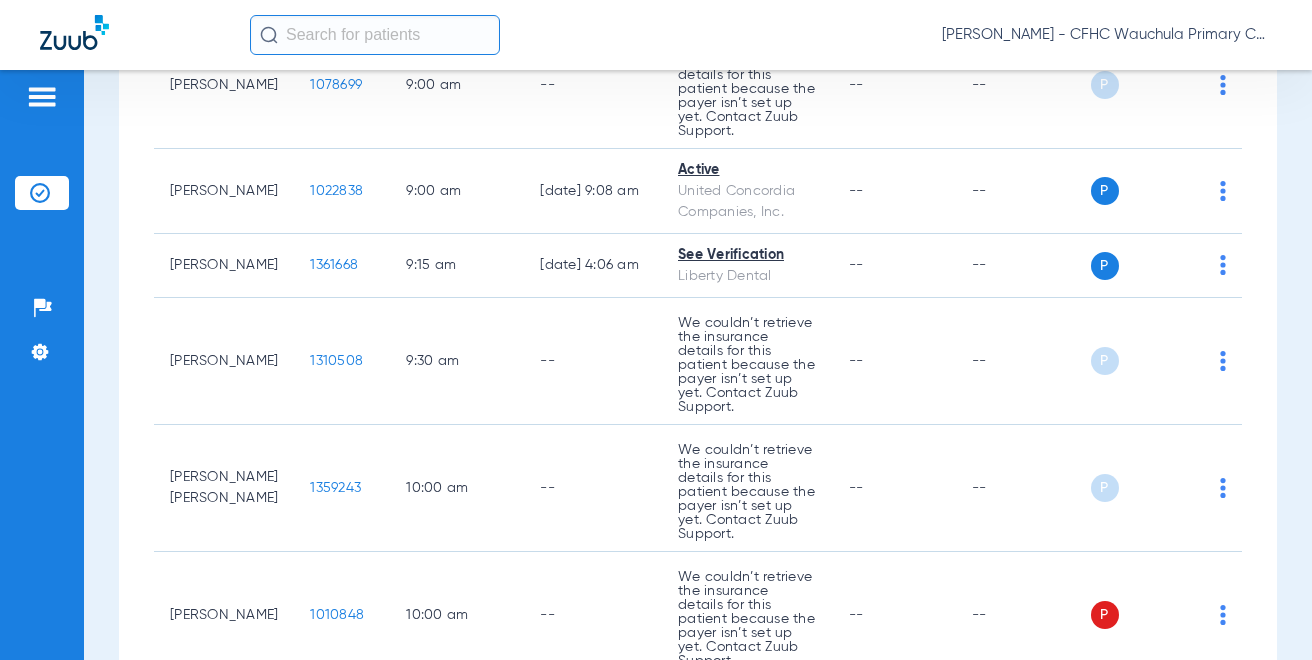 scroll, scrollTop: 1500, scrollLeft: 0, axis: vertical 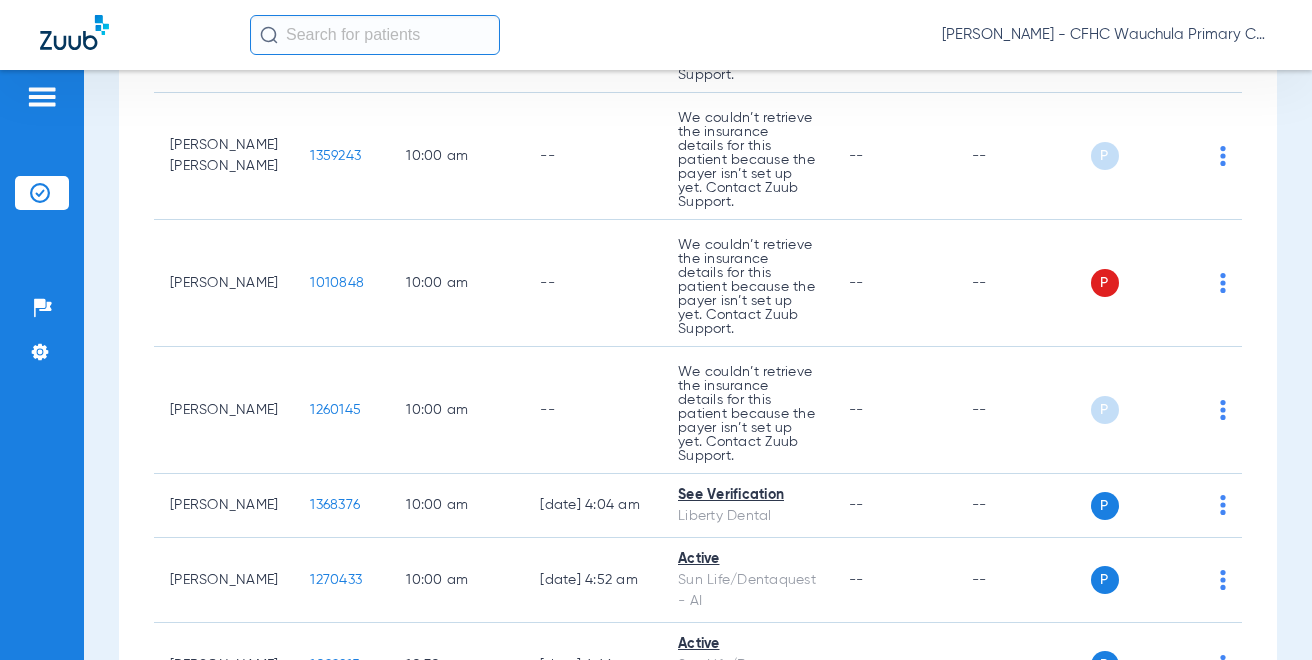 drag, startPoint x: 61, startPoint y: 535, endPoint x: 97, endPoint y: 511, distance: 43.266617 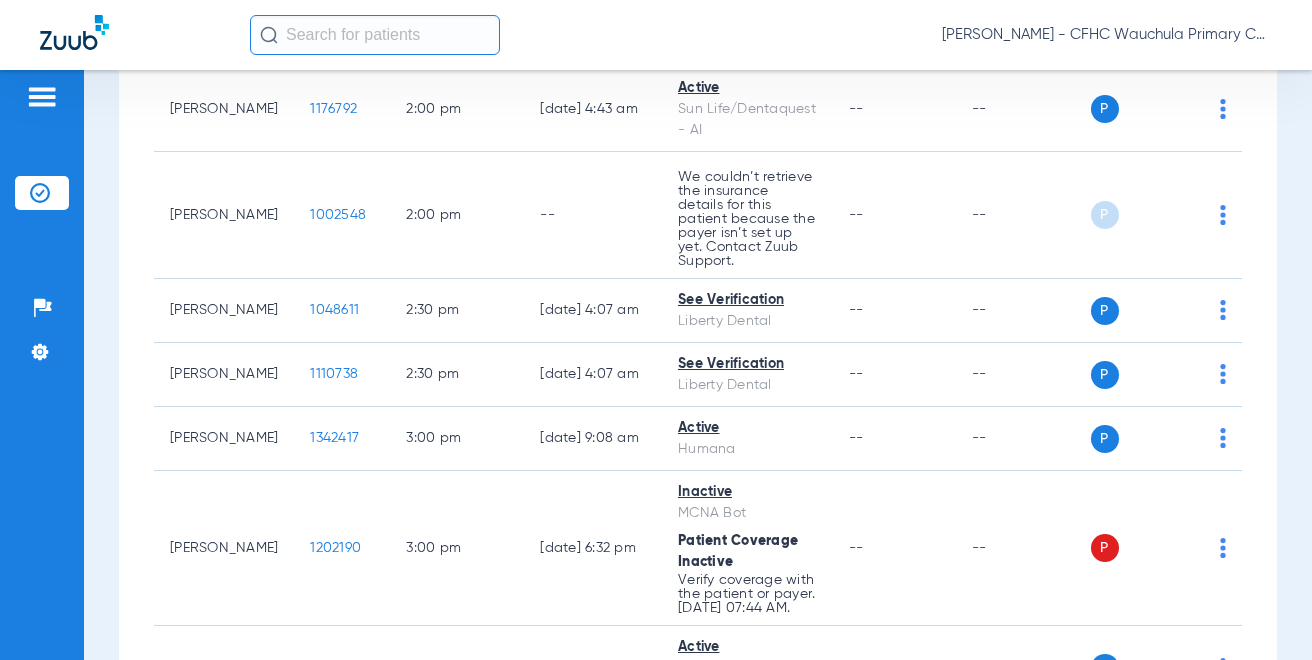 scroll, scrollTop: 4500, scrollLeft: 0, axis: vertical 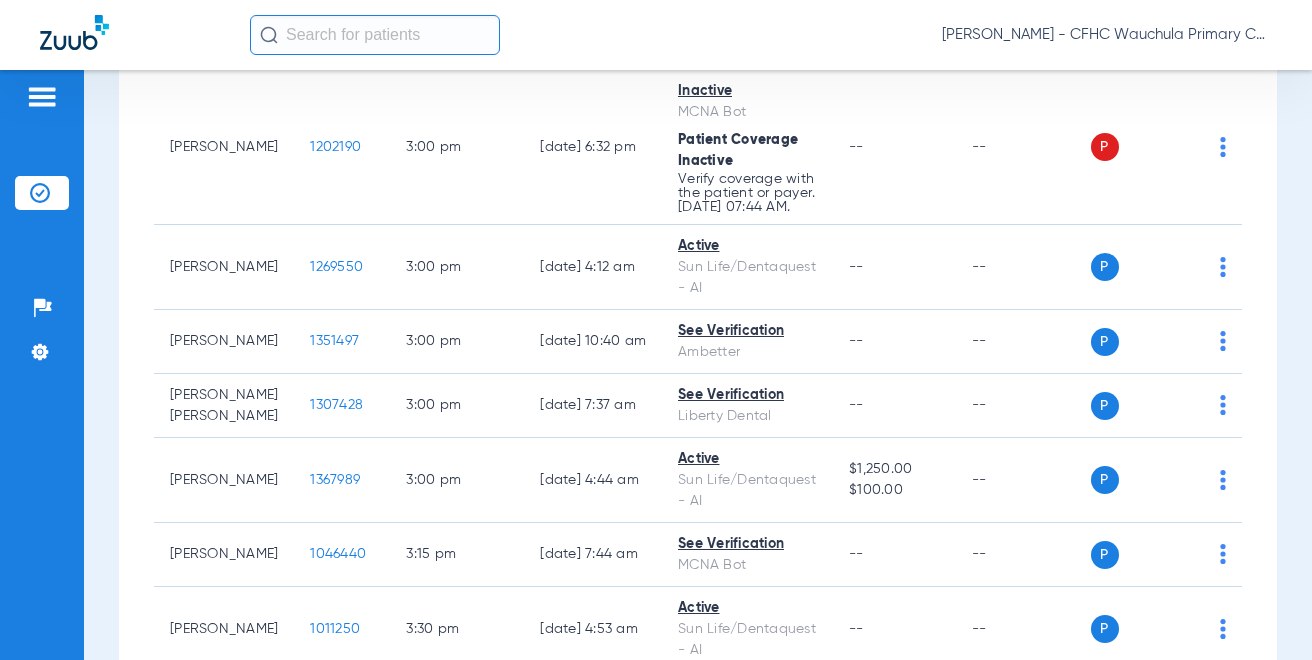 click on "Patients  Insurance Verification  Setup  Help Center Settings" 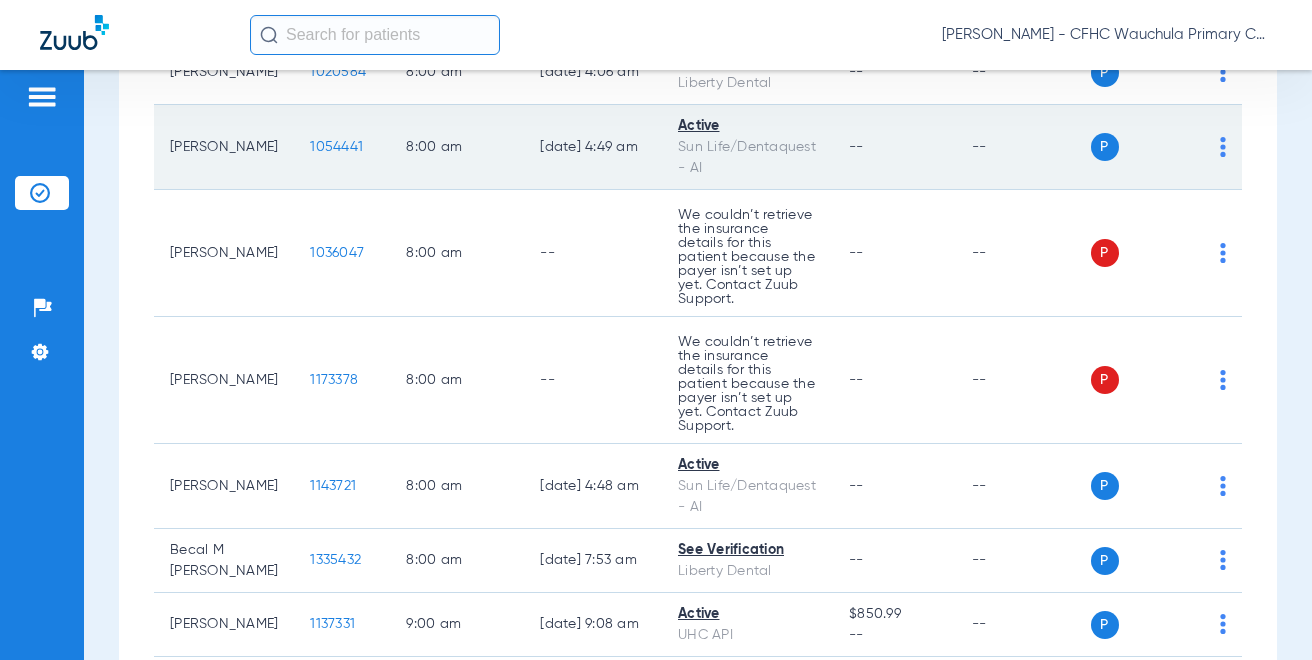 scroll, scrollTop: 0, scrollLeft: 0, axis: both 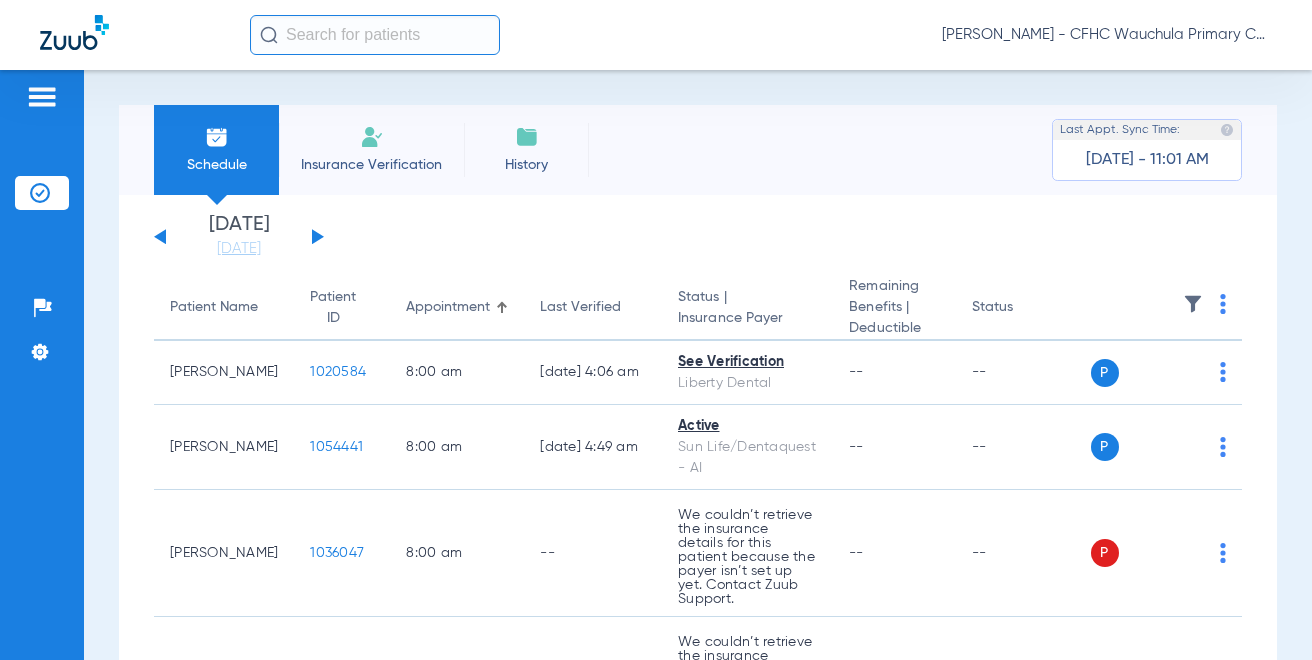 click 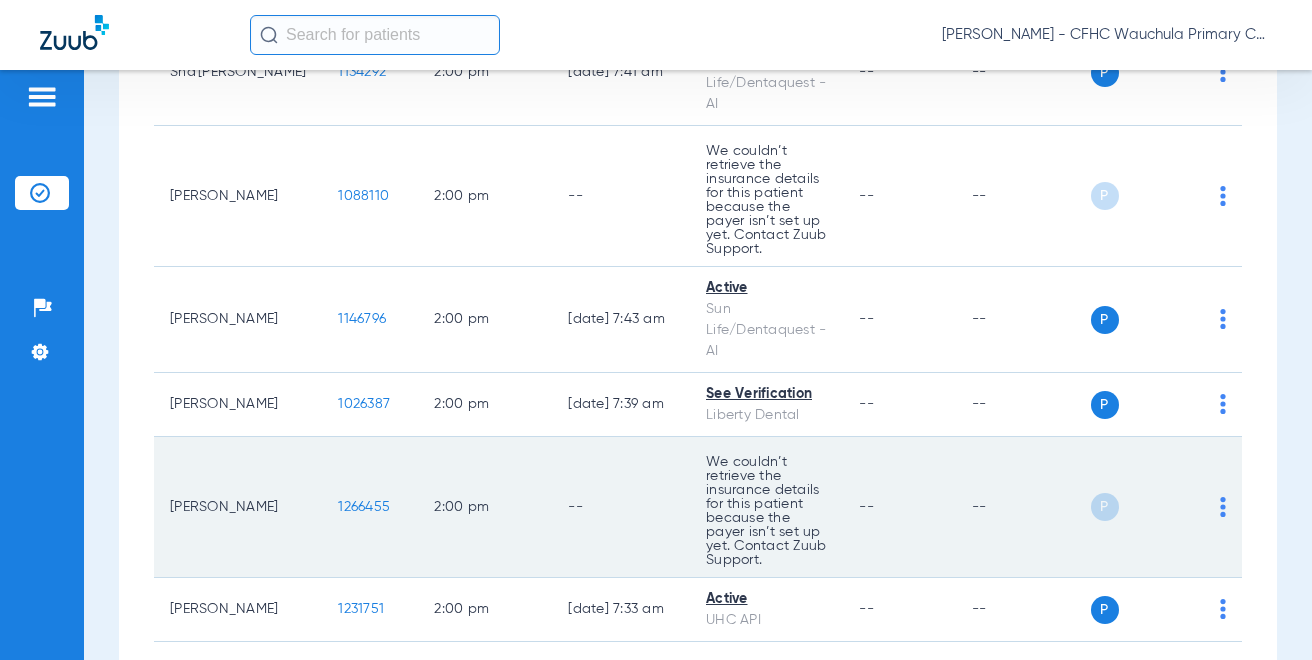 scroll, scrollTop: 5100, scrollLeft: 0, axis: vertical 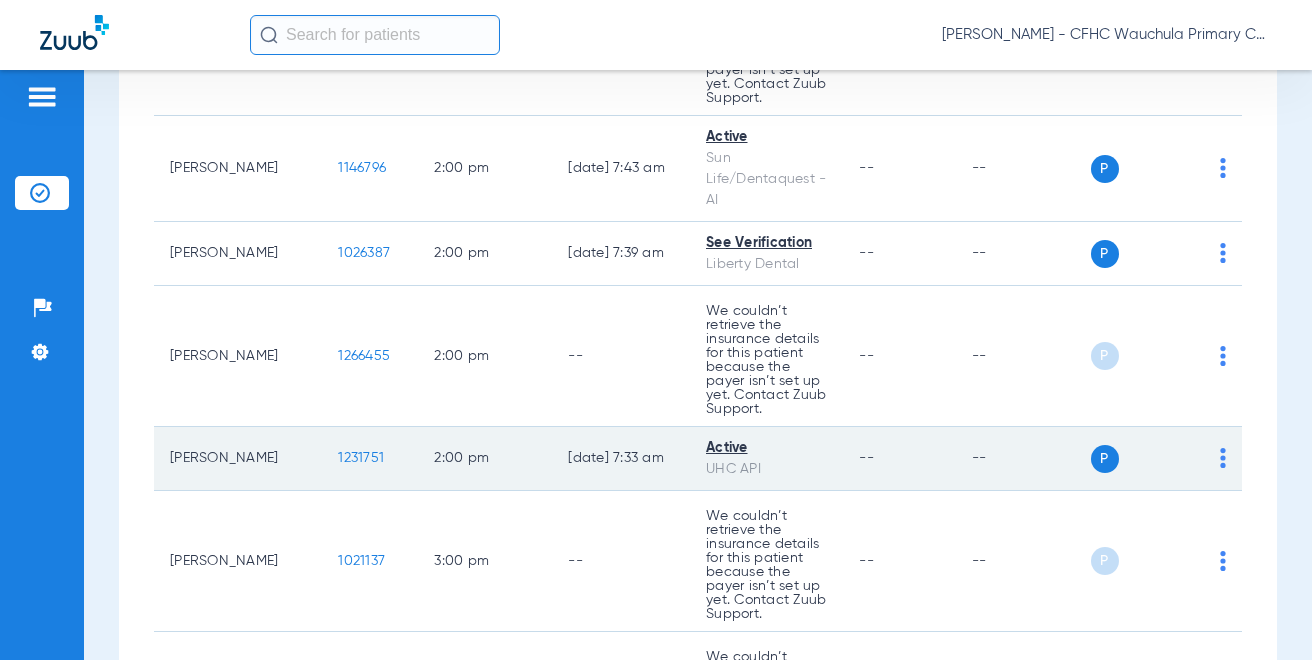 click on "1231751" 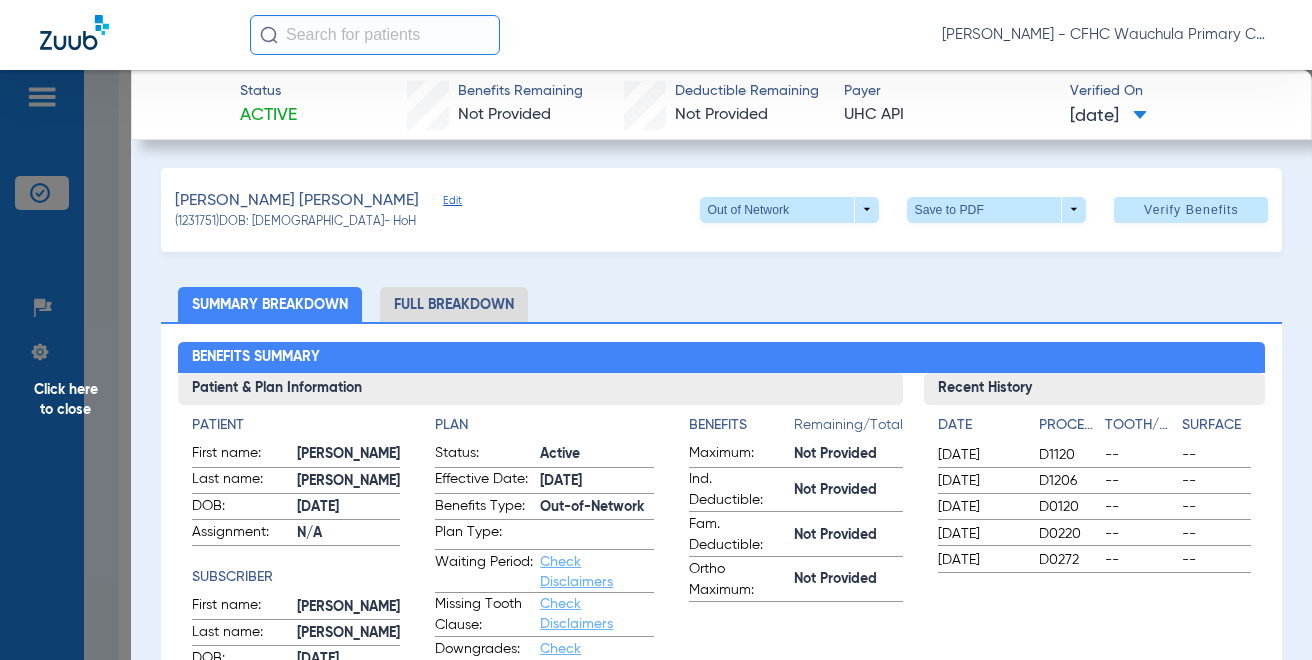 click on "[PERSON_NAME] [PERSON_NAME]   Edit   (1231751)   DOB: [DEMOGRAPHIC_DATA]   - HoH   Out of Network  arrow_drop_down  Save to PDF  arrow_drop_down  Verify Benefits   Subscriber Information   First name  [PERSON_NAME]  Last name  [PERSON_NAME]  DOB  mm / dd / yyyy [DATE]  Member ID  0020781810  Group ID (optional)  1173581  Insurance Payer   Insurance
Uhc Api  Provider   Dentist
[PERSON_NAME]  1538802673  Summary Breakdown   Full Breakdown  Benefits Summary Patient & Plan Information Patient First name:  [PERSON_NAME]  Last name:  [PERSON_NAME]  DOB:  [DEMOGRAPHIC_DATA]  Assignment:  N/A  Subscriber First name:  [PERSON_NAME]  Last name:  [PERSON_NAME]  DOB:  [DEMOGRAPHIC_DATA]  Plan Status:  Active  Effective Date:  [DATE]  Benefits Type:  Out-of-Network  Plan Type:    Waiting Period:  Check Disclaimers  Missing Tooth Clause:  Check Disclaimers  Downgrades:  Check Disclaimers  Plan Name:  UnitedHealthcare Dental Options  Benefits  Remaining/Total  Maximum:  Not Provided  Ind. Deductible:  Not Provided  Fam. Deductible:  Not Provided  Date D1120" 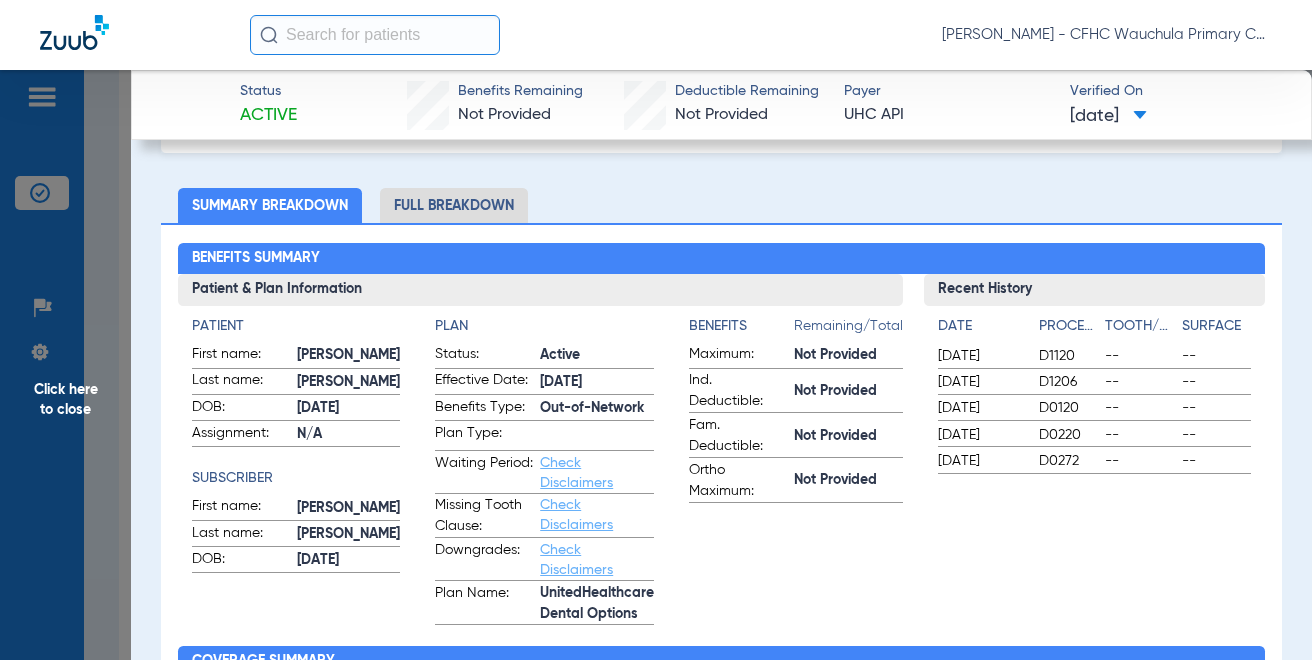 scroll, scrollTop: 100, scrollLeft: 0, axis: vertical 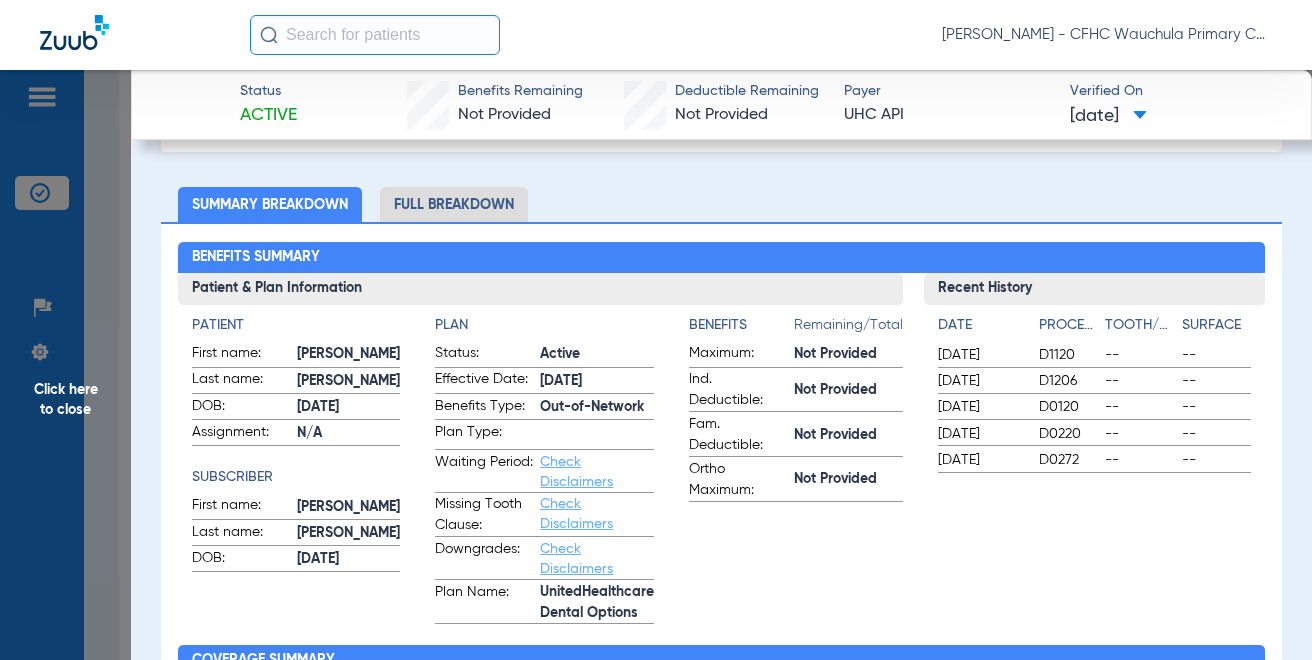 click on "Click here to close" 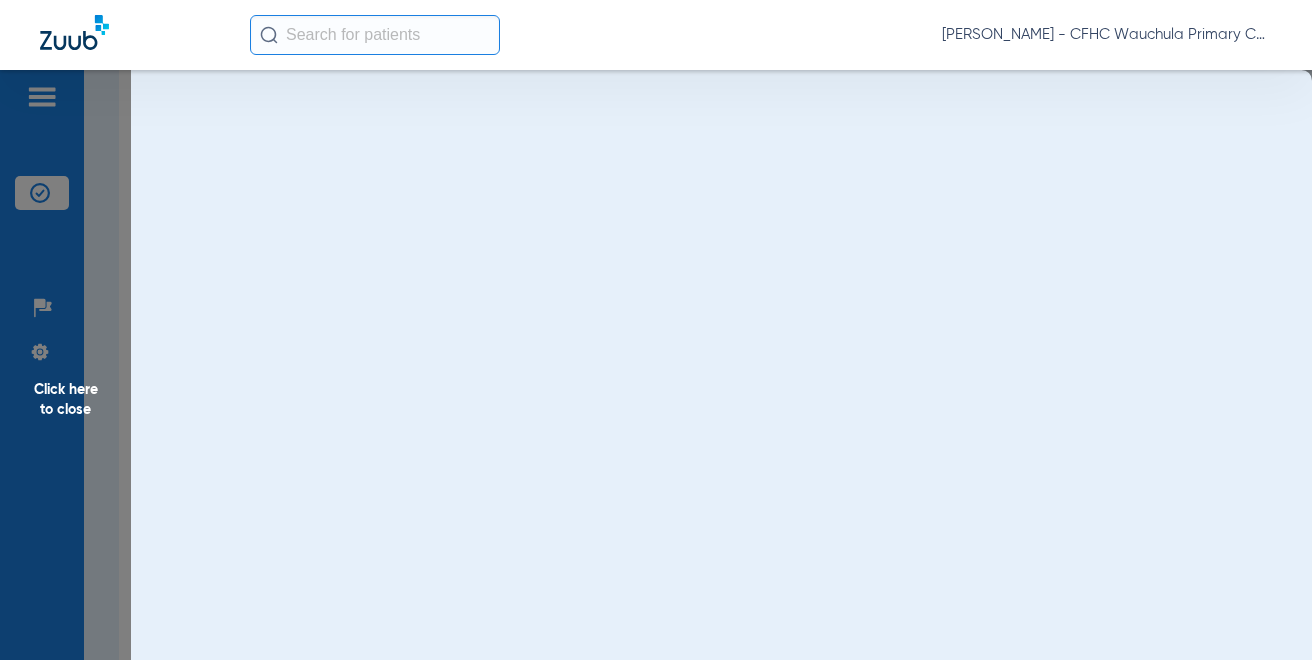 scroll, scrollTop: 0, scrollLeft: 0, axis: both 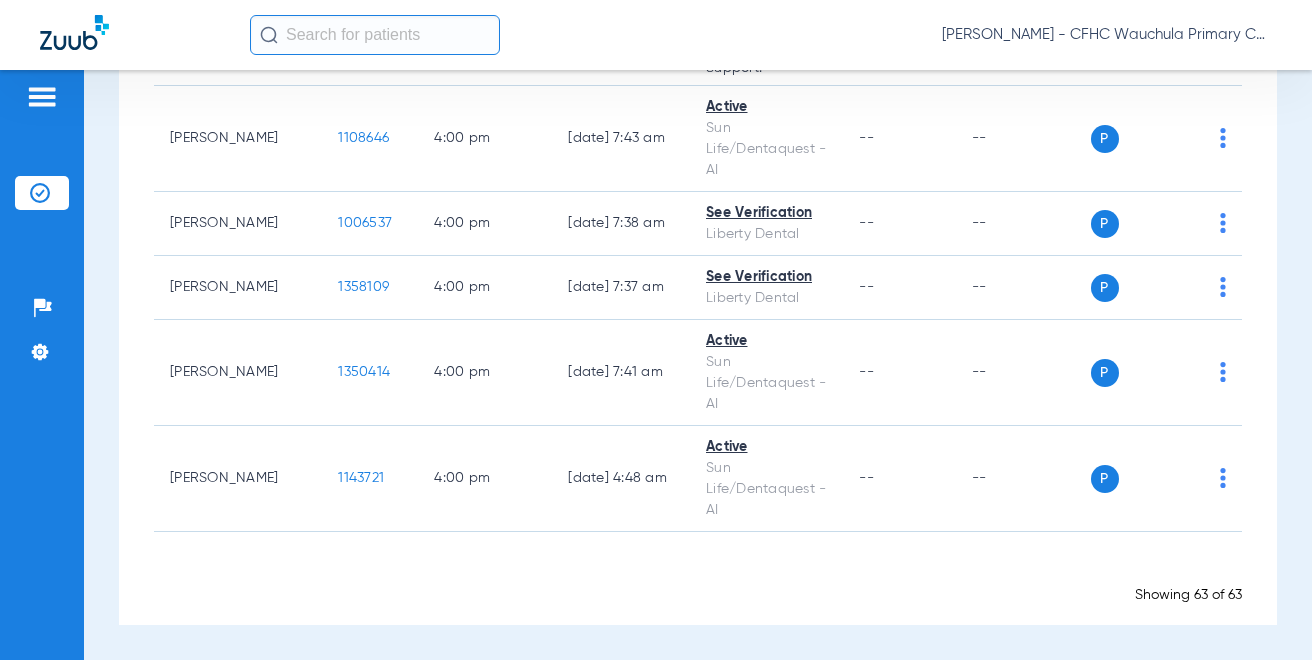 click on "Schedule Insurance Verification History  Last Appt. Sync Time:   [DATE] - 11:25 AM   [DATE]   [DATE]   [DATE]   [DATE]   [DATE]   [DATE]   [DATE]   [DATE]   [DATE]   [DATE]   [DATE]   [DATE]   [DATE]   [DATE]   [DATE]   [DATE]   [DATE]   [DATE]   [DATE]   [DATE]   [DATE]   [DATE]   [DATE]   [DATE]   [DATE]   [DATE]   [DATE]   [DATE]   [DATE]   [DATE]   [DATE]   [DATE]   [DATE]   [DATE]   [DATE]   [DATE]   [DATE]   [DATE]   [DATE]   [DATE]   [DATE]  Su 1" at bounding box center (698, 365) 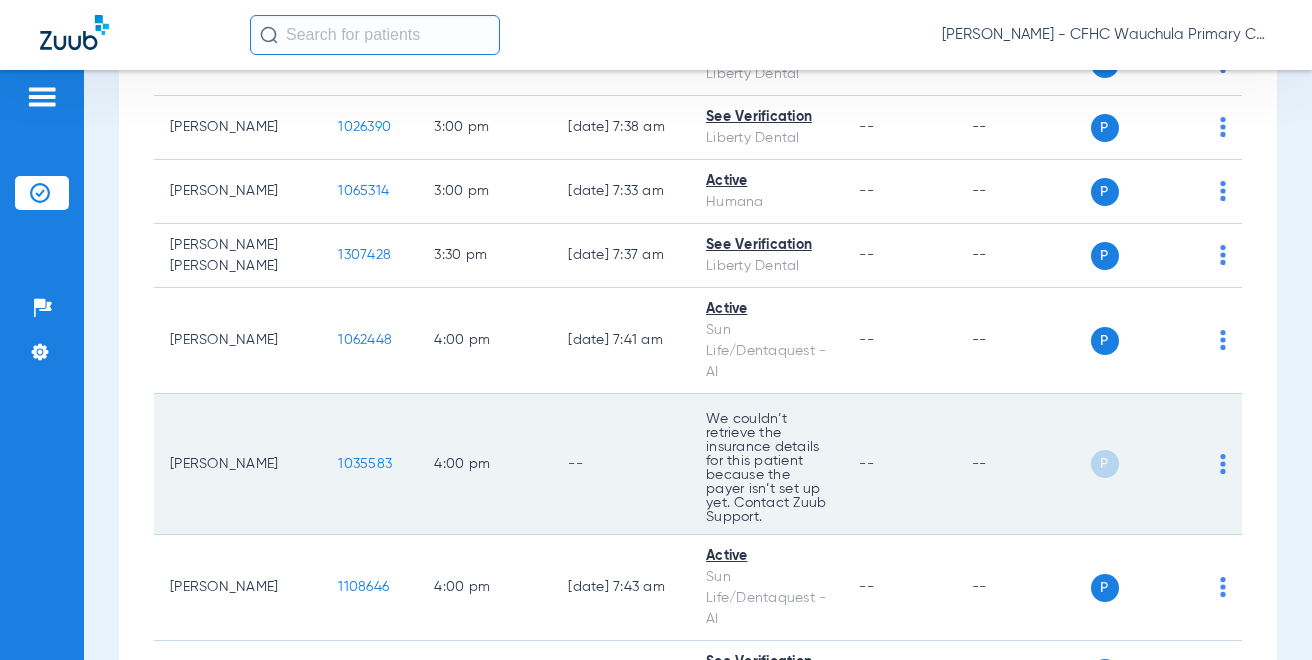 scroll, scrollTop: 5979, scrollLeft: 0, axis: vertical 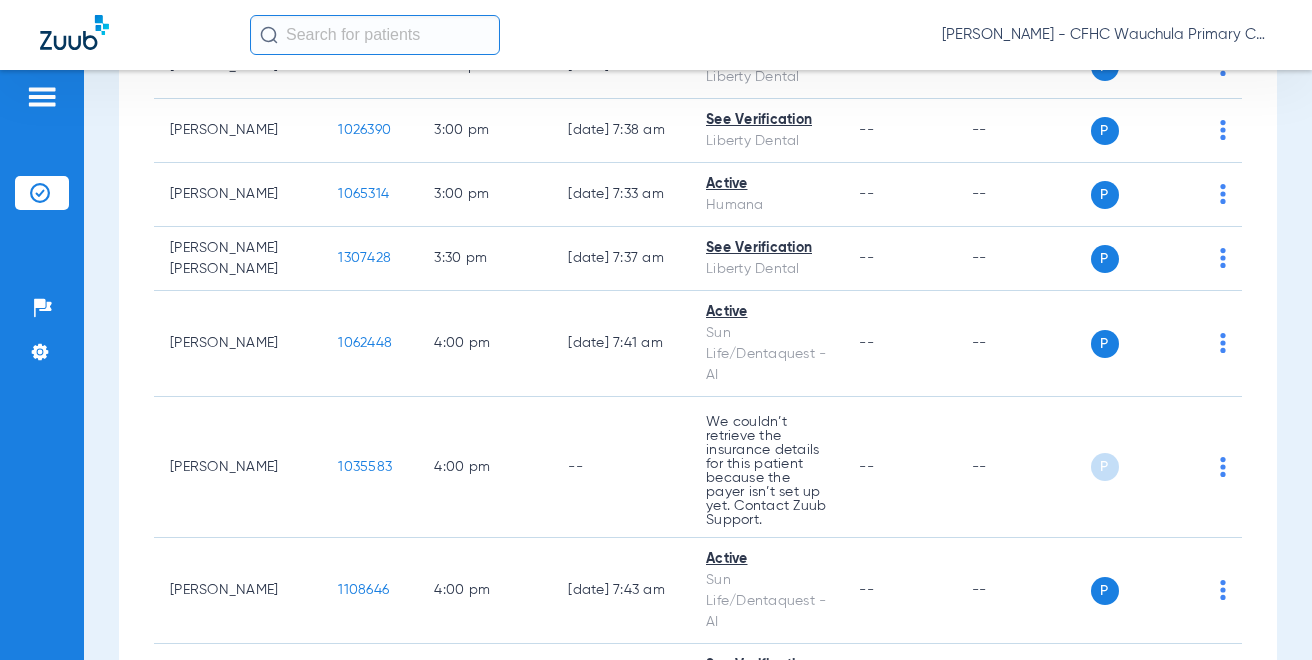 click on "1065314" 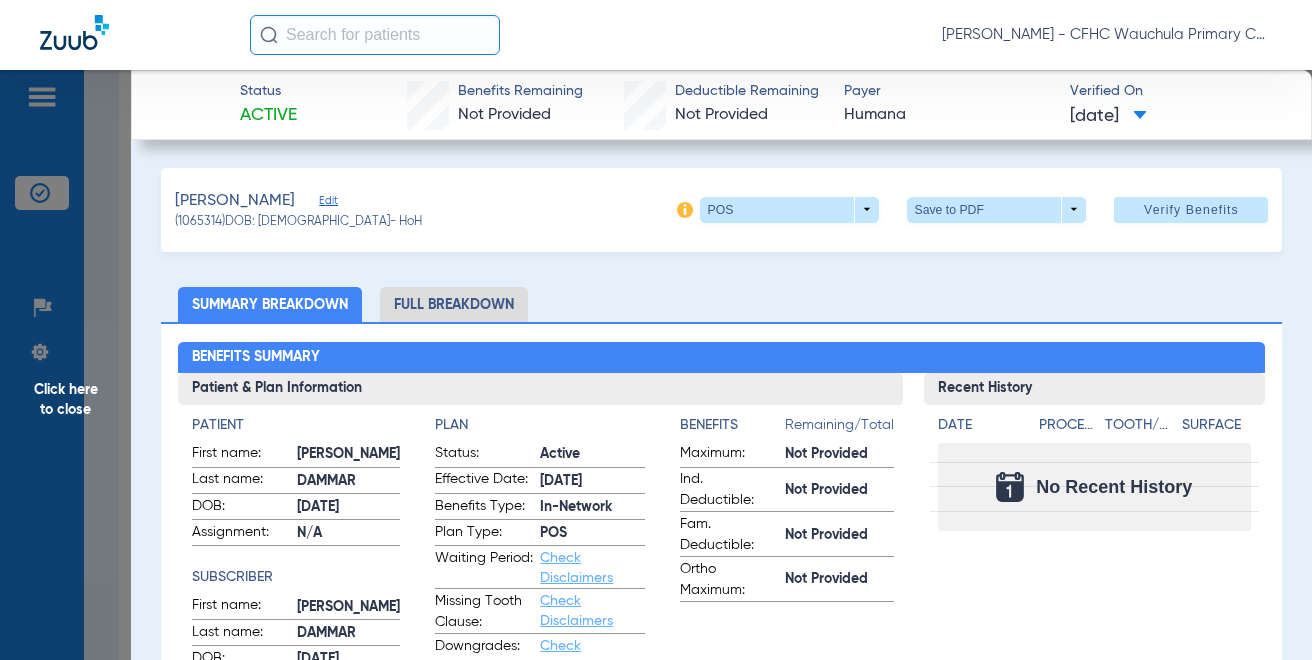 drag, startPoint x: 1246, startPoint y: 467, endPoint x: 1241, endPoint y: 445, distance: 22.561028 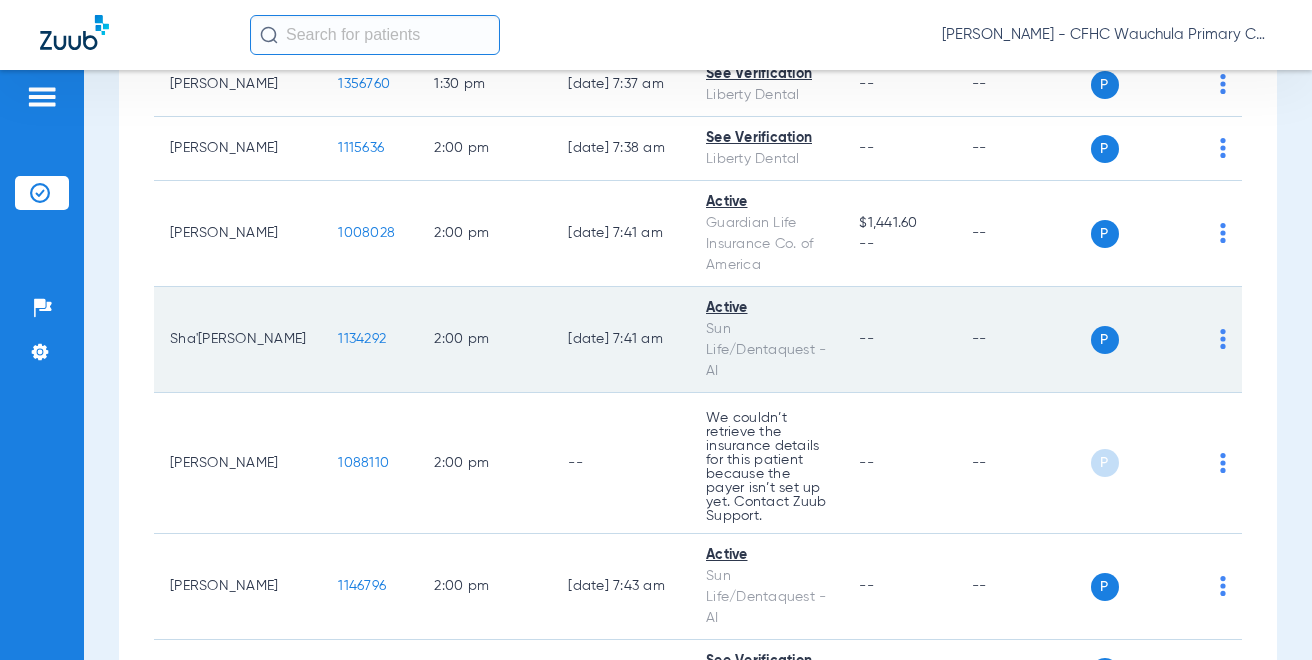 scroll, scrollTop: 4679, scrollLeft: 0, axis: vertical 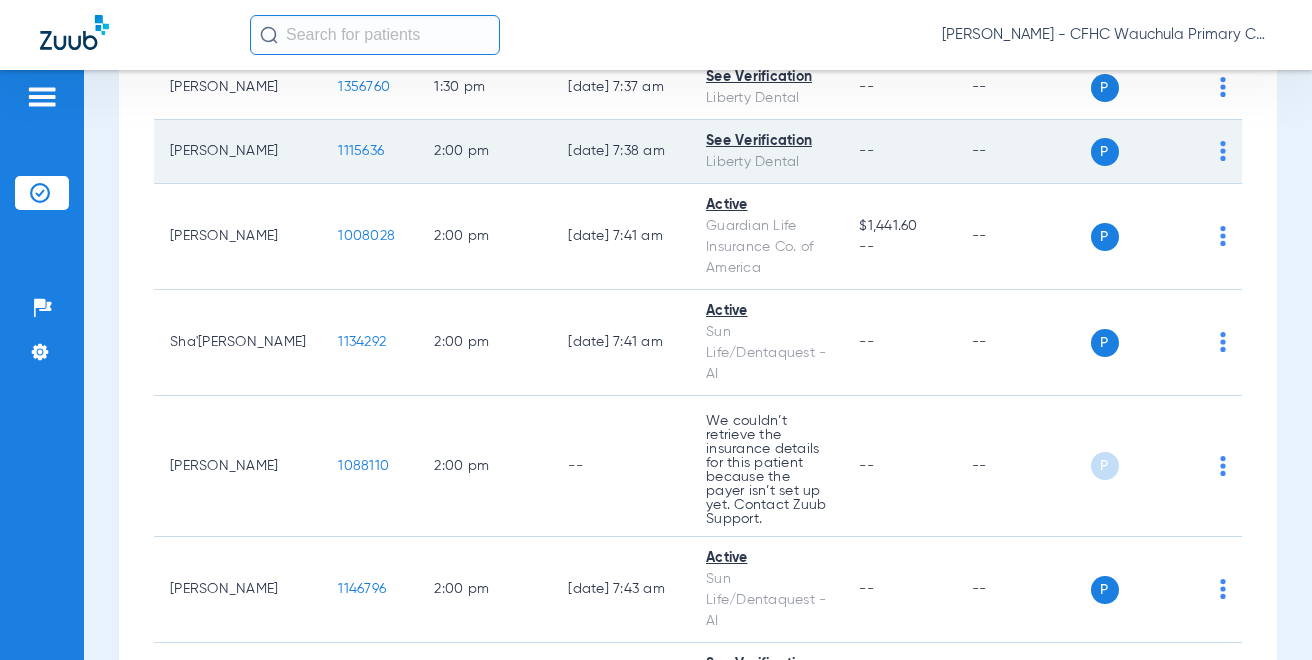 click on "1115636" 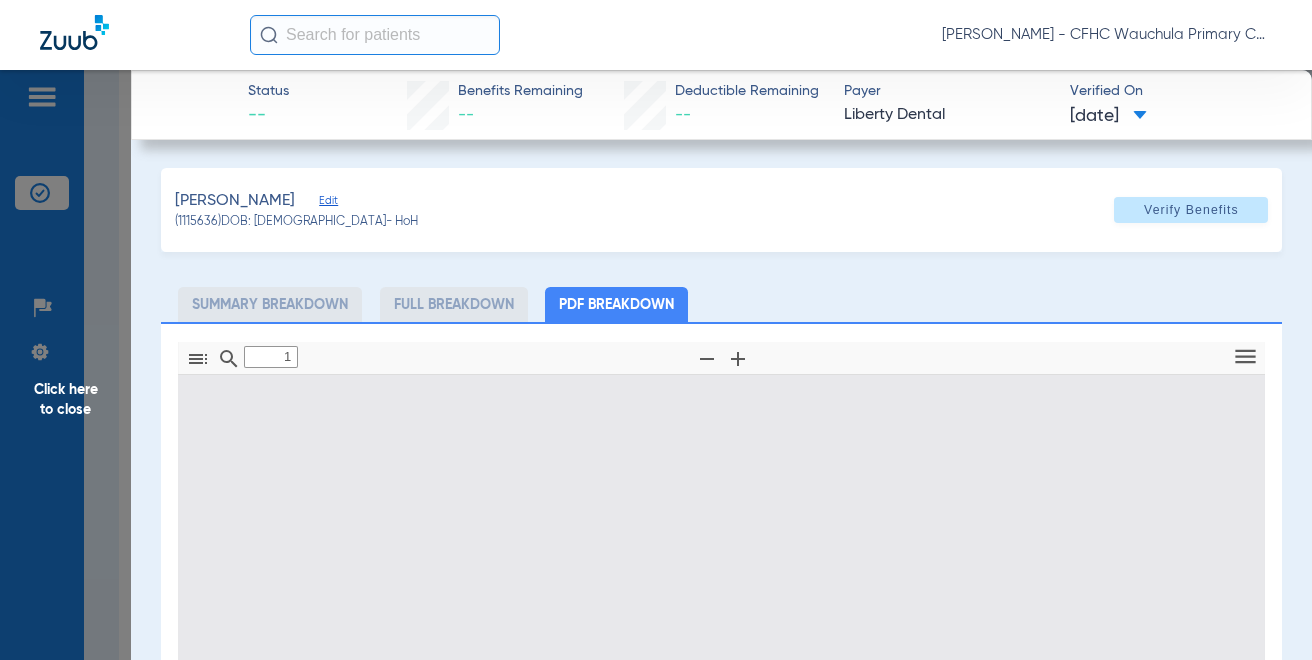 type on "0" 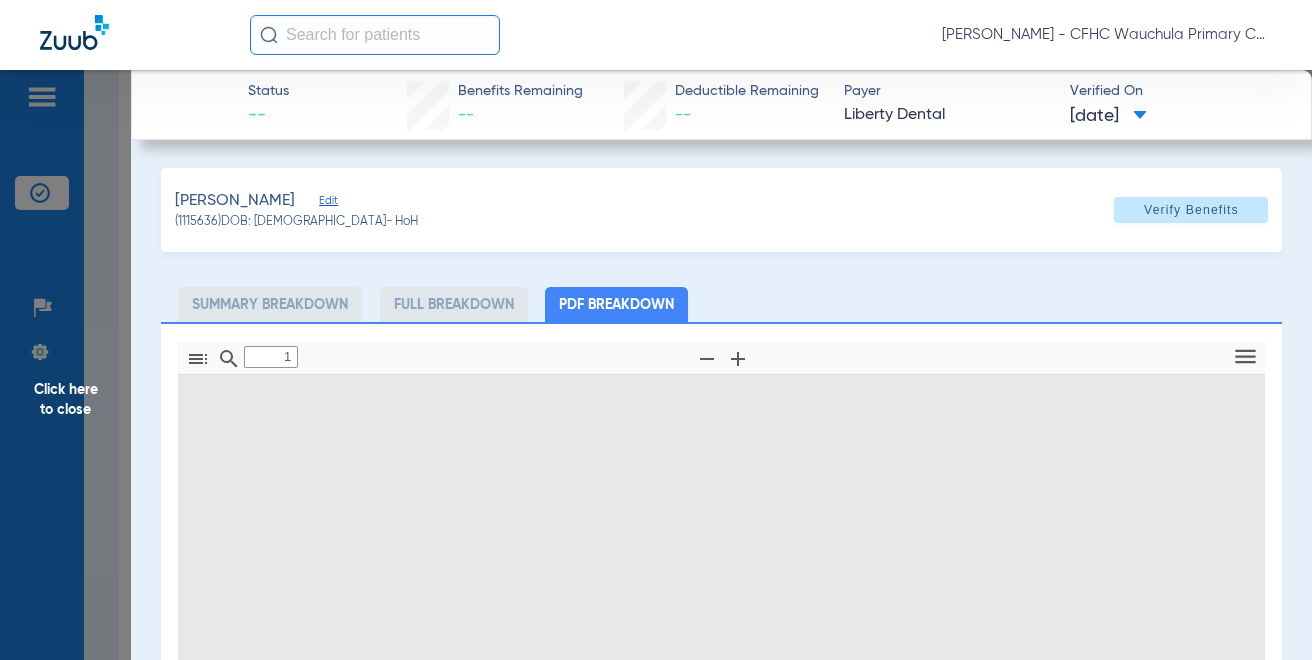 select on "page-width" 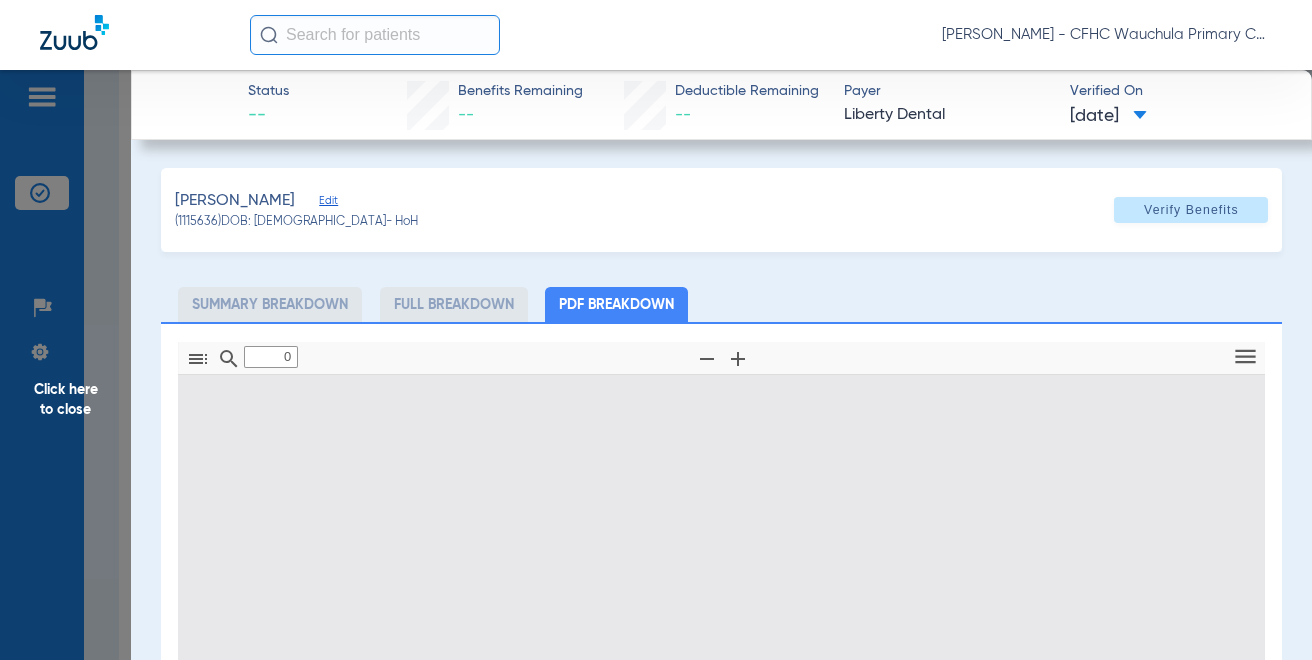 type on "1" 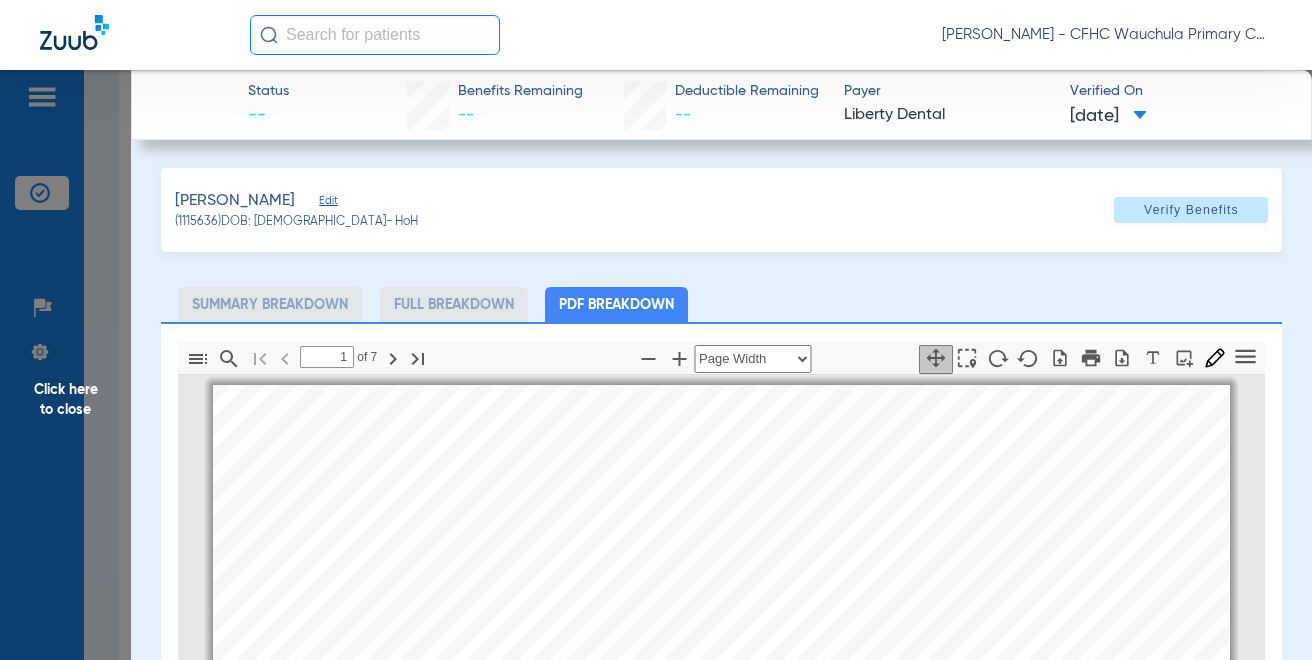 scroll, scrollTop: 10, scrollLeft: 0, axis: vertical 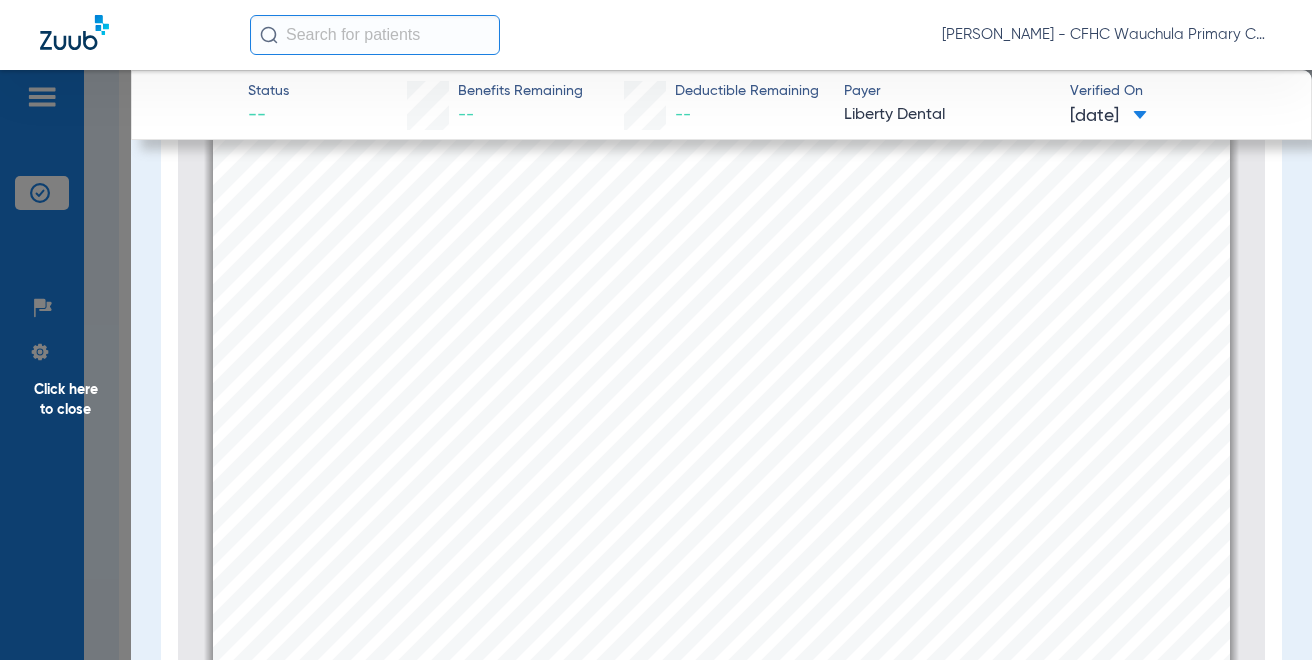 click on "Information provided below will be cross-checked with member eligibility records for all programs. You can search by Member Number or a combination of Member First Name, Last Name and Date of Birth. Service Date is always required. Eligibility Verification Search Modify Search   New Search   Print All Row   Date of Serv …   Member # Member Name DOB   PCP   Eligibility Status   … [DATE]   3789462101- 01 [PERSON_NAME] [DATE] Central [US_STATE] Health Care, Inc. [PERSON_NAME] Check Provider Eligibility [DATE] - 12/31/9999  Utilization History Benefits Add Claim Assessment Demographics Page   of 1   1 - 1 of 1 items   1   Home   Talk To Us    Claims   Eligibility   Payments   Assessments   Training Library CFHC Zuub (Office #FQHC010736)  © 2025 - LIBERTY Dental Plan" at bounding box center (721, 446) 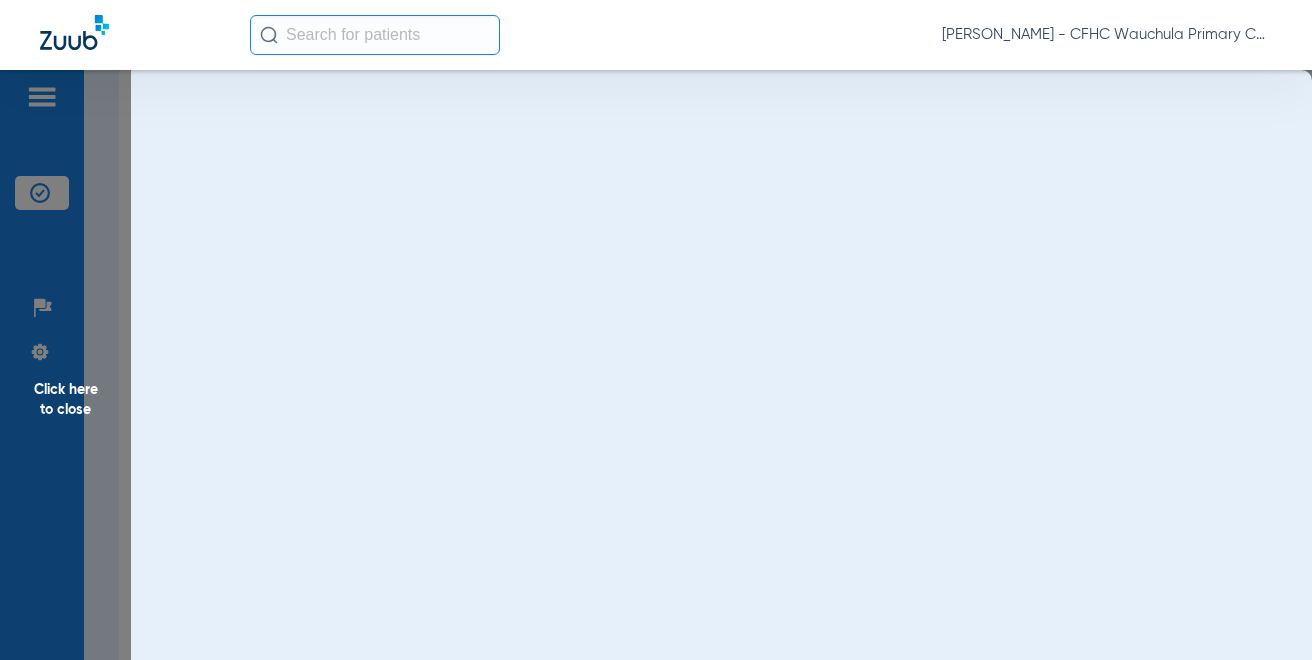 scroll, scrollTop: 0, scrollLeft: 0, axis: both 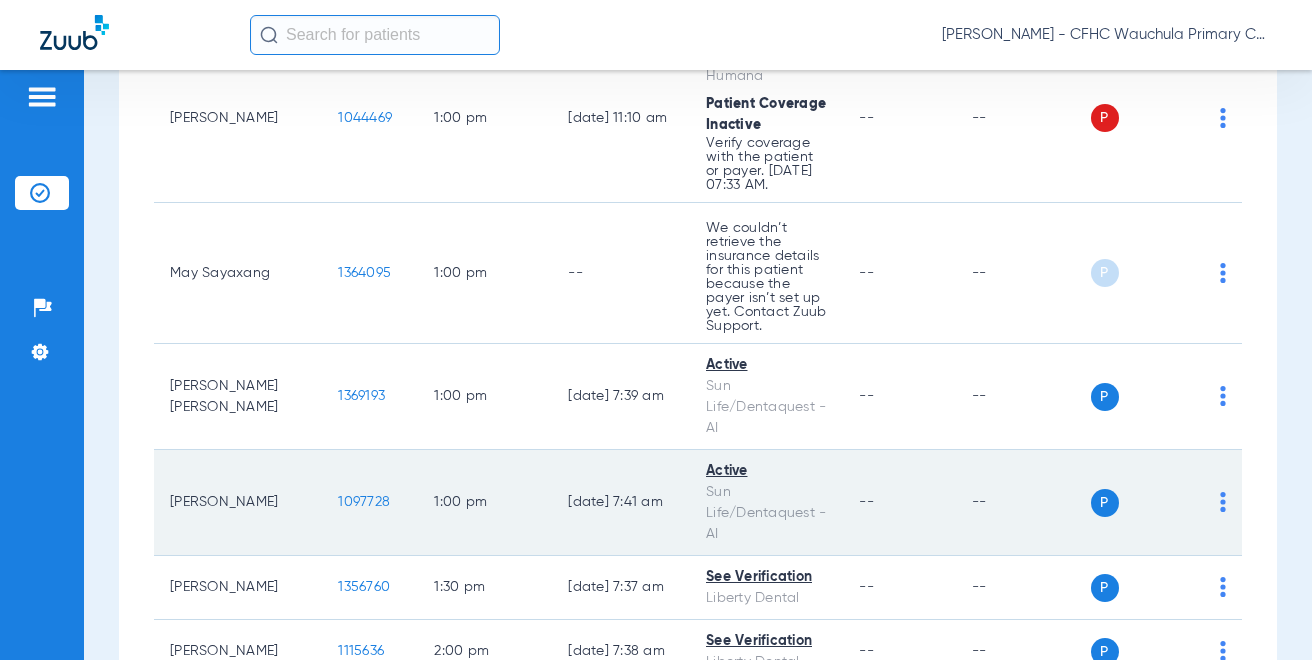 click on "1097728" 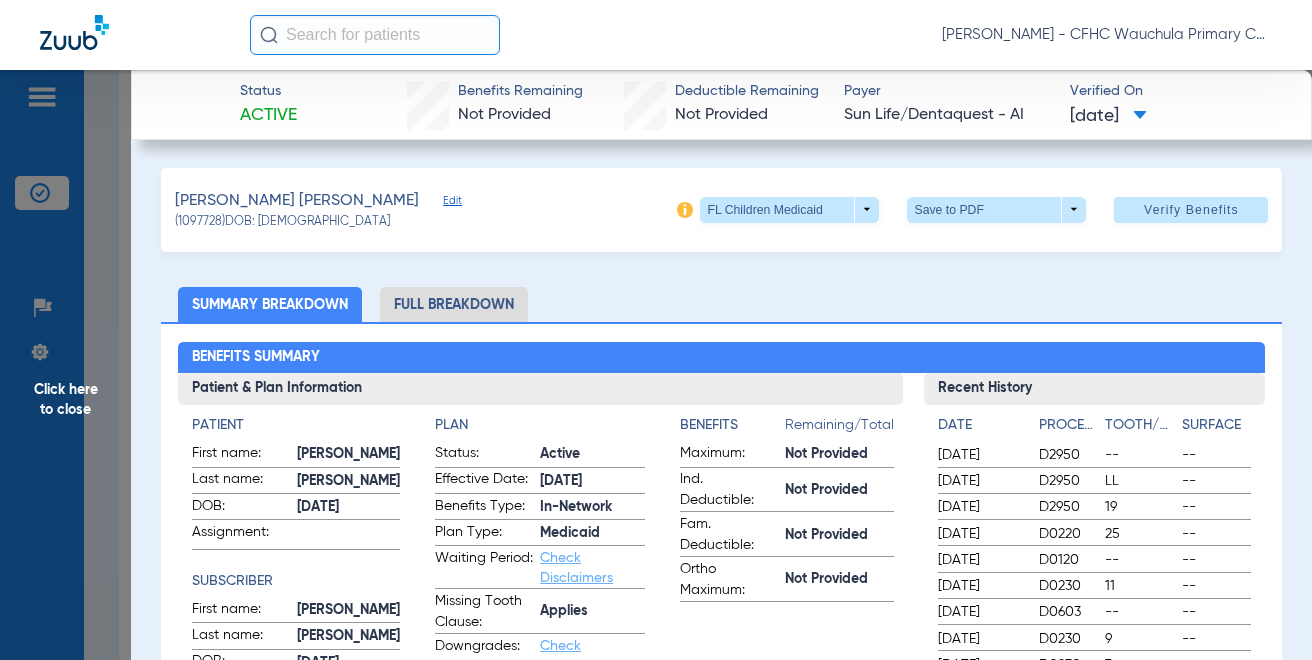 click on "Patient First name:  [PERSON_NAME]  Last name:  [PERSON_NAME]  DOB:  [DEMOGRAPHIC_DATA]  Assignment:    Subscriber First name:  [PERSON_NAME]  Last name:  [PERSON_NAME]  DOB:  [DEMOGRAPHIC_DATA]  Plan Status:  Active  Effective Date:  [DATE]  Benefits Type:  In-Network  Plan Type:  Medicaid  Waiting Period:  Check Disclaimers  Missing Tooth Clause:  Applies  Downgrades:  Check Disclaimers  Plan Name:  FL Children Medicaid  Benefits  Remaining/Total  Maximum:  Not Provided  Ind. Deductible:  Not Provided  Fam. Deductible:  Not Provided  Ortho Maximum:  Not Provided" 